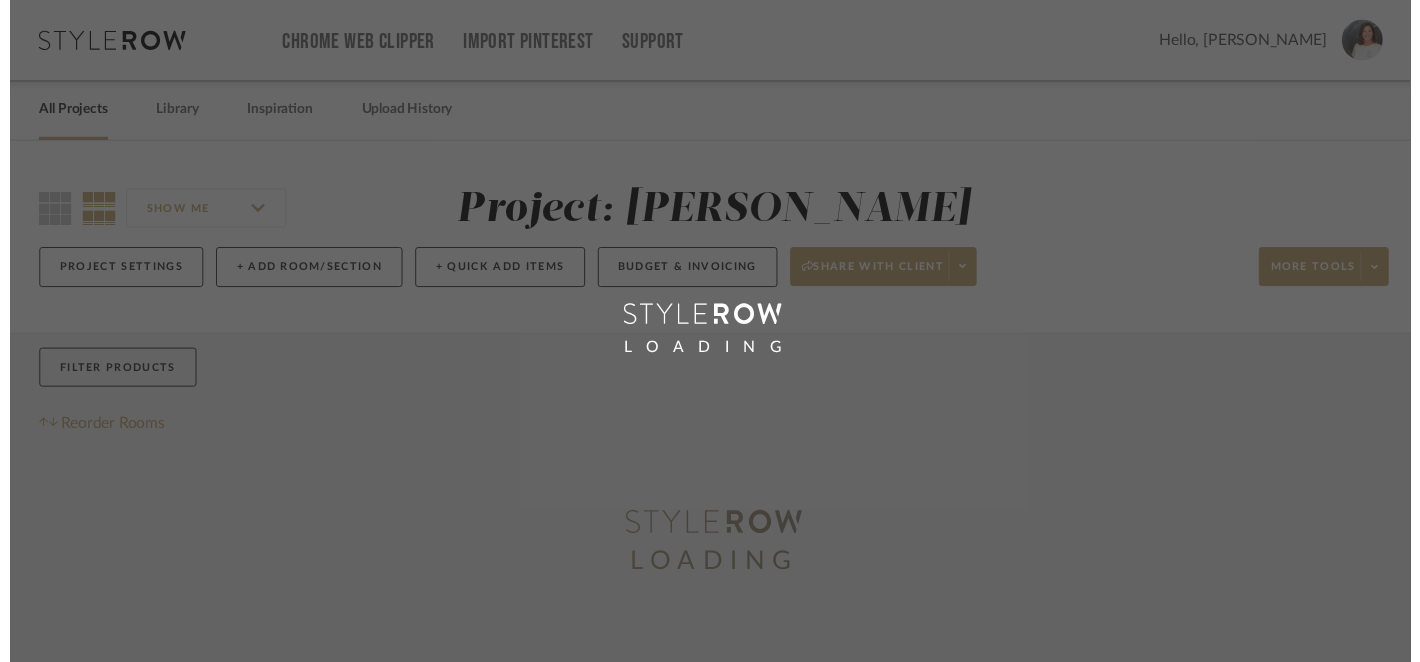 scroll, scrollTop: 0, scrollLeft: 0, axis: both 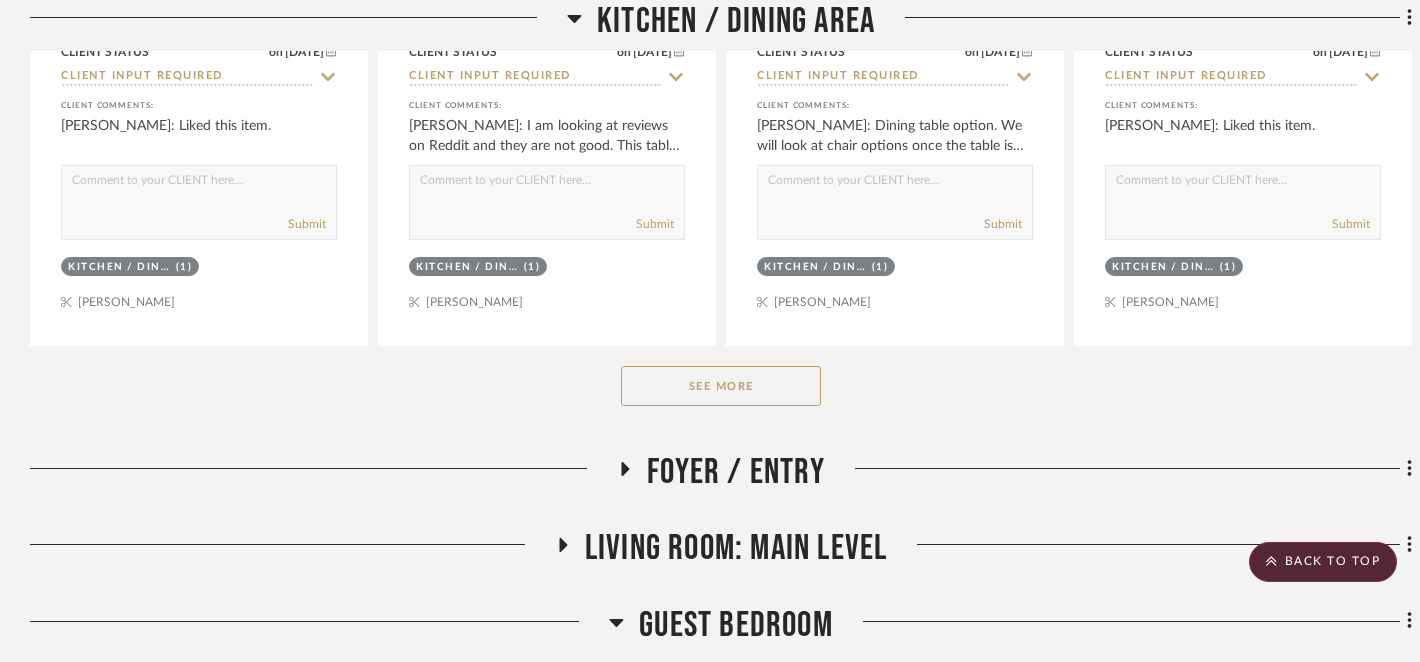 click on "See More" 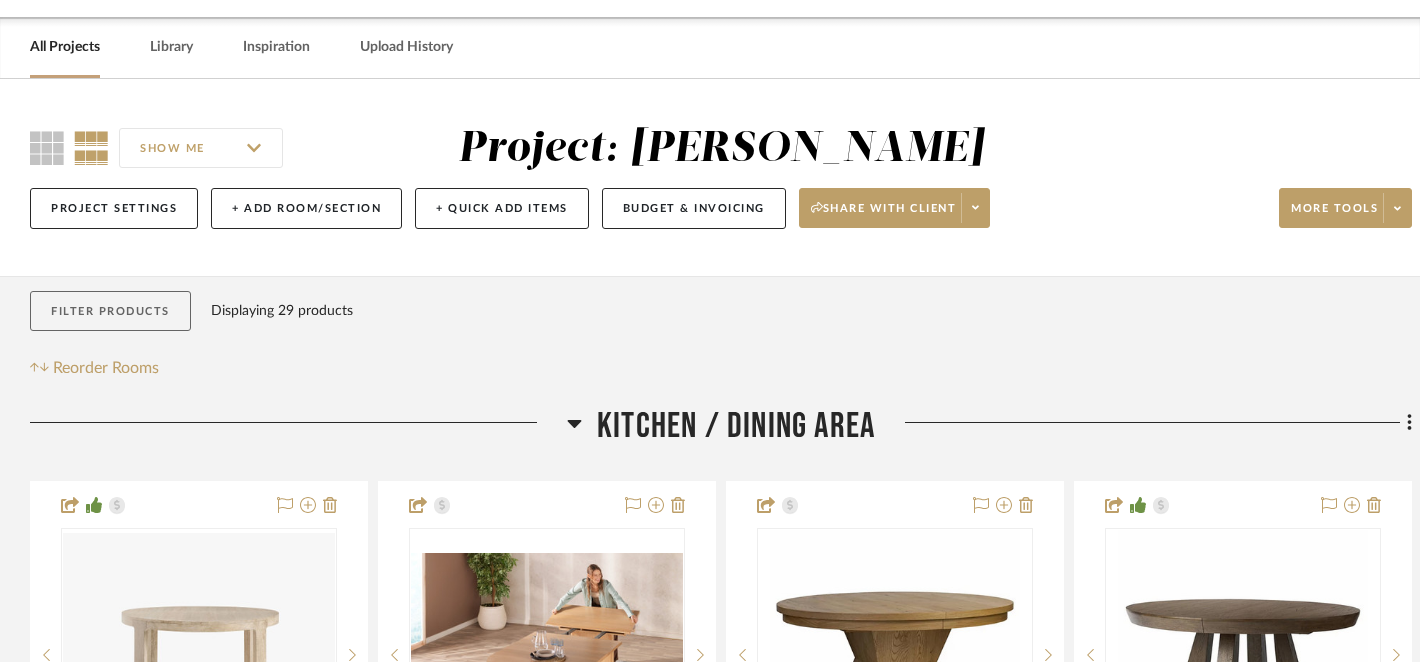 scroll, scrollTop: 0, scrollLeft: 0, axis: both 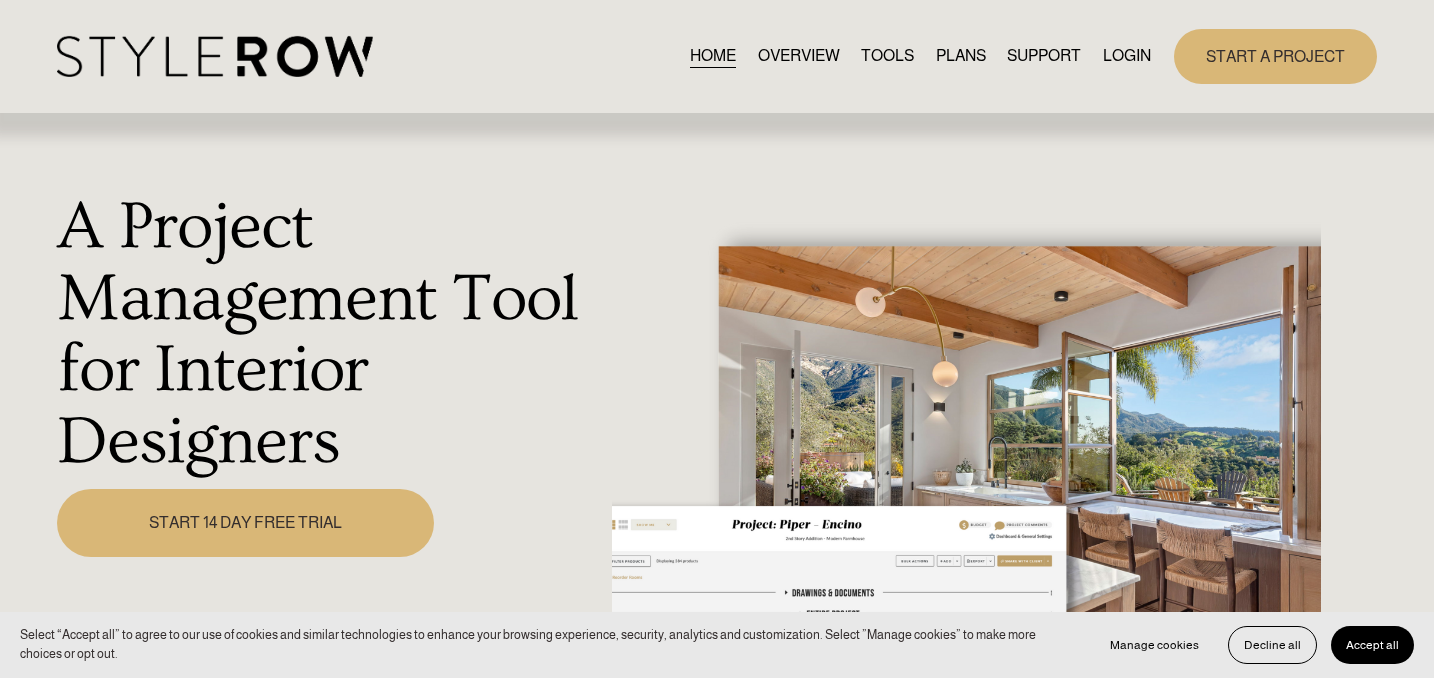 click on "LOGIN" at bounding box center [1127, 56] 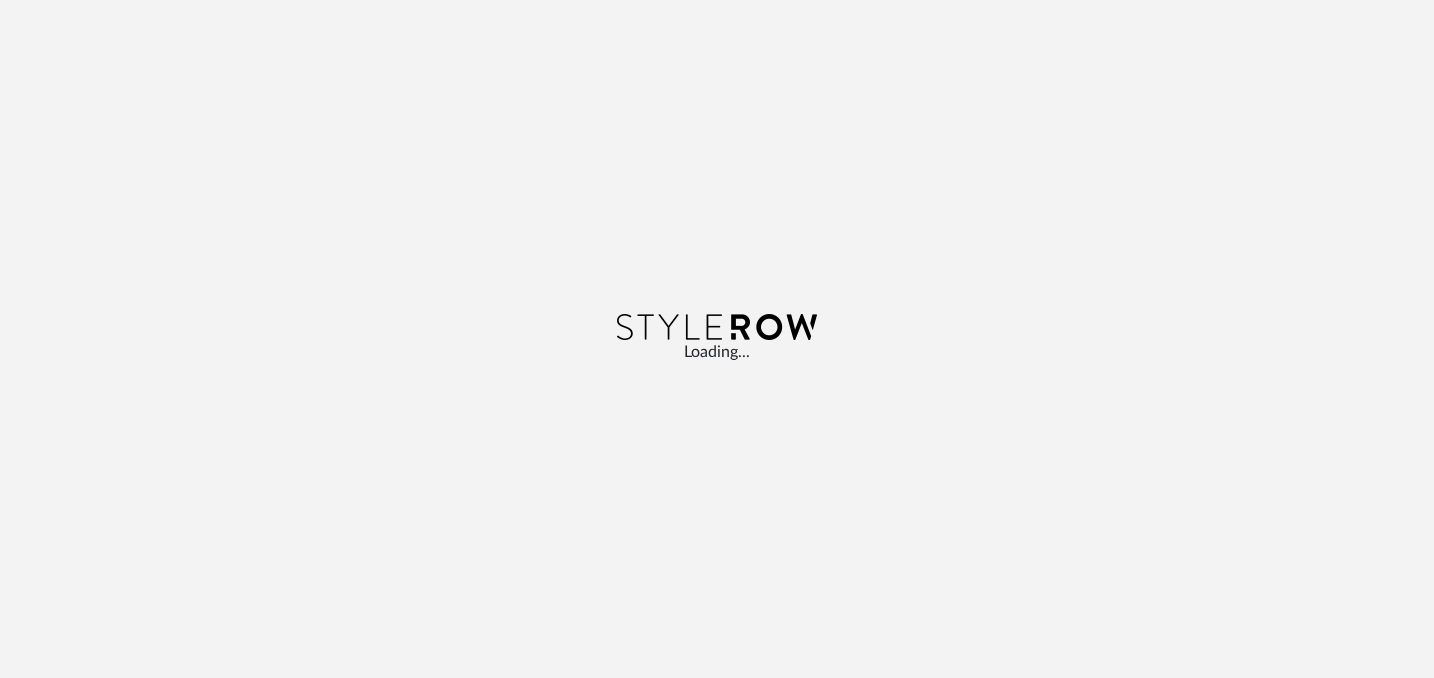 scroll, scrollTop: 0, scrollLeft: 0, axis: both 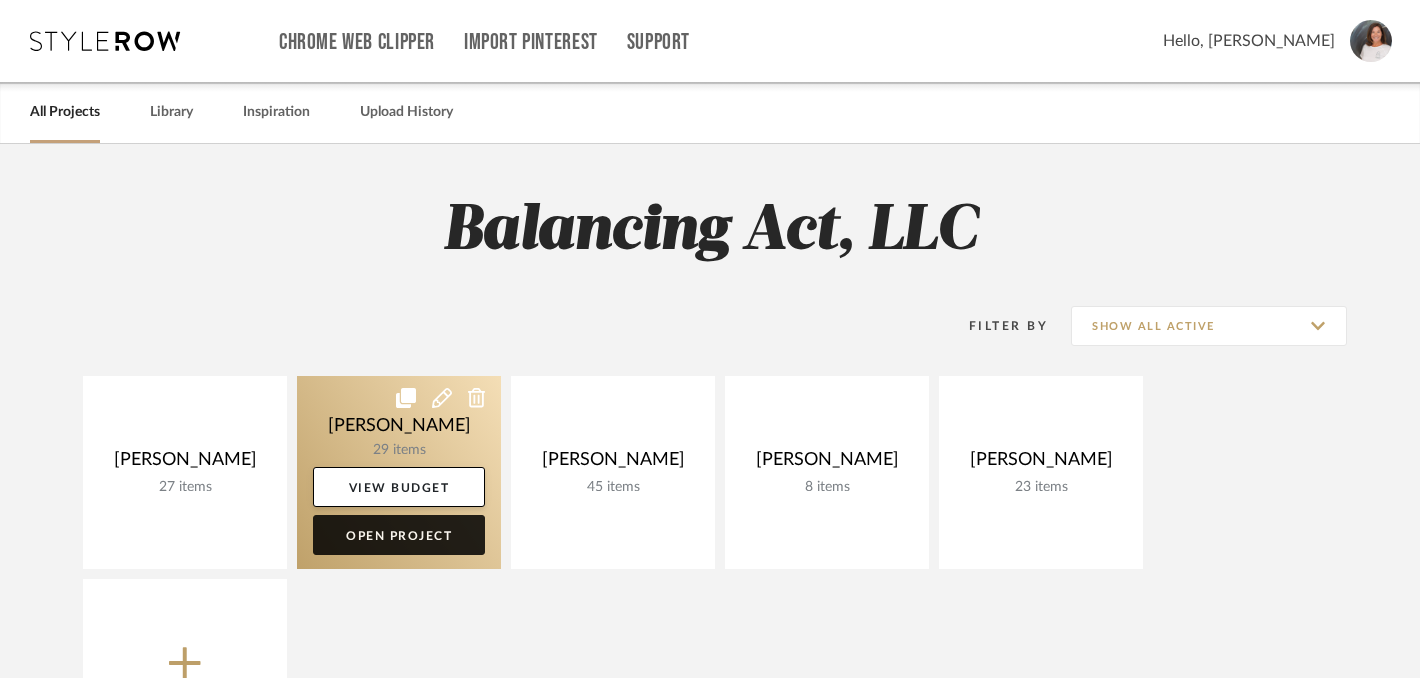 click on "Open Project" 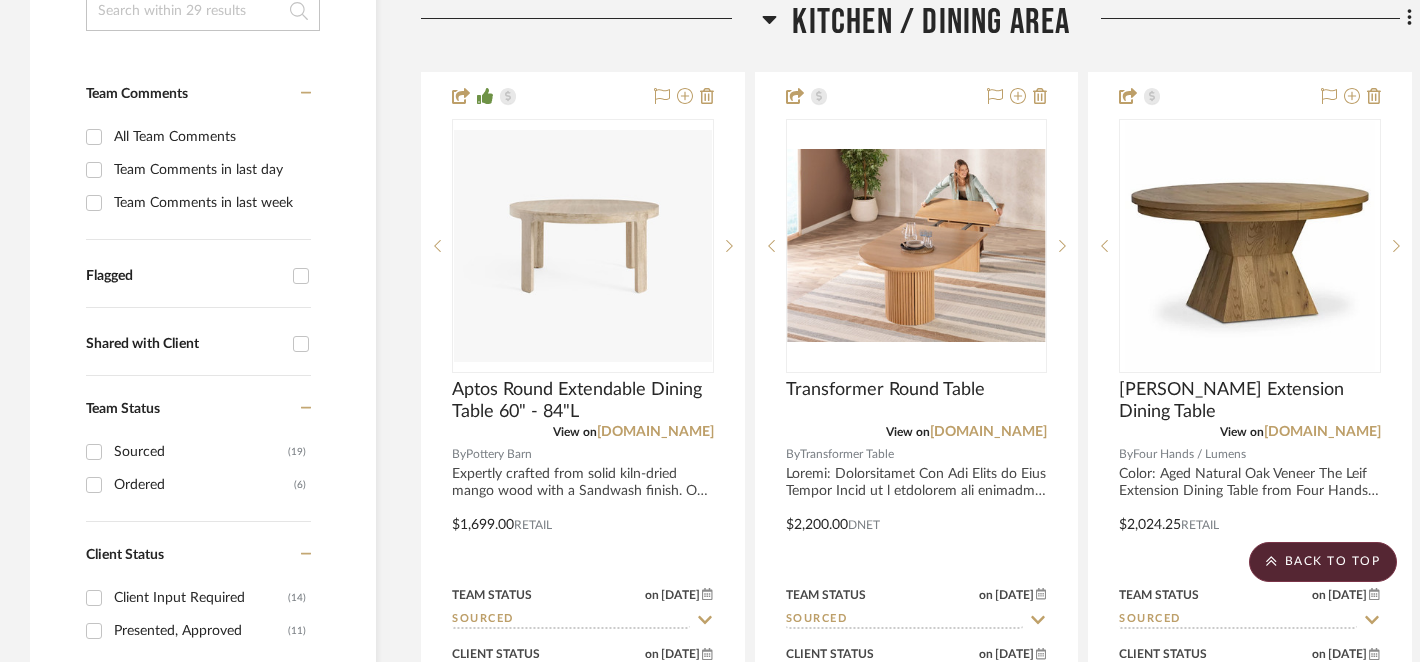 scroll, scrollTop: 491, scrollLeft: 0, axis: vertical 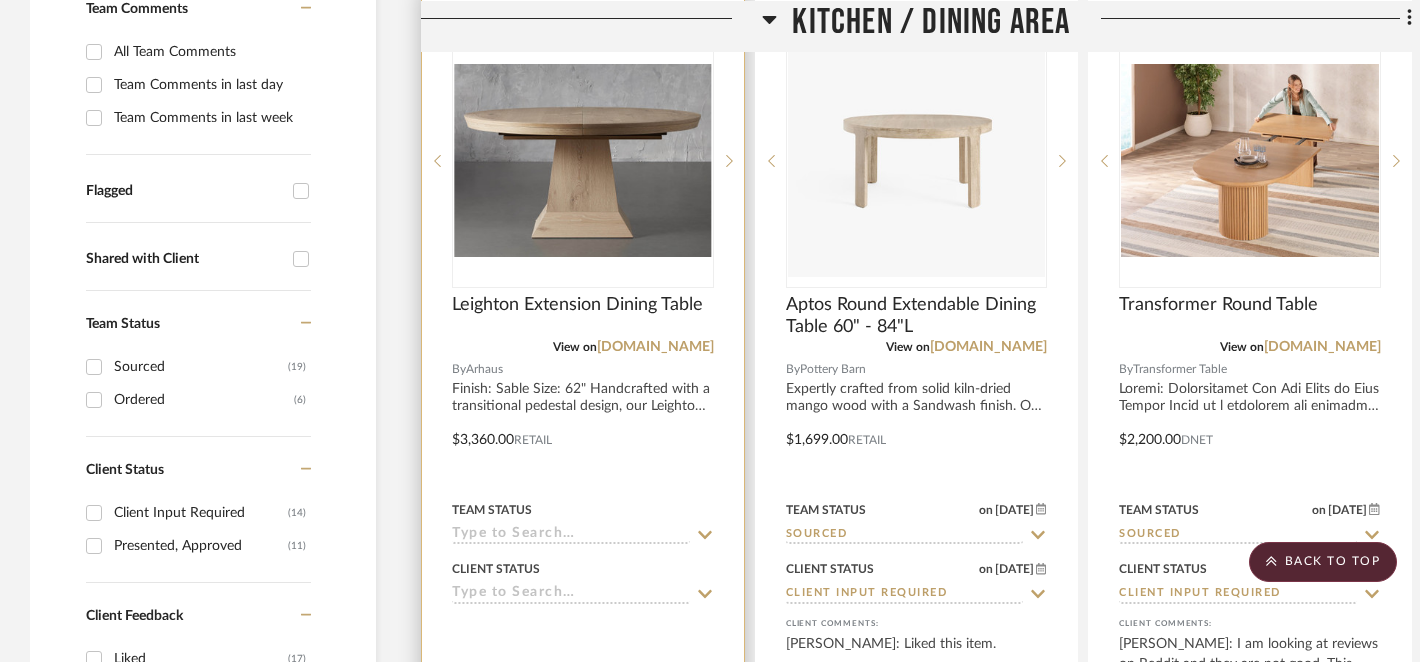 click 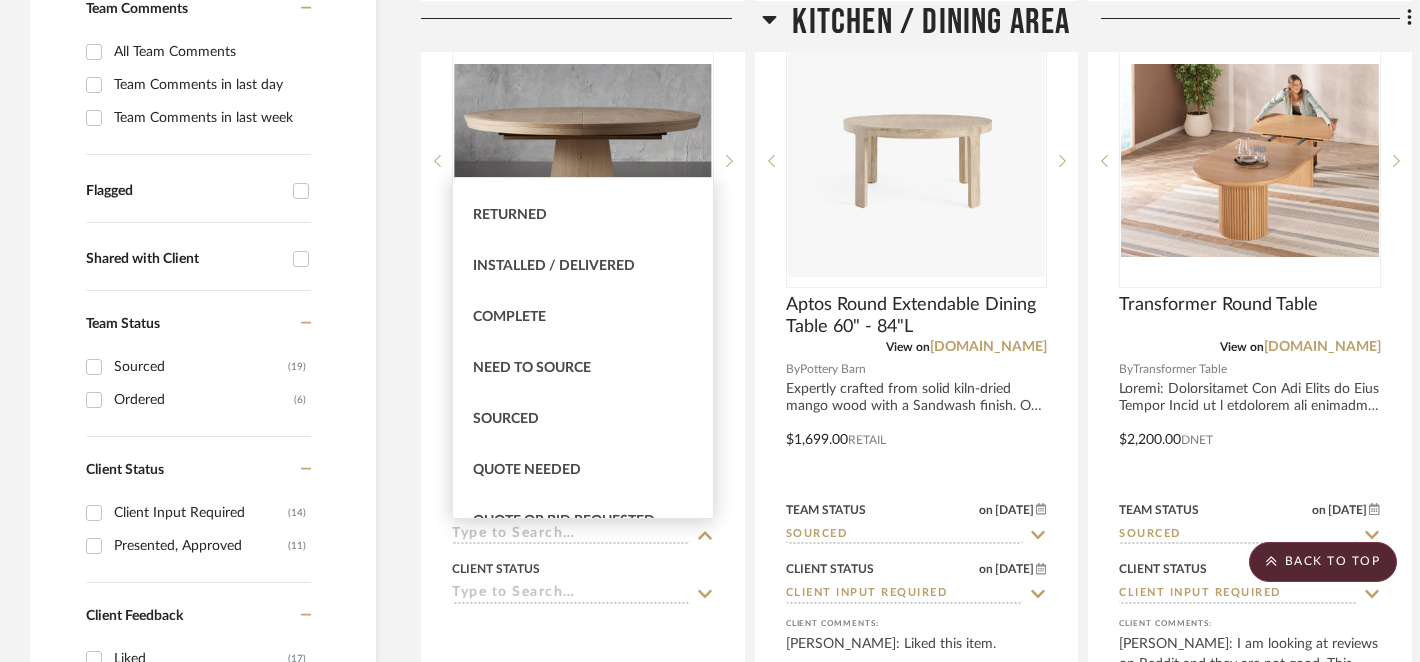 scroll, scrollTop: 454, scrollLeft: 0, axis: vertical 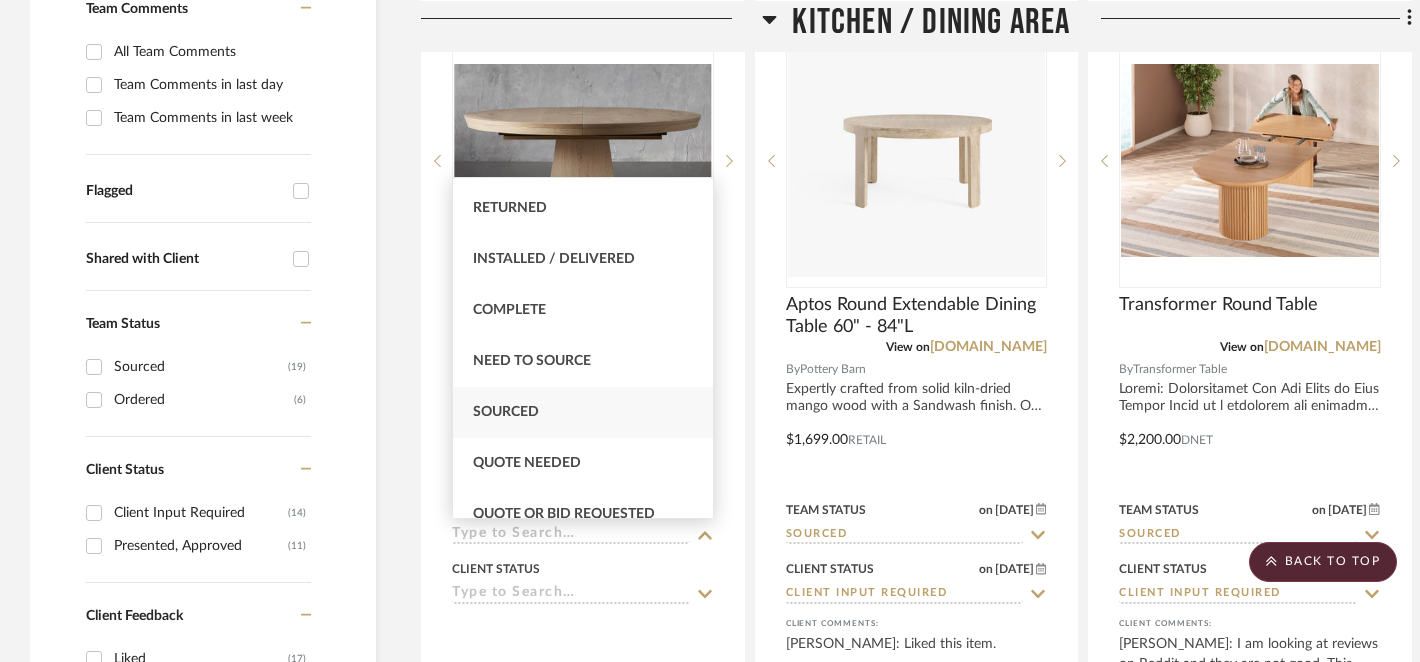 click on "Sourced" at bounding box center [583, 412] 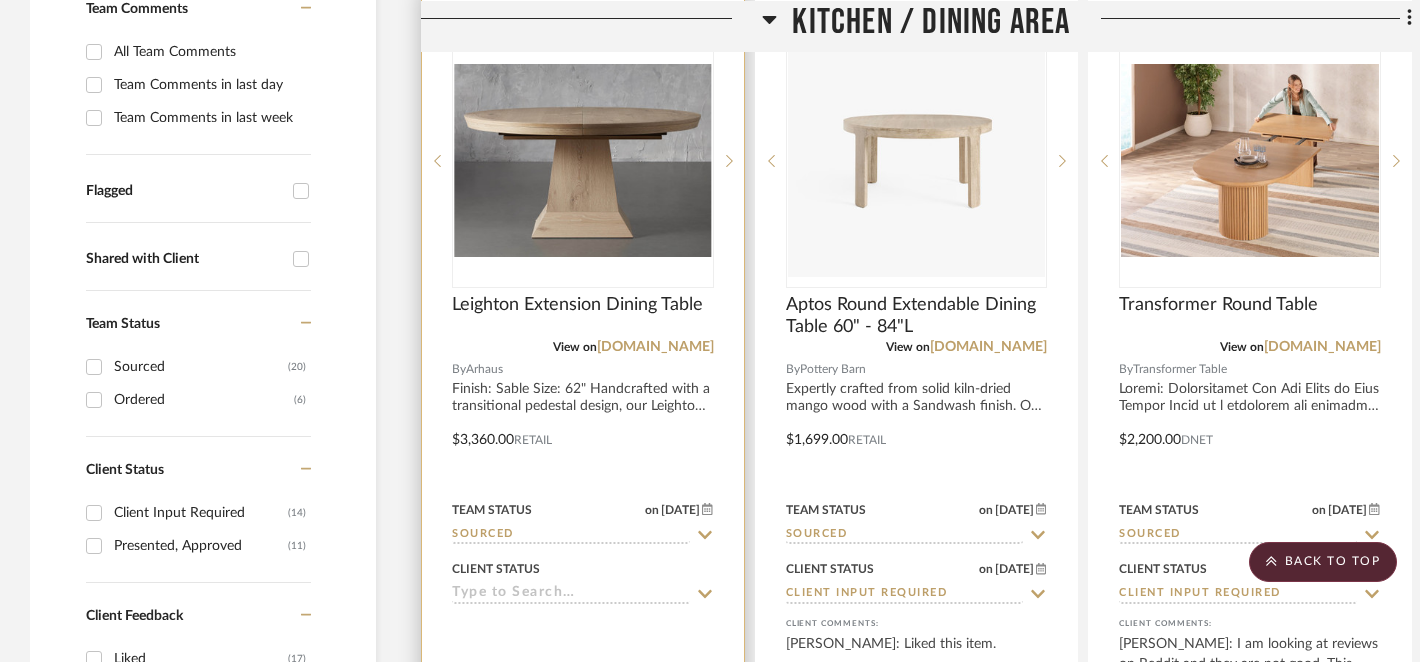 click 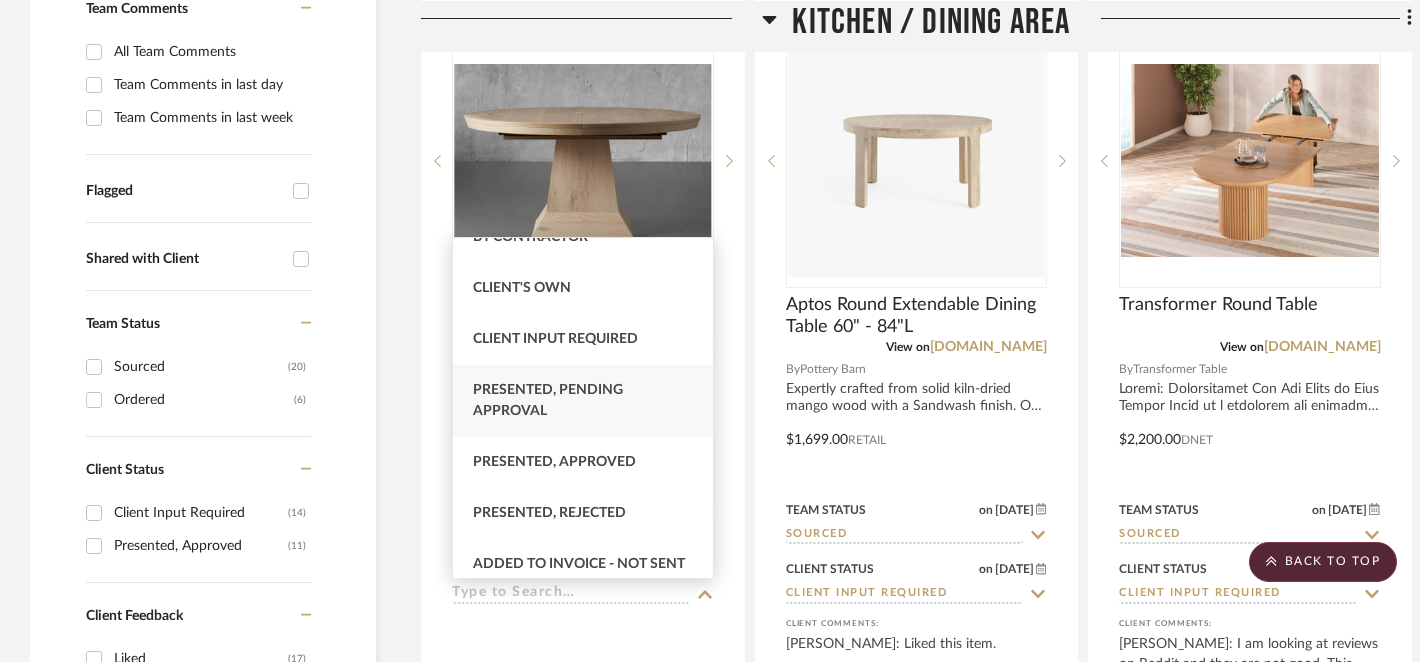 scroll, scrollTop: 88, scrollLeft: 0, axis: vertical 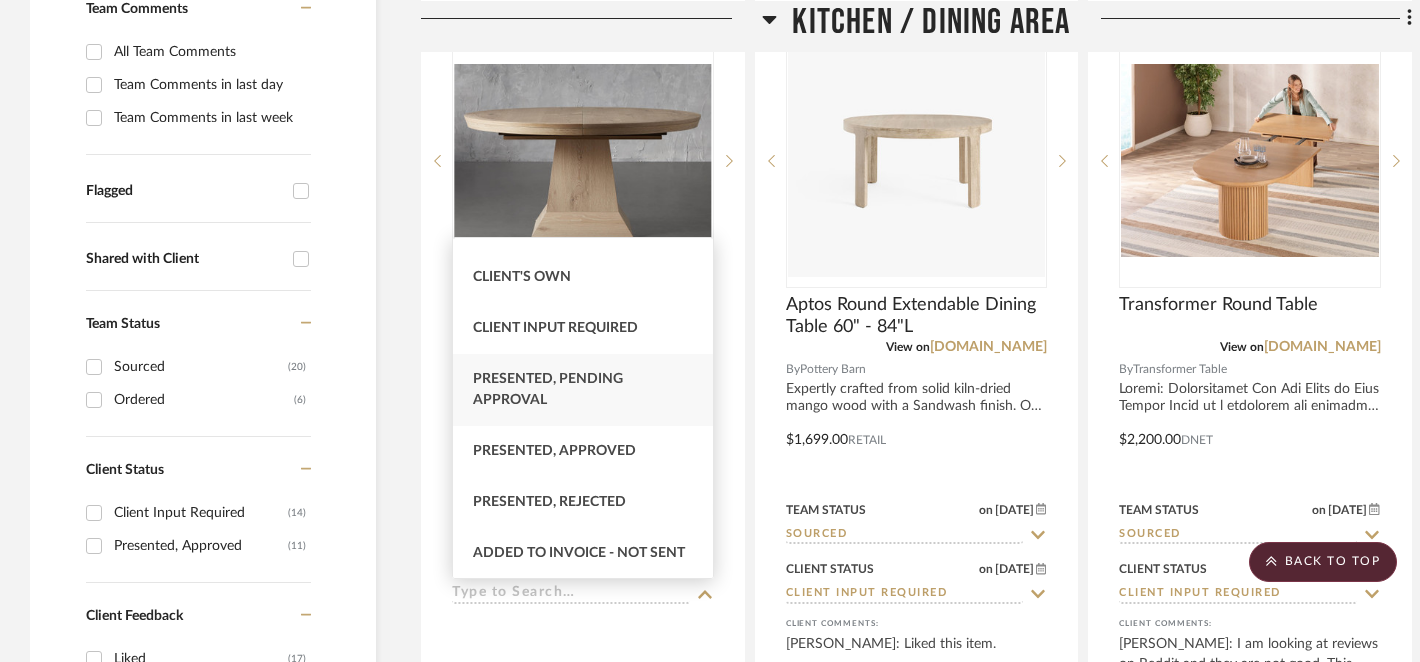 click on "Presented, Pending Approval" at bounding box center (583, 390) 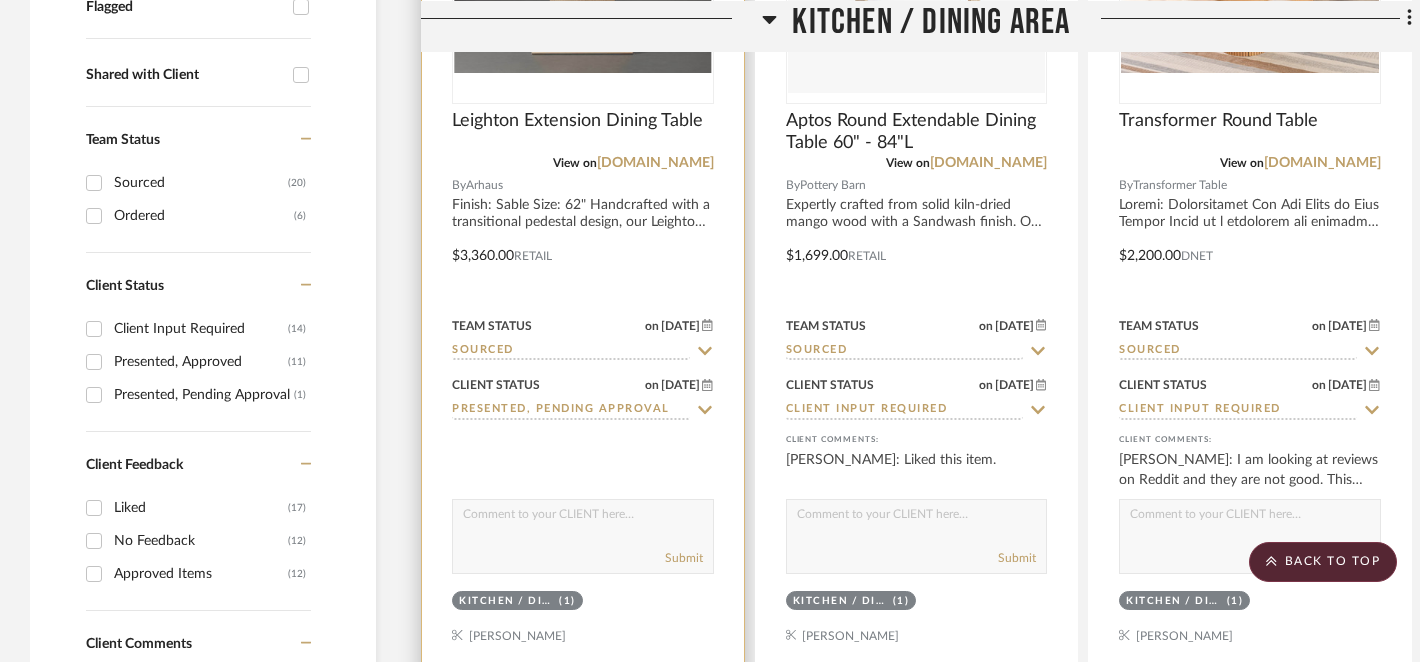scroll, scrollTop: 741, scrollLeft: 0, axis: vertical 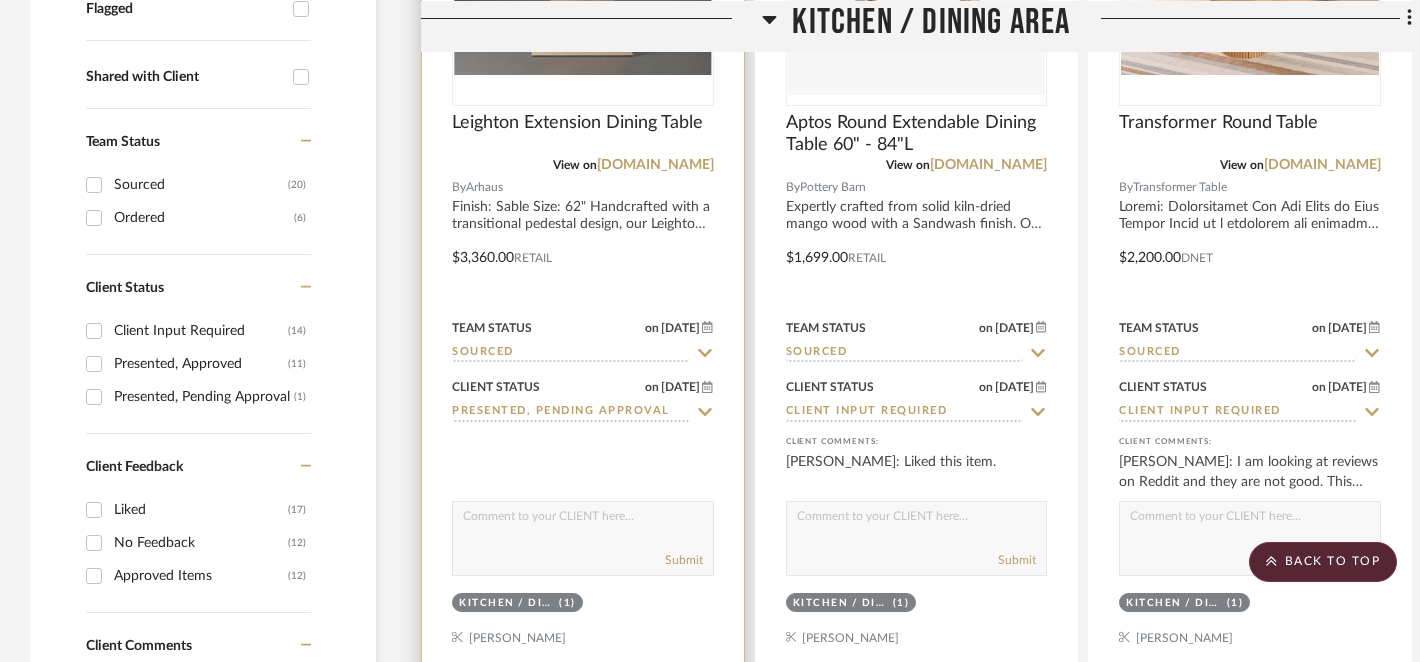 click at bounding box center (583, 521) 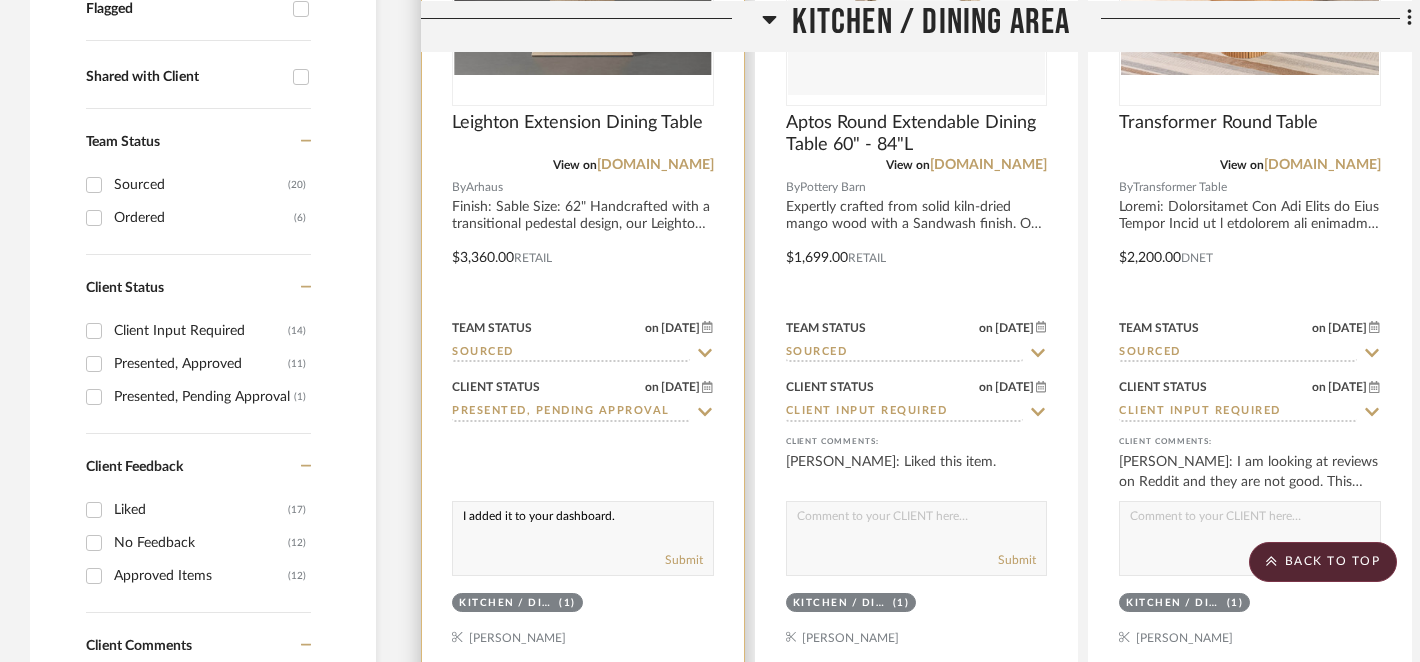 type on "I added it to your dashboard." 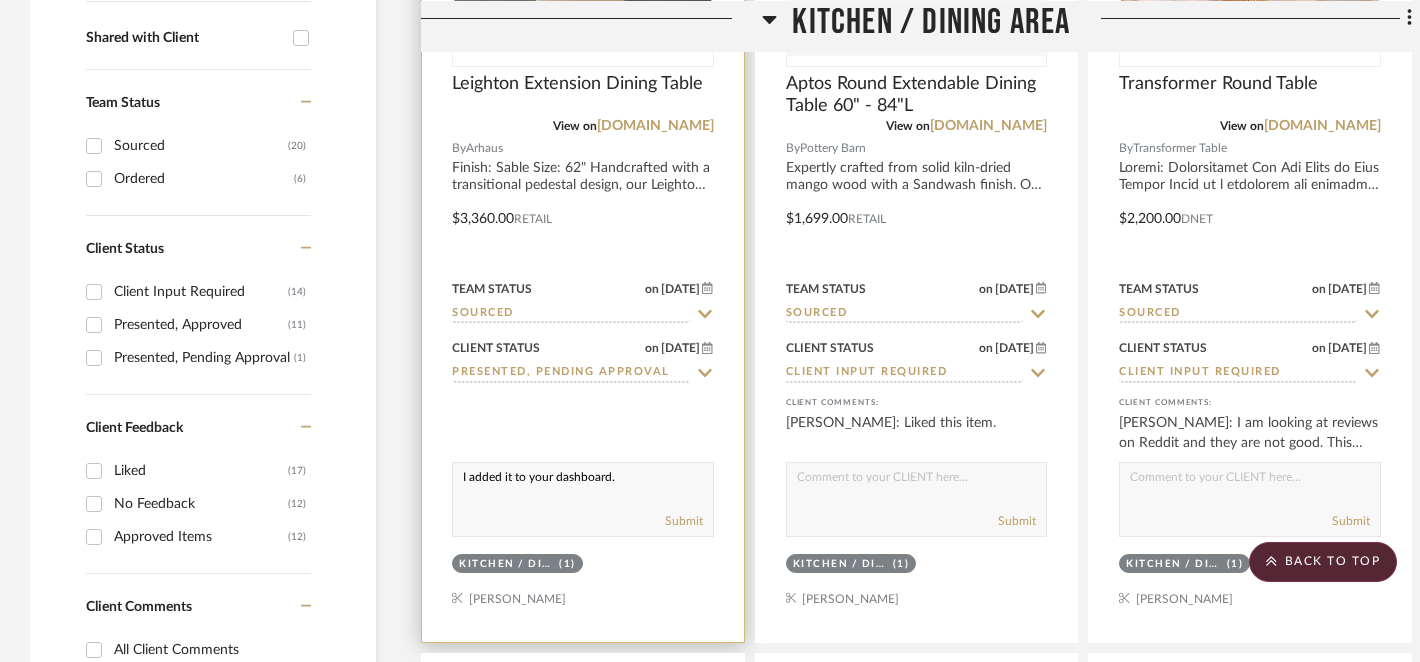scroll, scrollTop: 786, scrollLeft: 0, axis: vertical 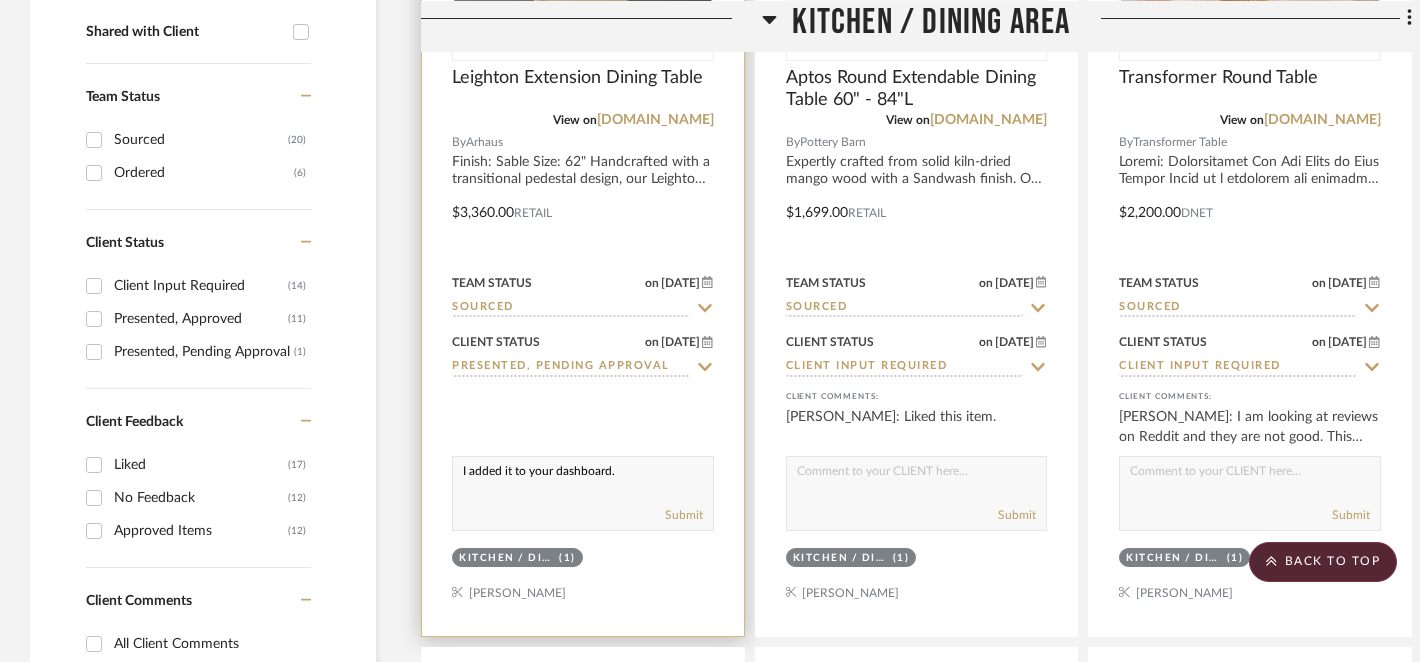 click on "I added it to your dashboard." at bounding box center [583, 476] 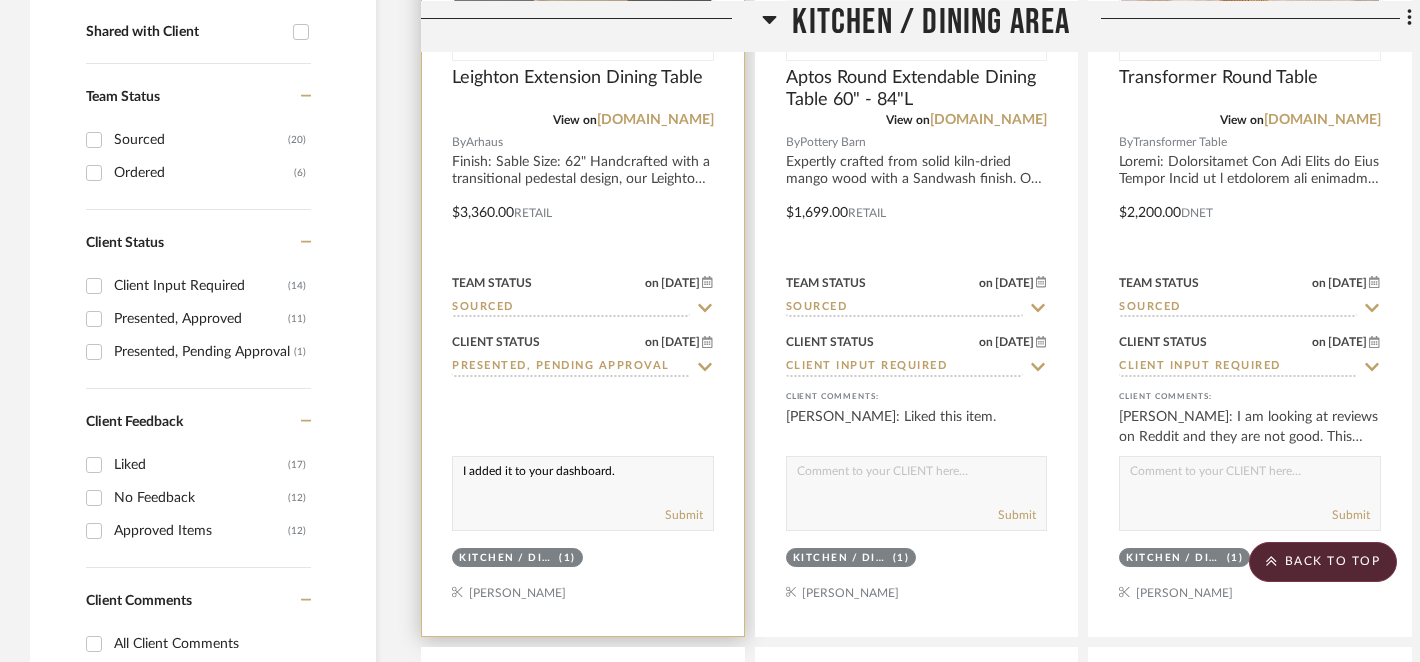 drag, startPoint x: 460, startPoint y: 470, endPoint x: 473, endPoint y: 475, distance: 13.928389 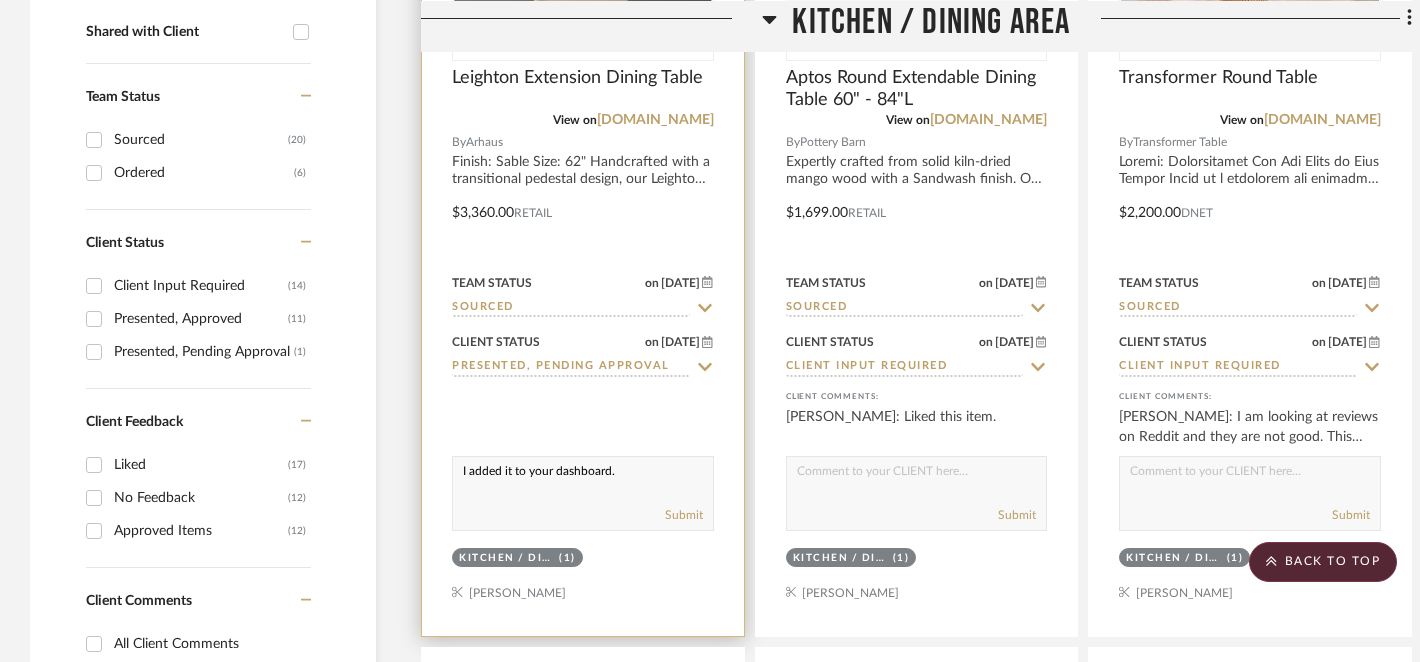 click on "I added it to your dashboard." at bounding box center [583, 476] 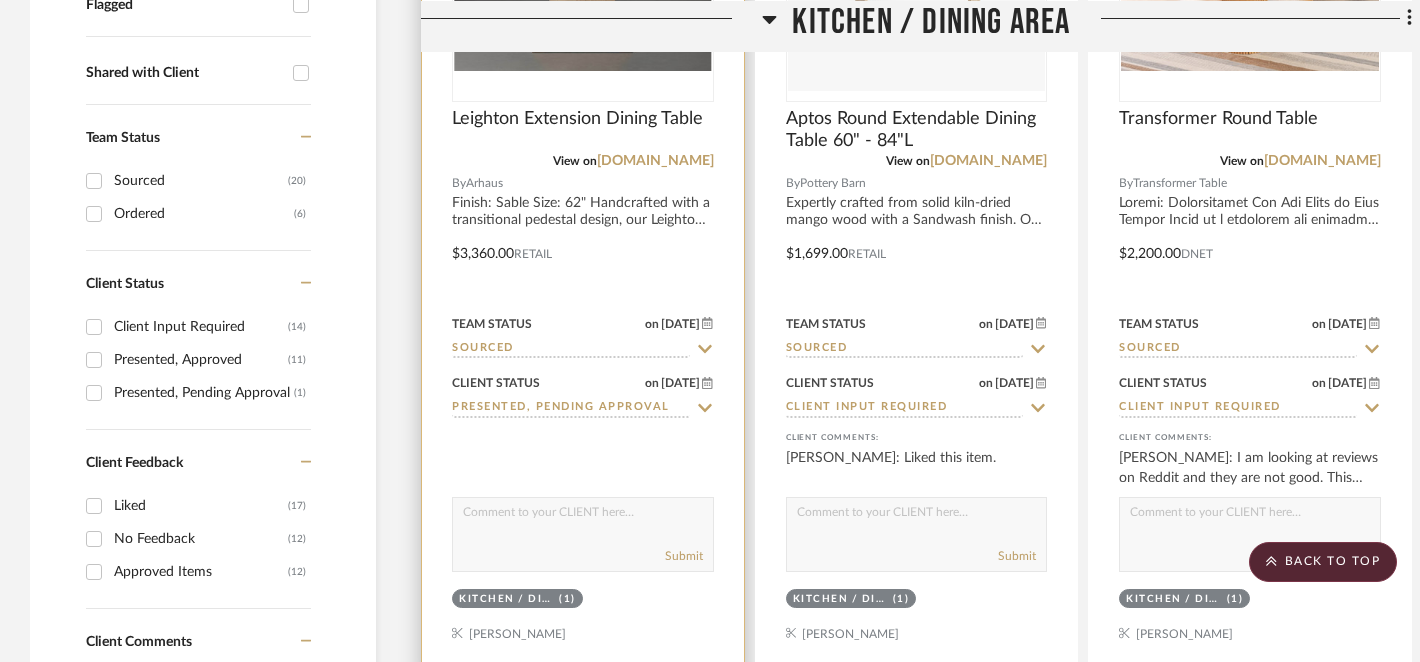 scroll, scrollTop: 942, scrollLeft: 0, axis: vertical 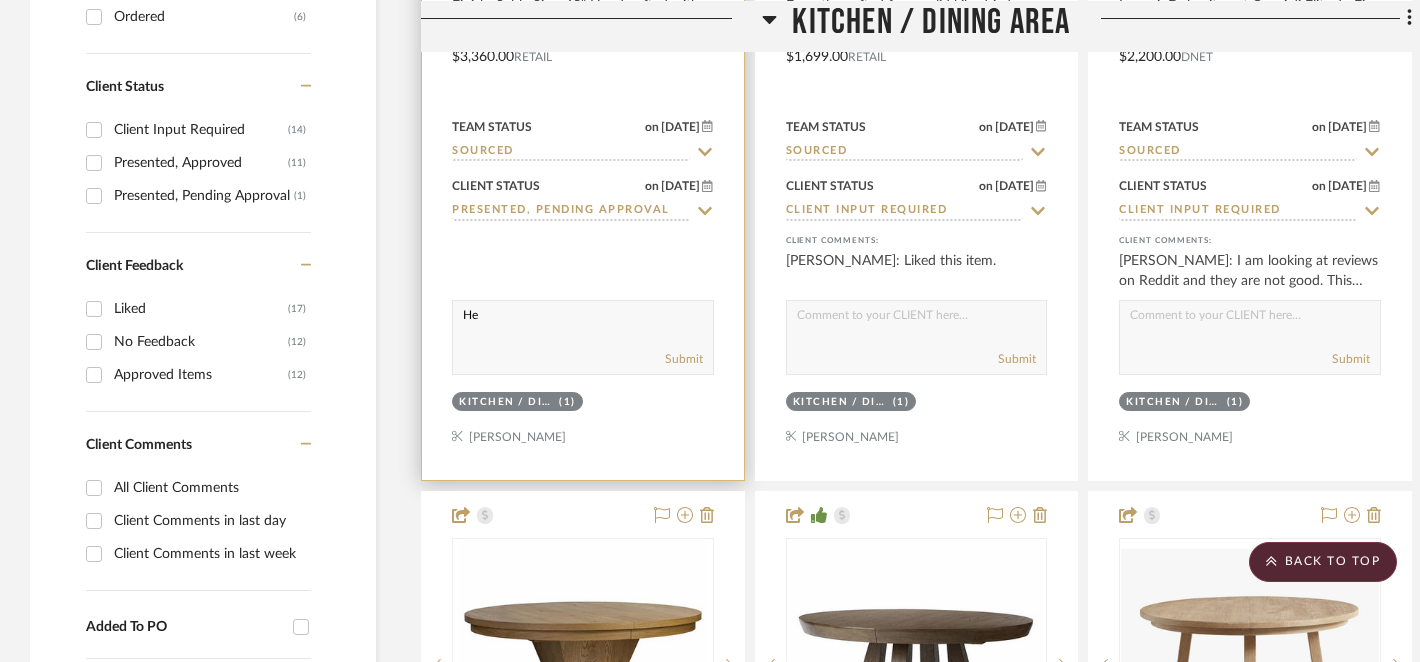 type on "H" 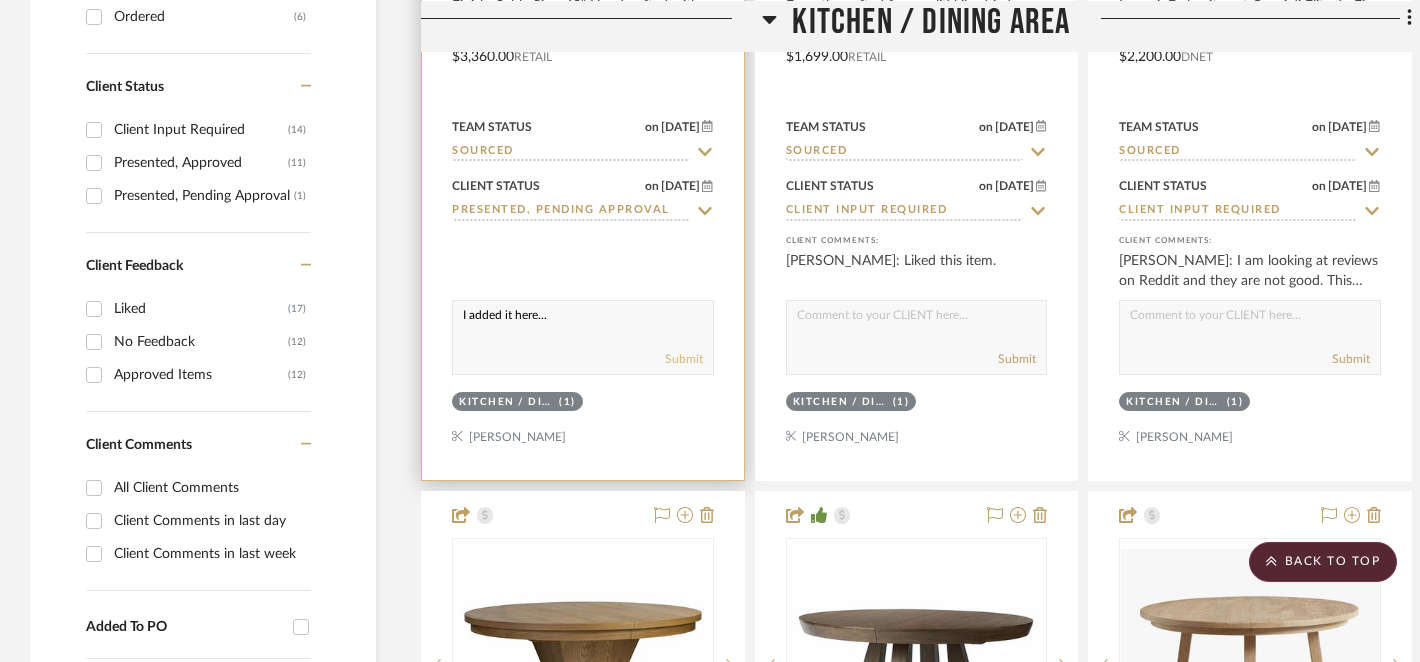 type on "I added it here..." 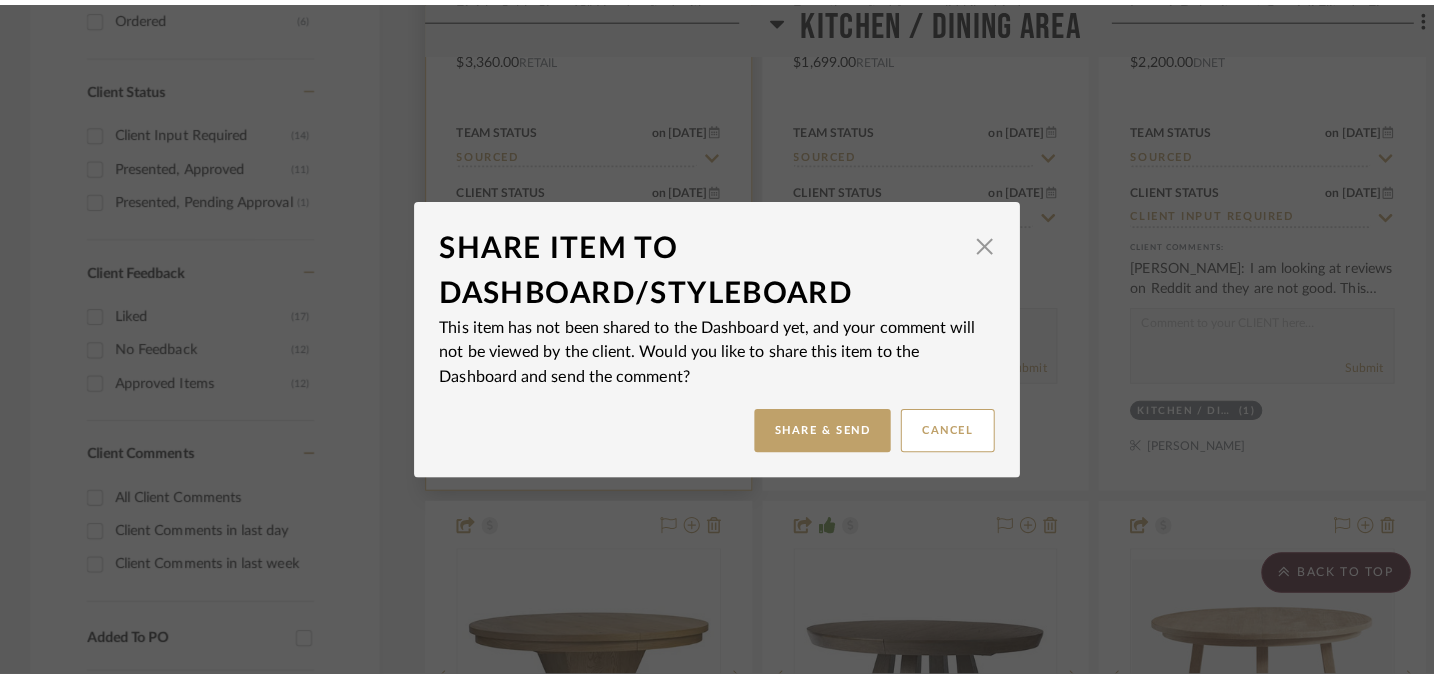 scroll, scrollTop: 0, scrollLeft: 0, axis: both 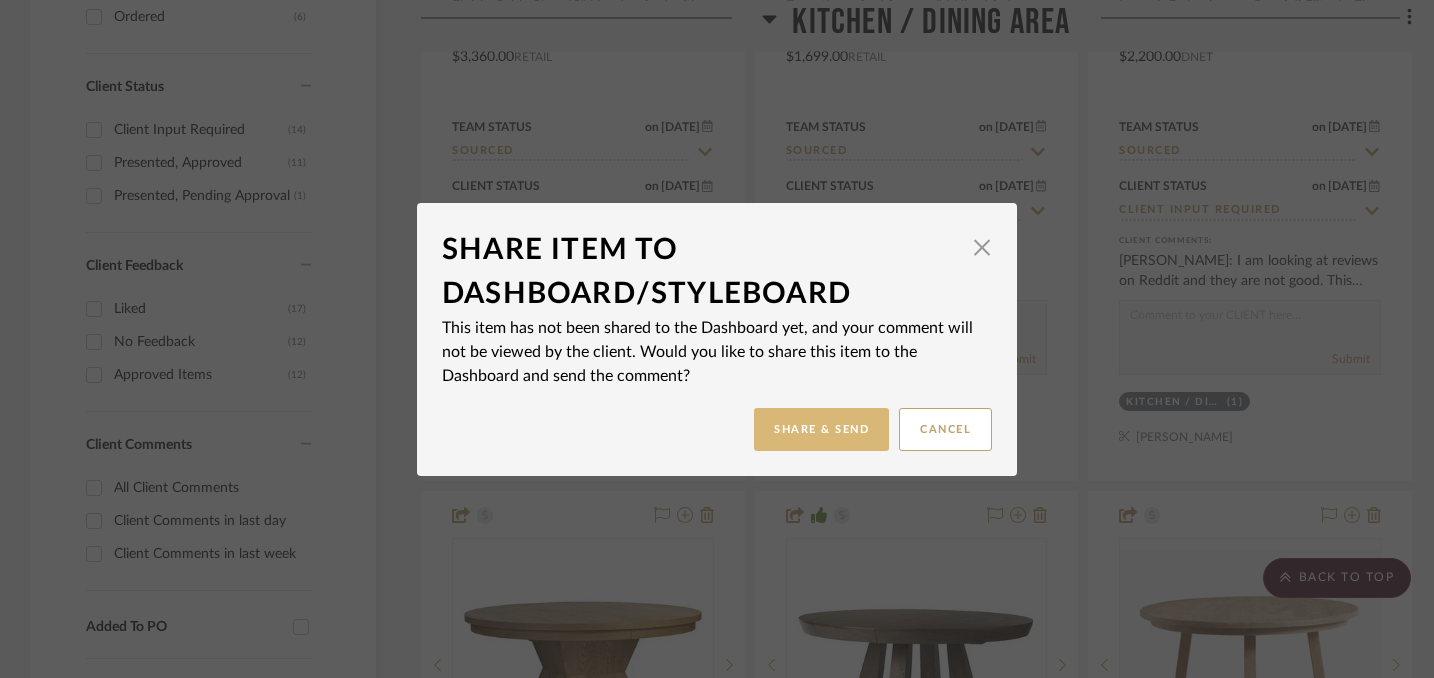 click on "Share & Send" at bounding box center [821, 429] 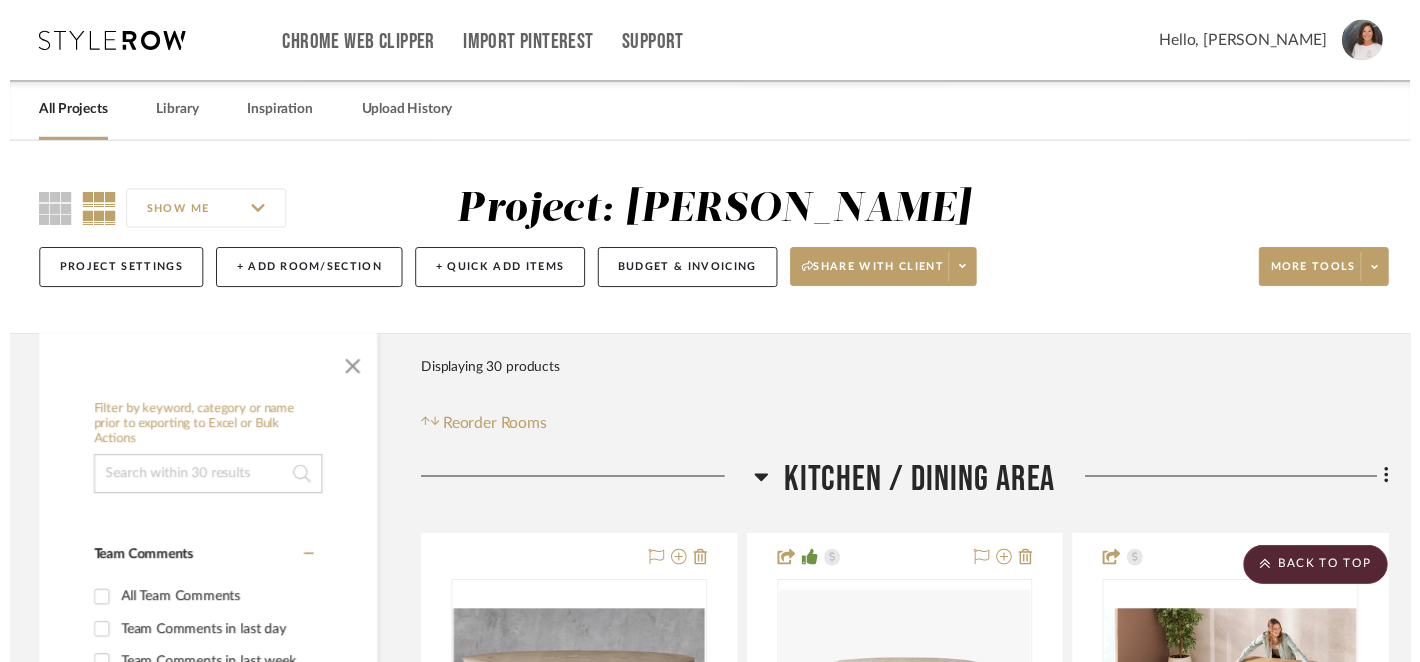 scroll, scrollTop: 942, scrollLeft: 0, axis: vertical 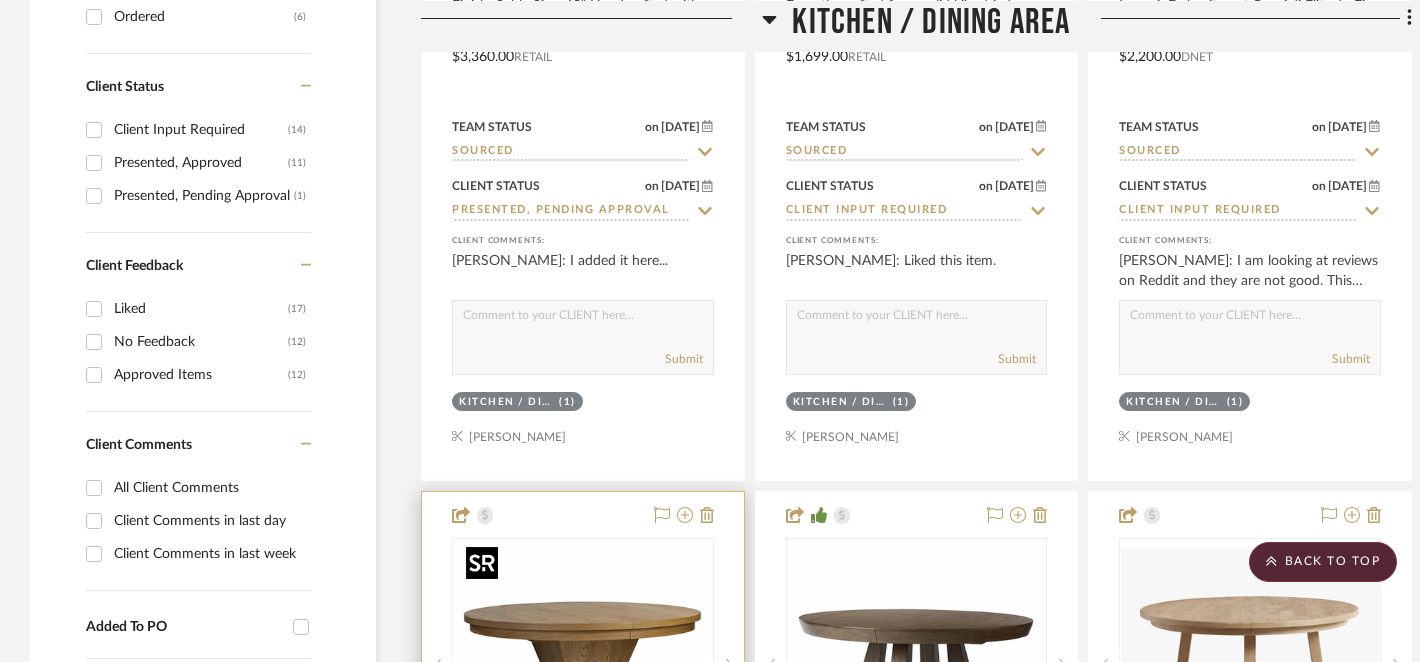 type 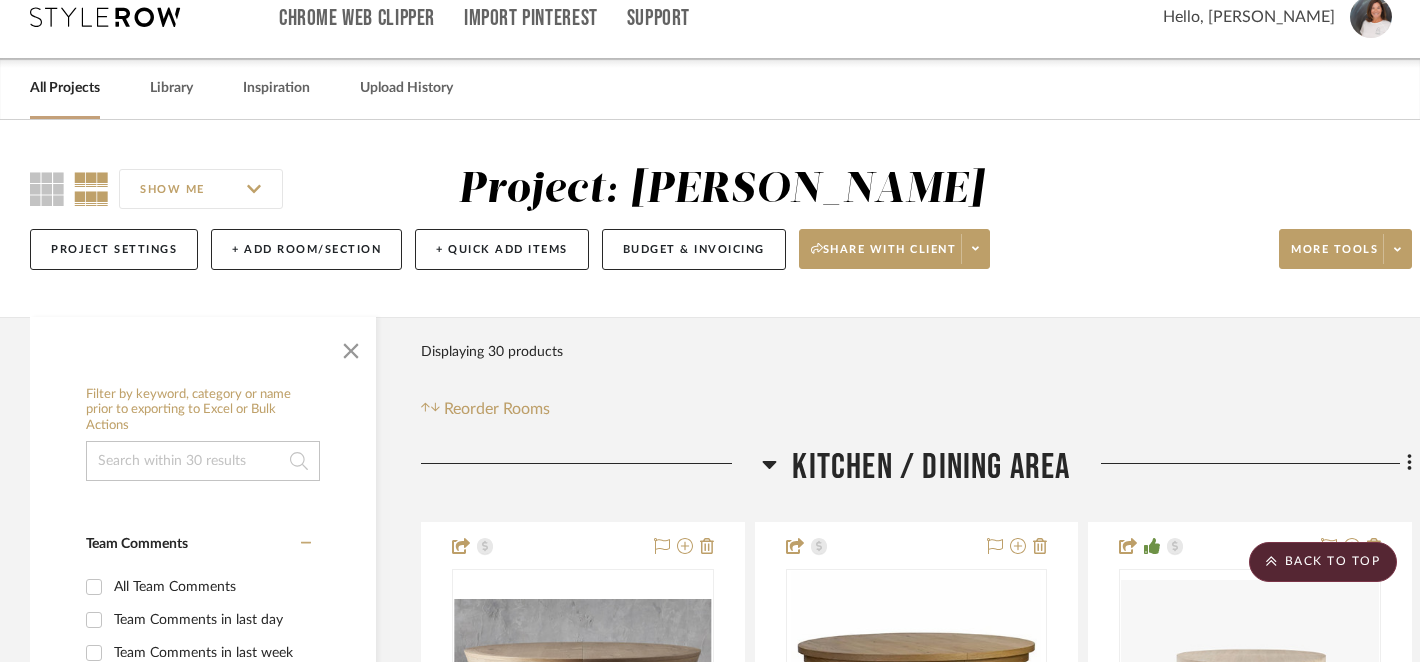 scroll, scrollTop: 0, scrollLeft: 0, axis: both 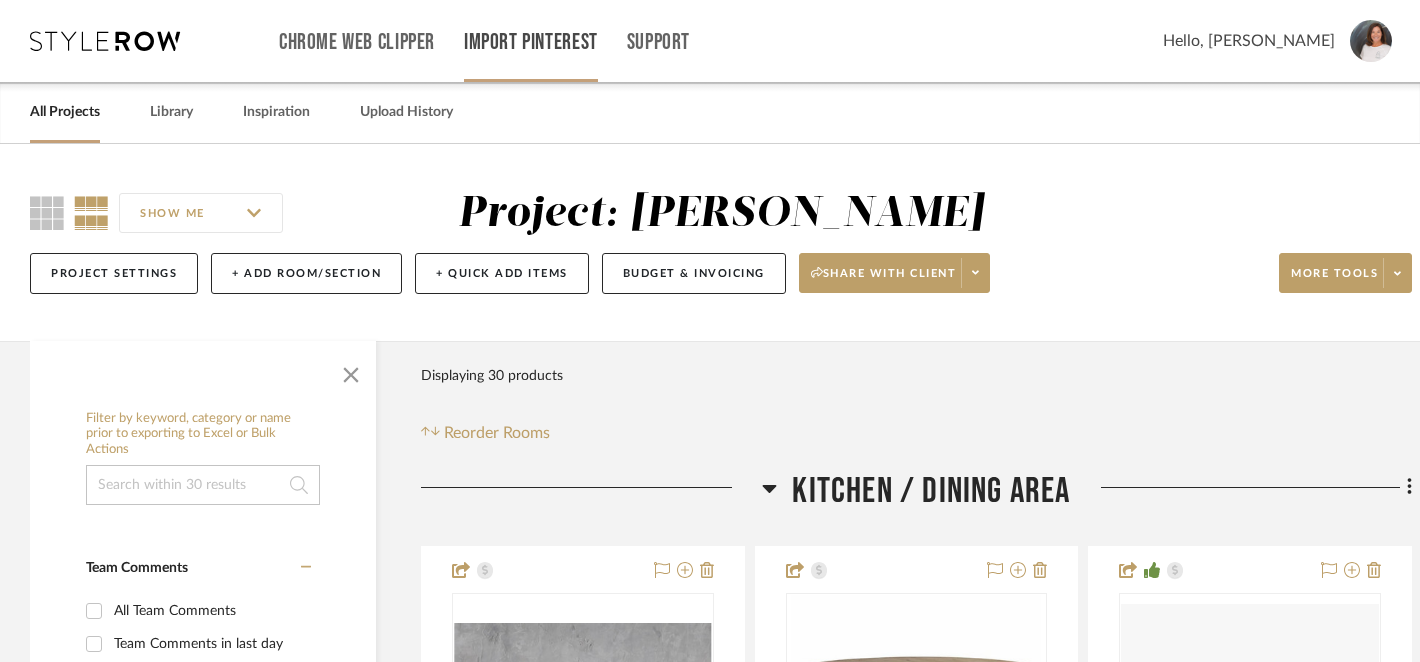 drag, startPoint x: 605, startPoint y: 567, endPoint x: 573, endPoint y: 29, distance: 538.9508 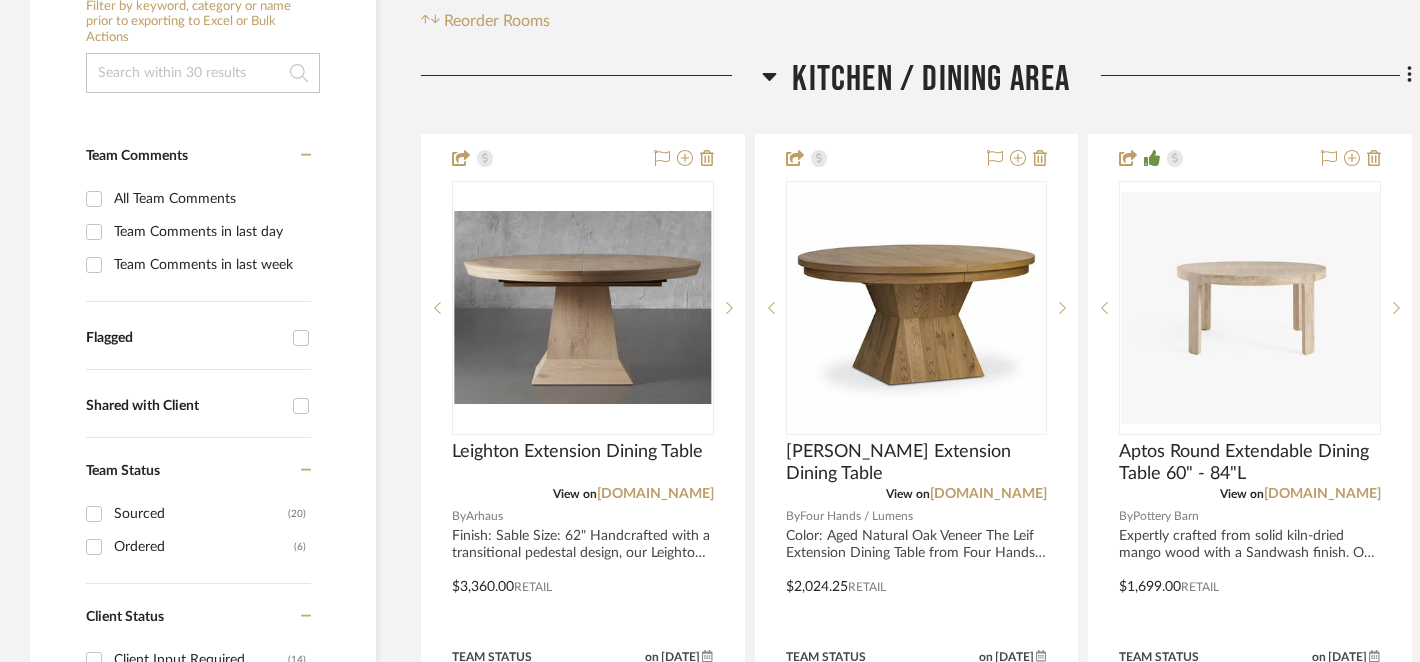 scroll, scrollTop: 374, scrollLeft: 0, axis: vertical 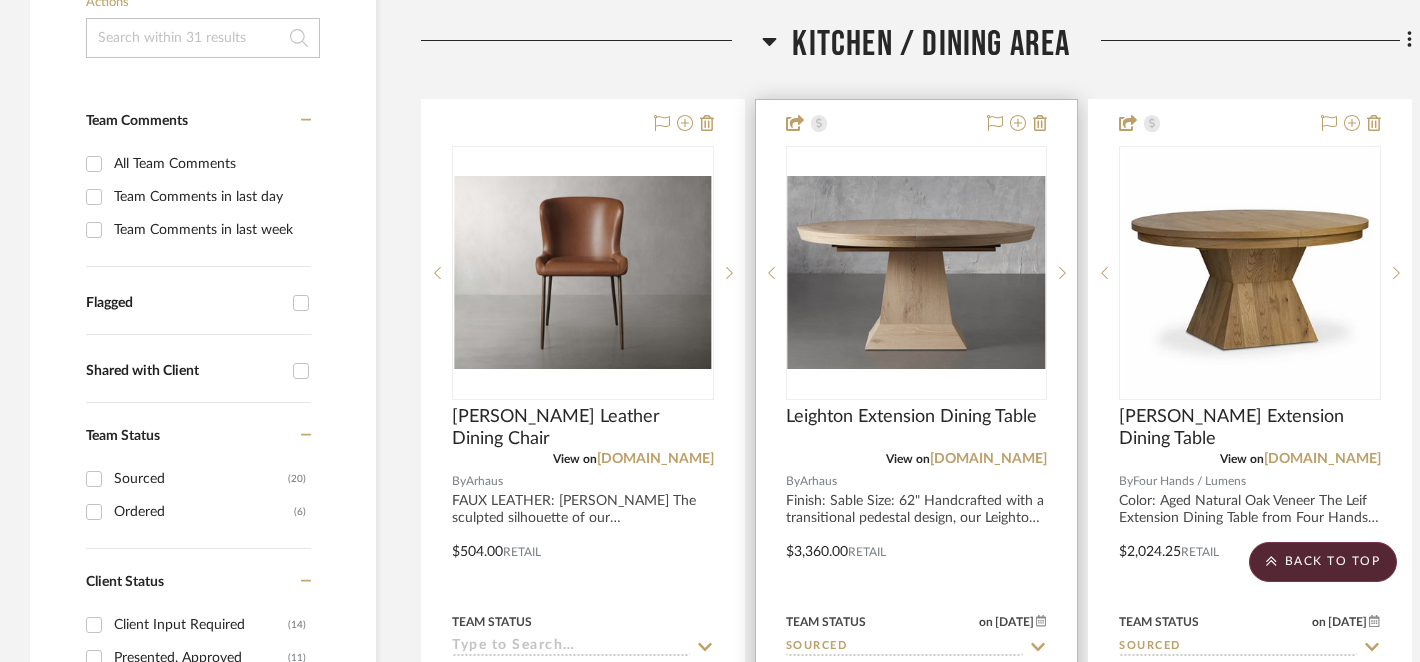 type 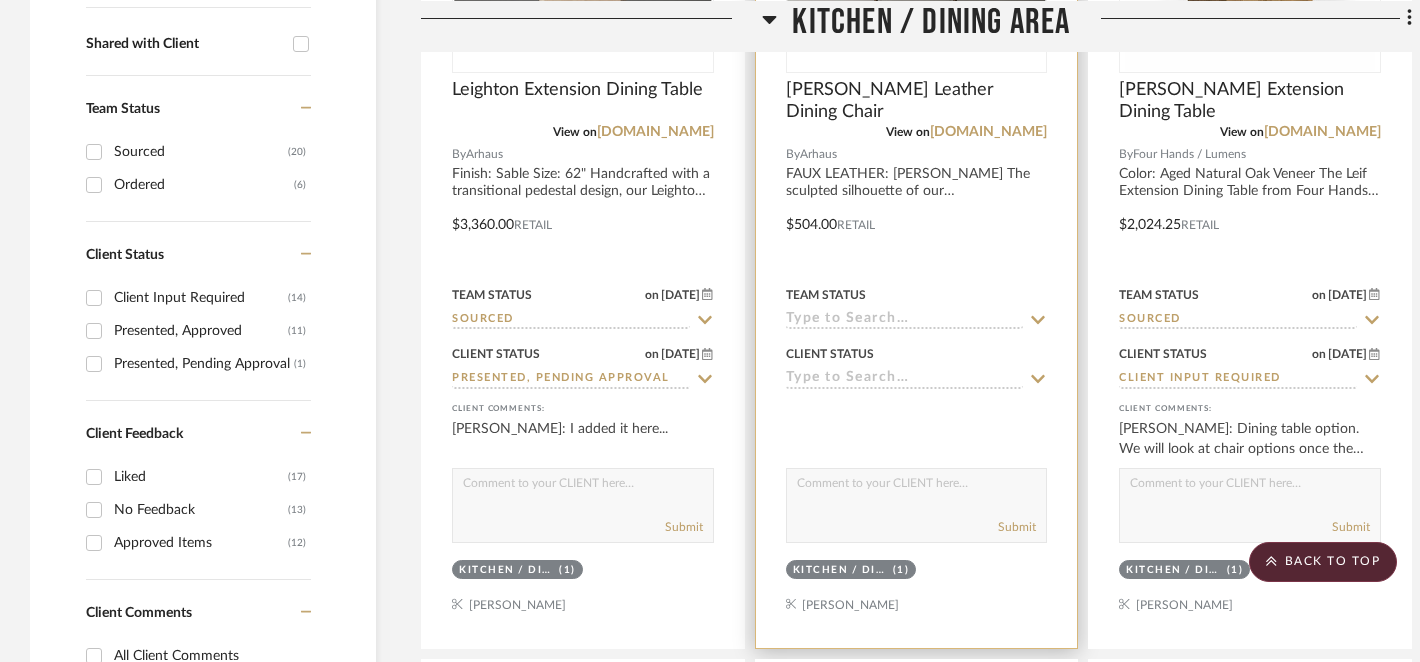 scroll, scrollTop: 778, scrollLeft: 0, axis: vertical 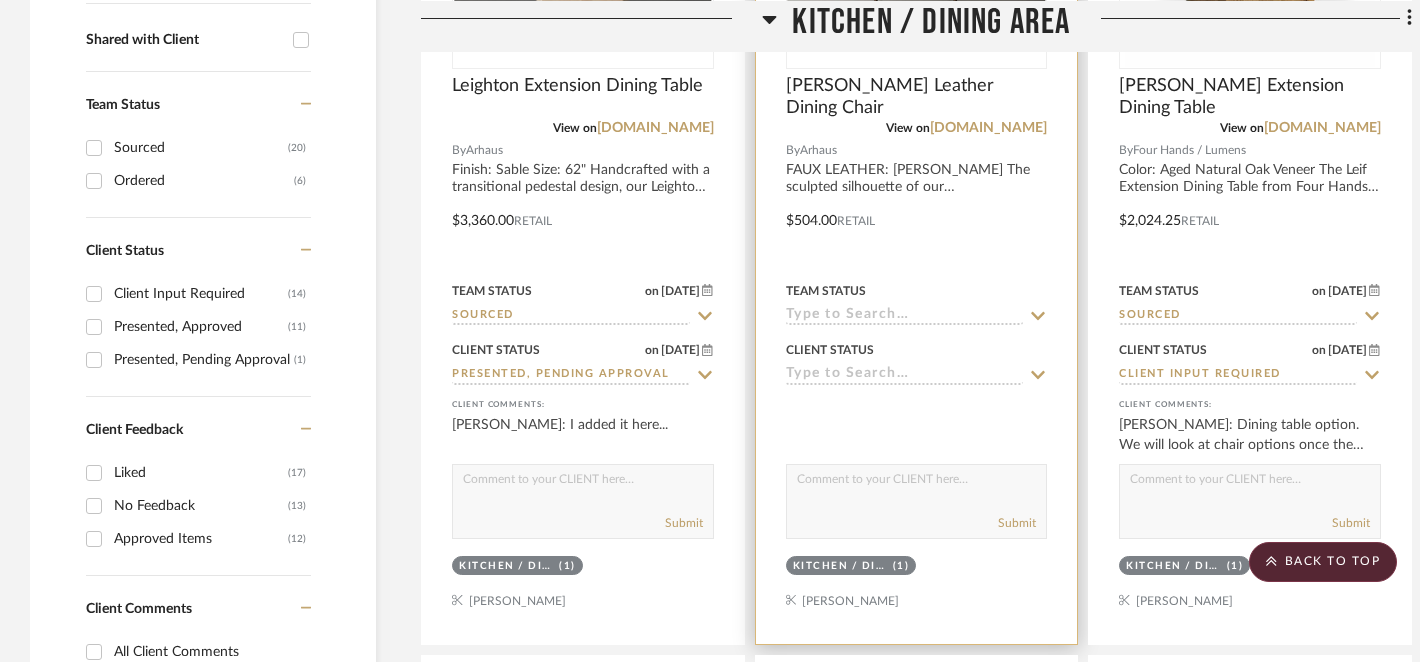 click 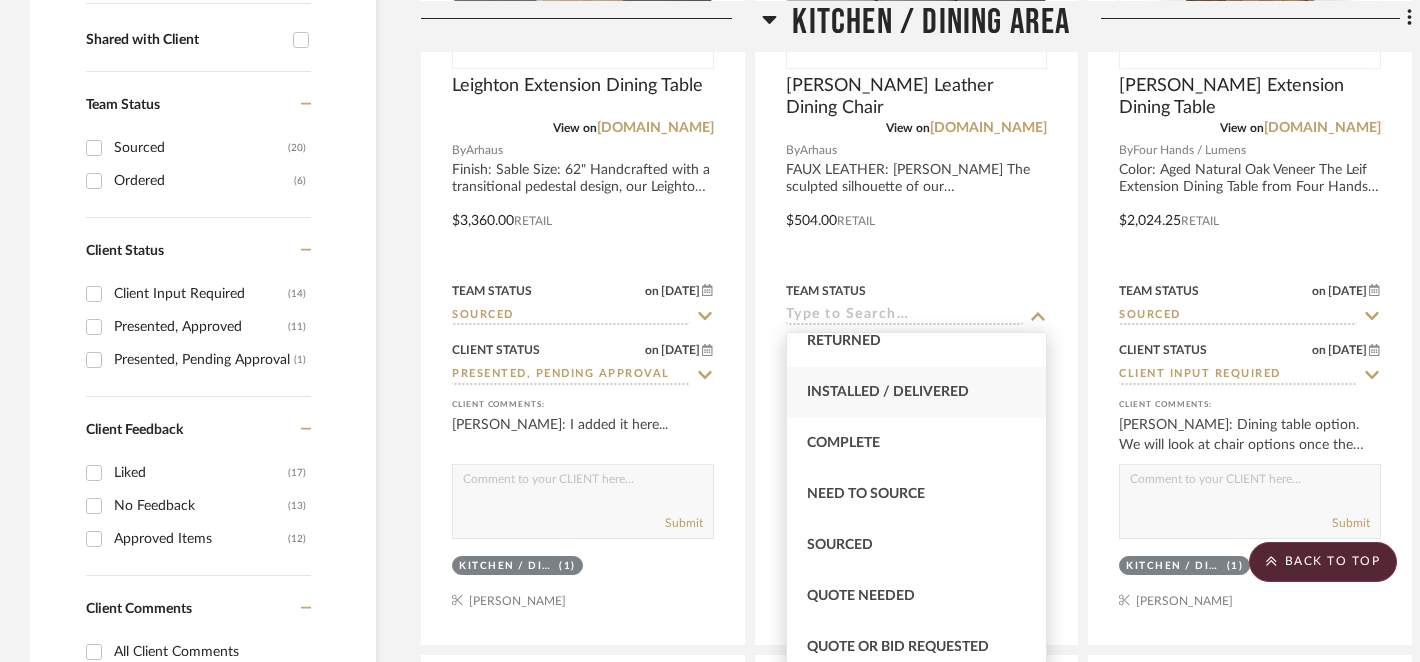 scroll, scrollTop: 483, scrollLeft: 0, axis: vertical 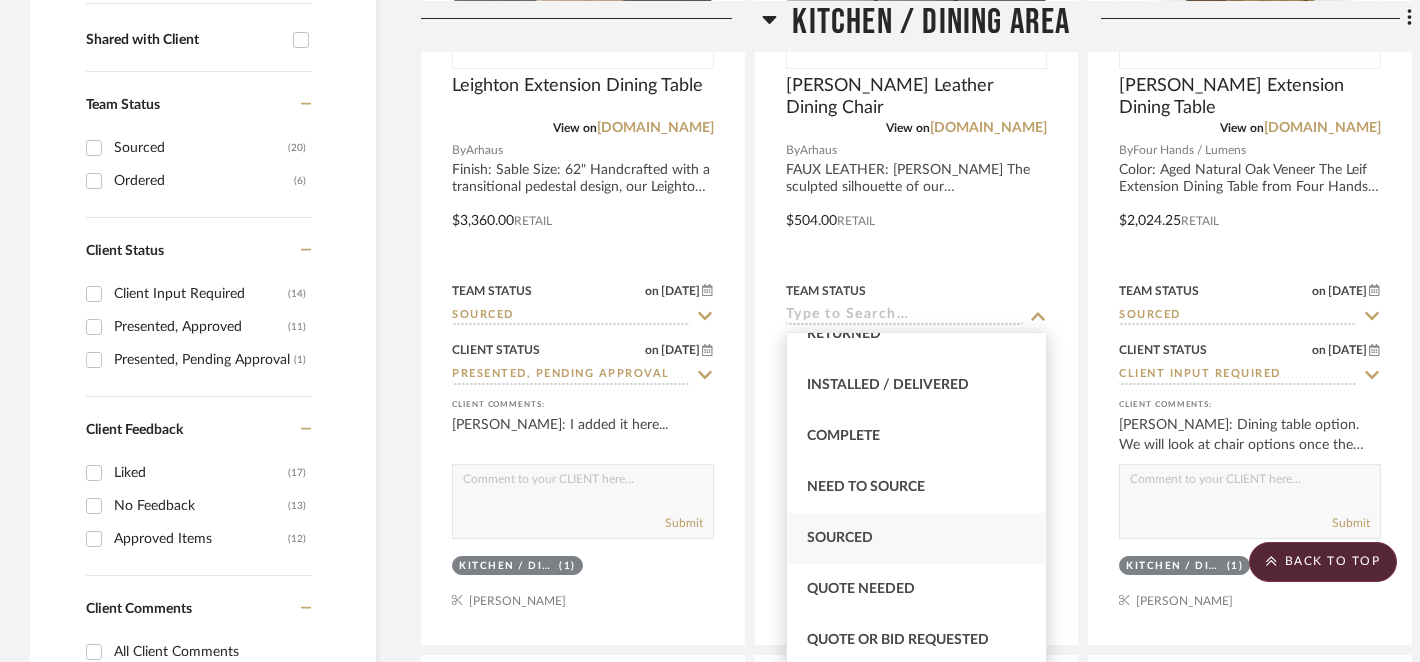 click on "Sourced" at bounding box center [840, 538] 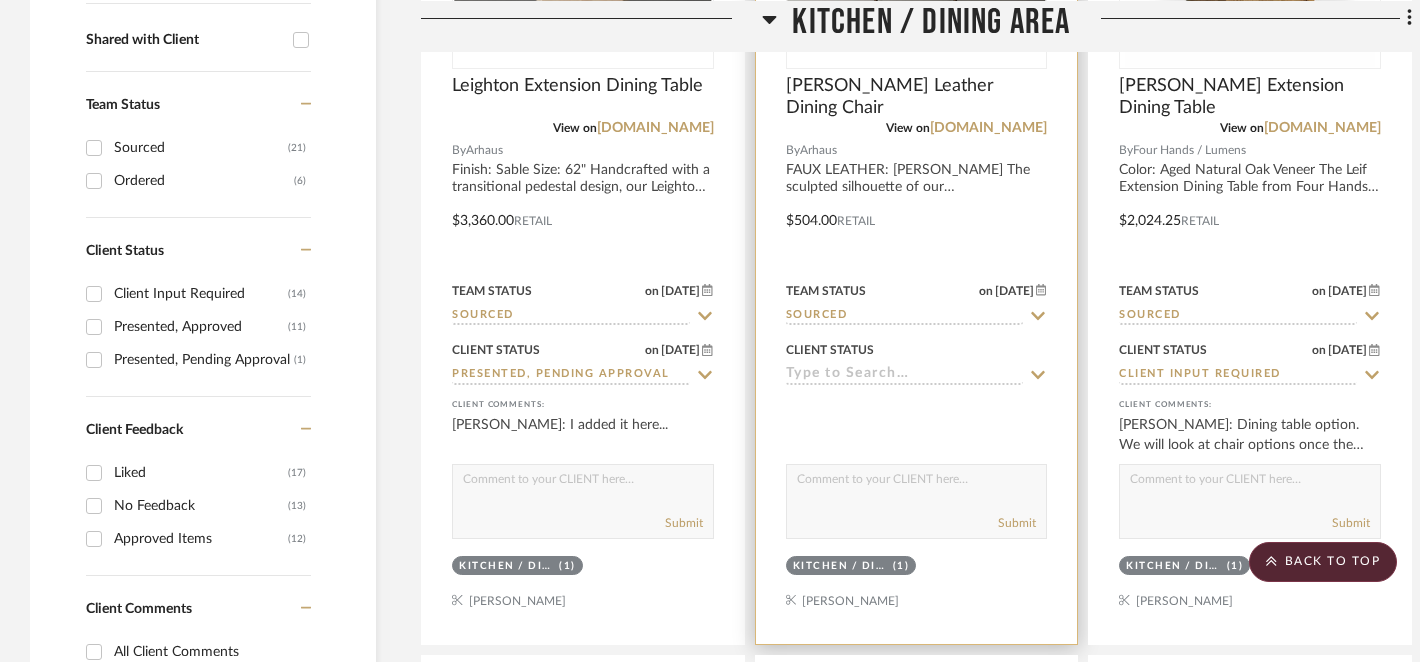 click 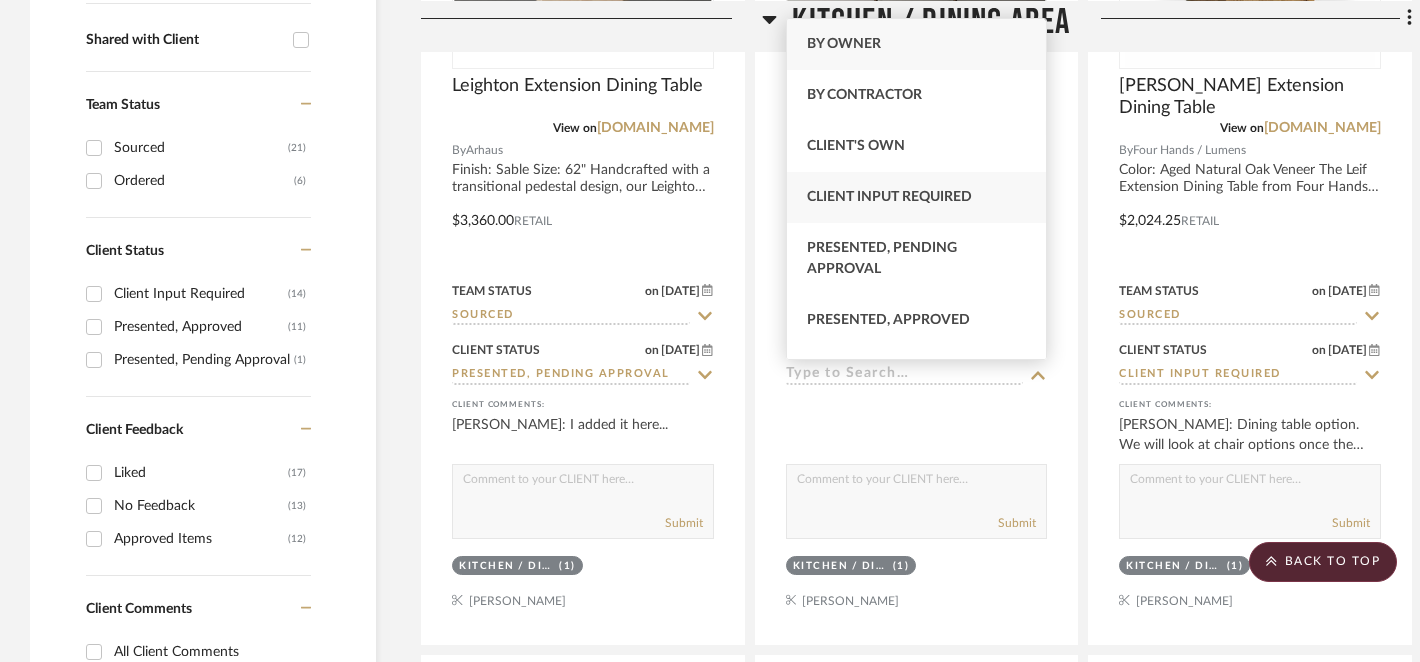 click on "Client Input Required" at bounding box center [889, 197] 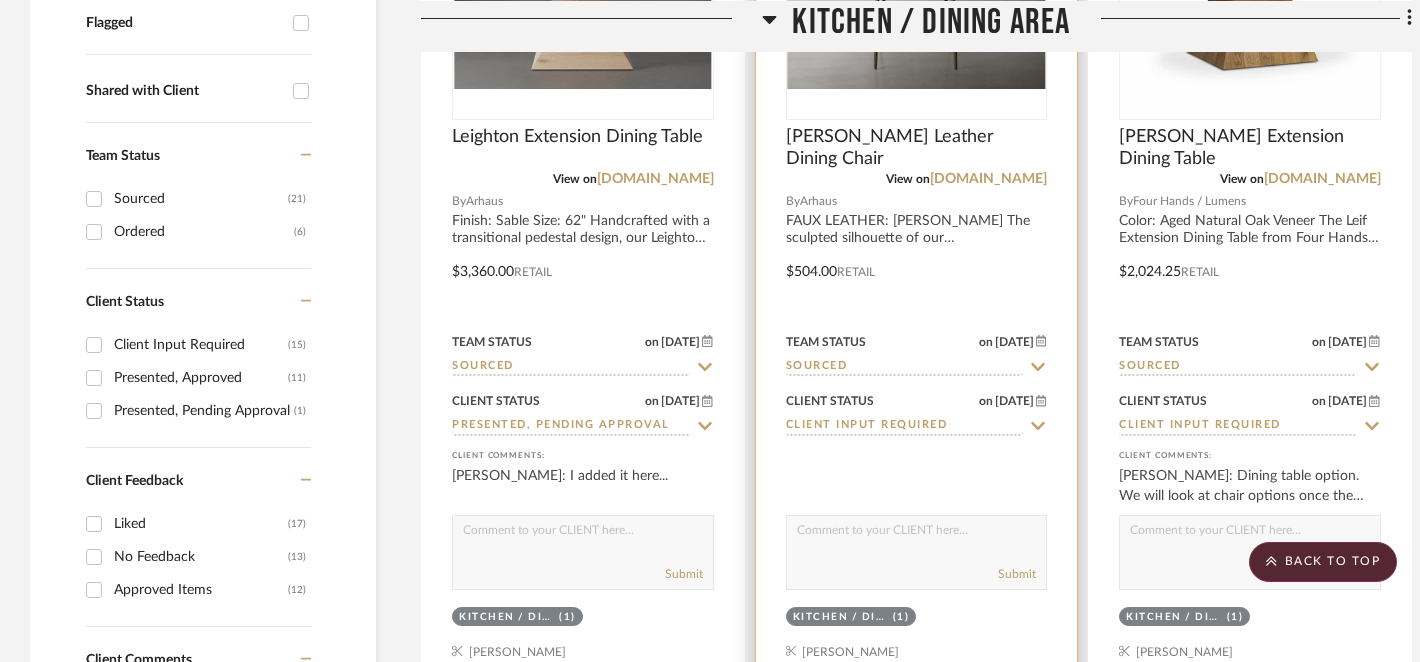 scroll, scrollTop: 731, scrollLeft: 0, axis: vertical 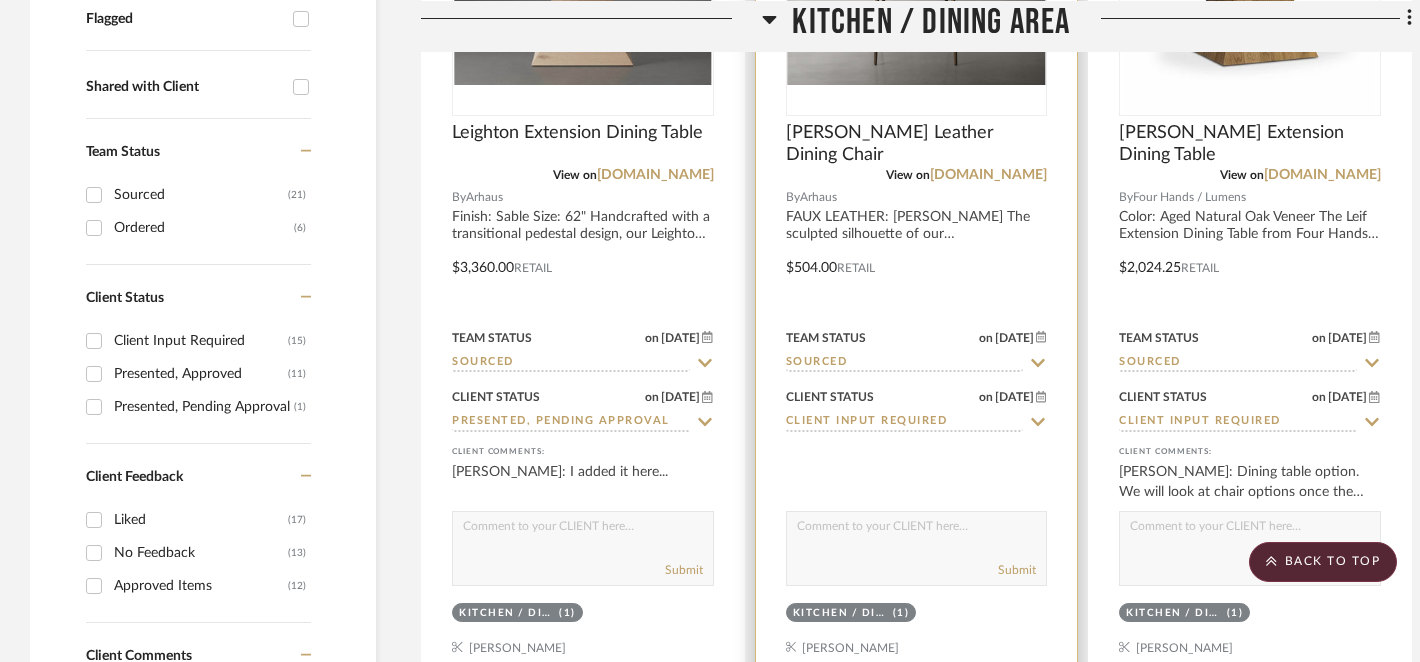 click at bounding box center [917, 531] 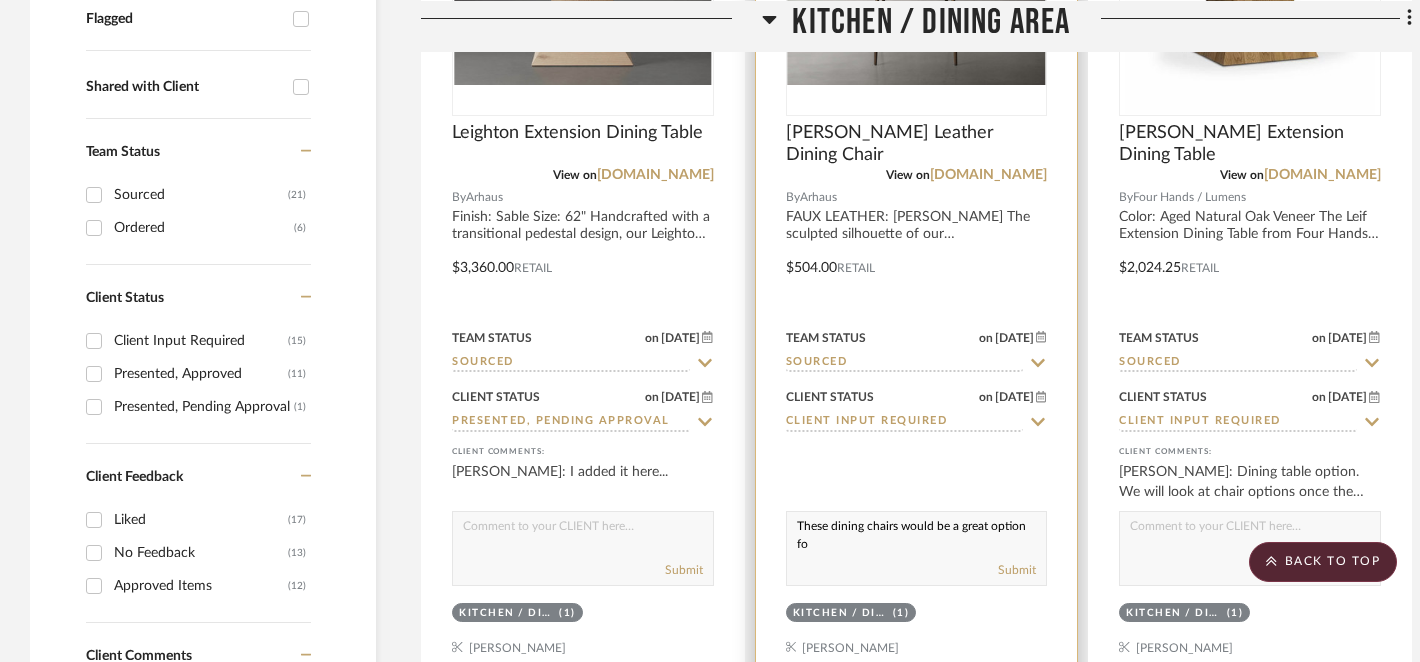 scroll, scrollTop: 1, scrollLeft: 0, axis: vertical 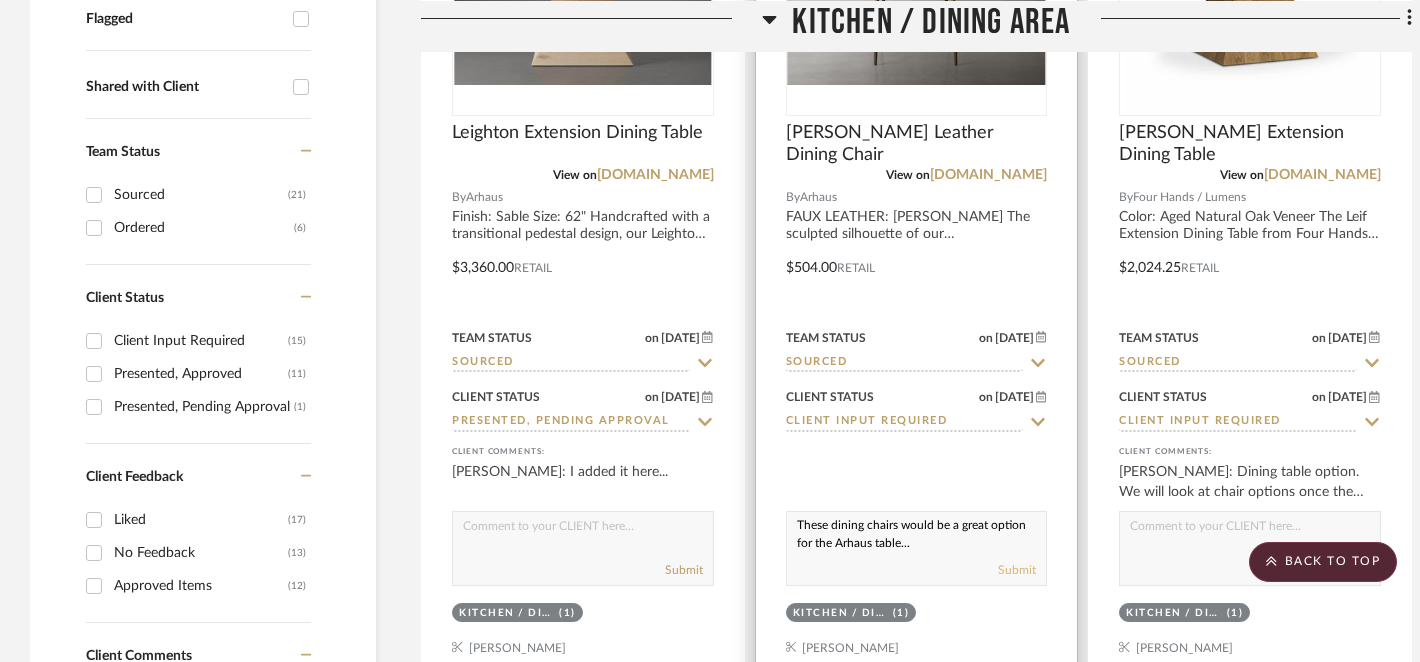 type on "These dining chairs would be a great option for the Arhaus table..." 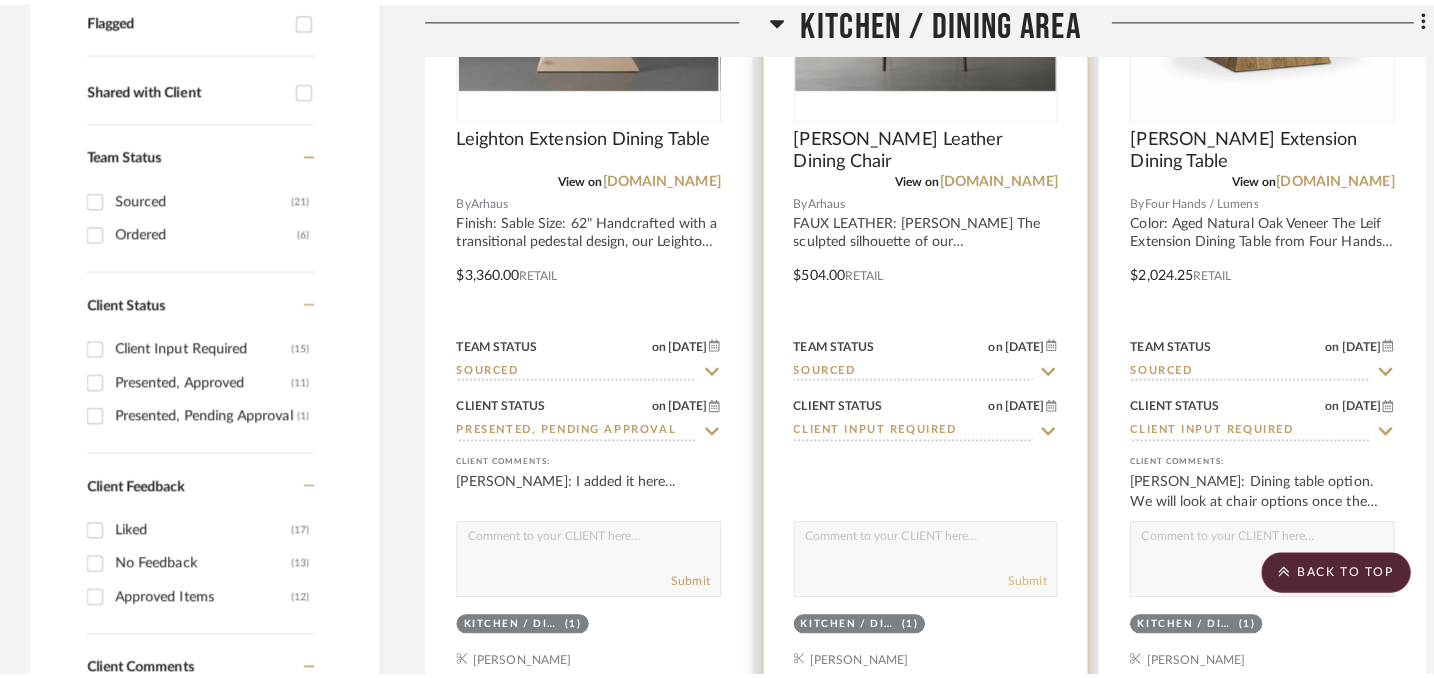 scroll, scrollTop: 0, scrollLeft: 0, axis: both 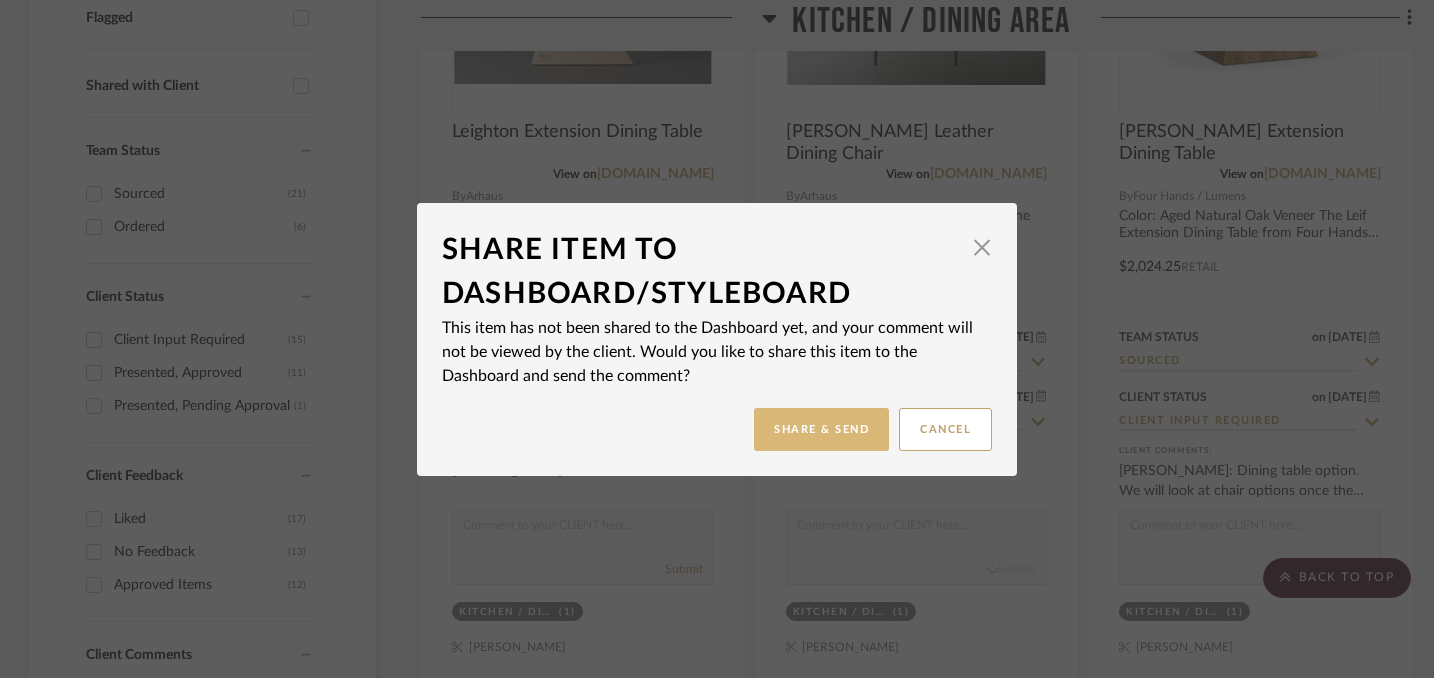 click on "Share & Send" at bounding box center [821, 429] 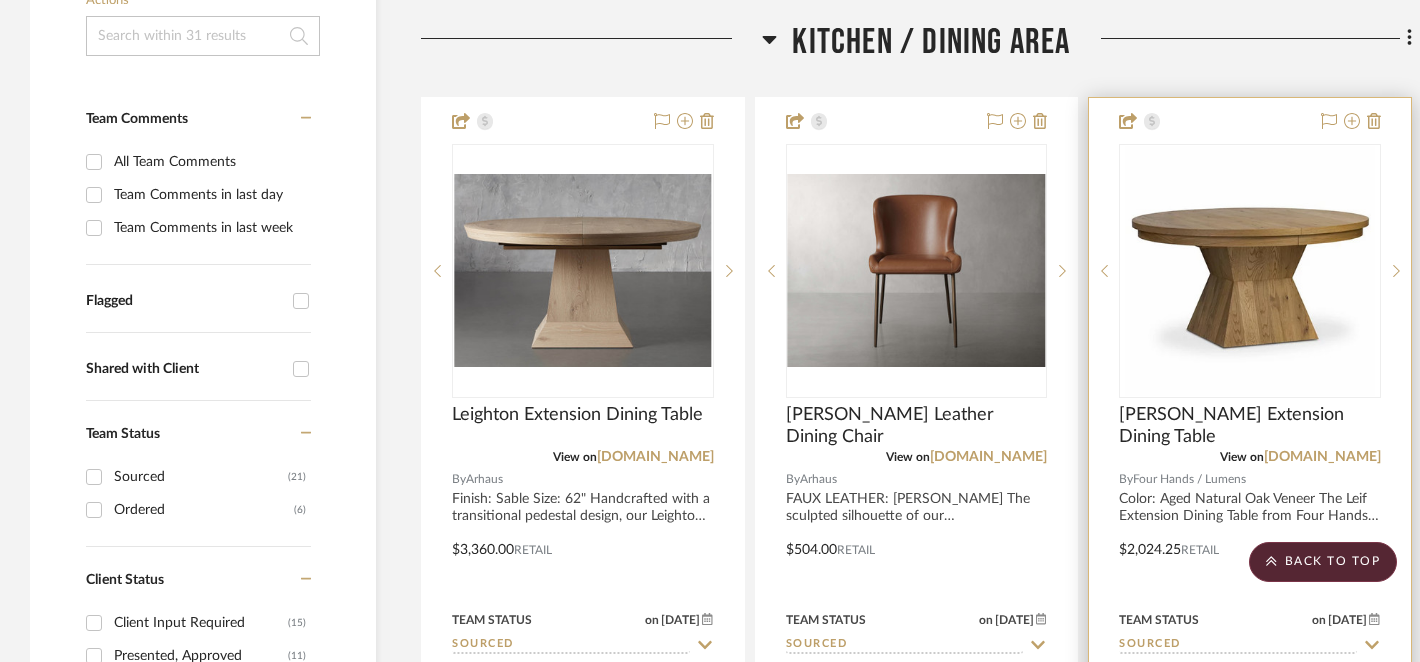 scroll, scrollTop: 452, scrollLeft: 0, axis: vertical 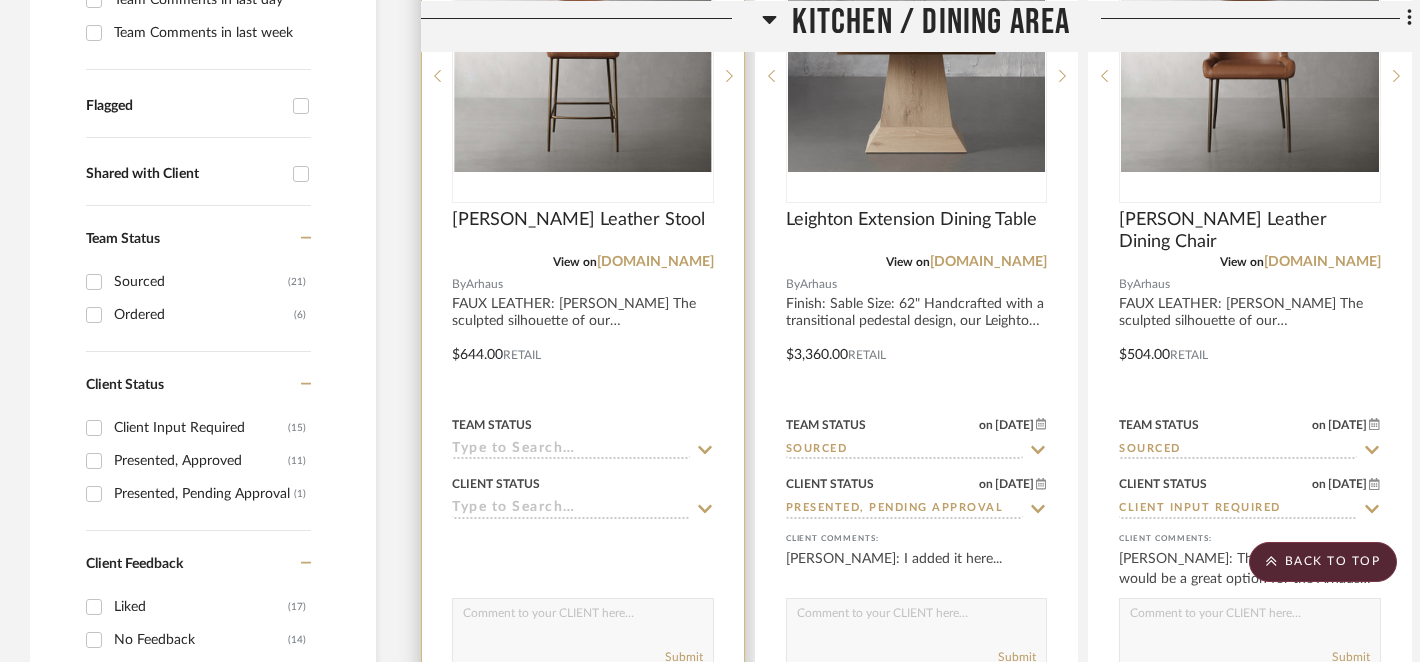 click 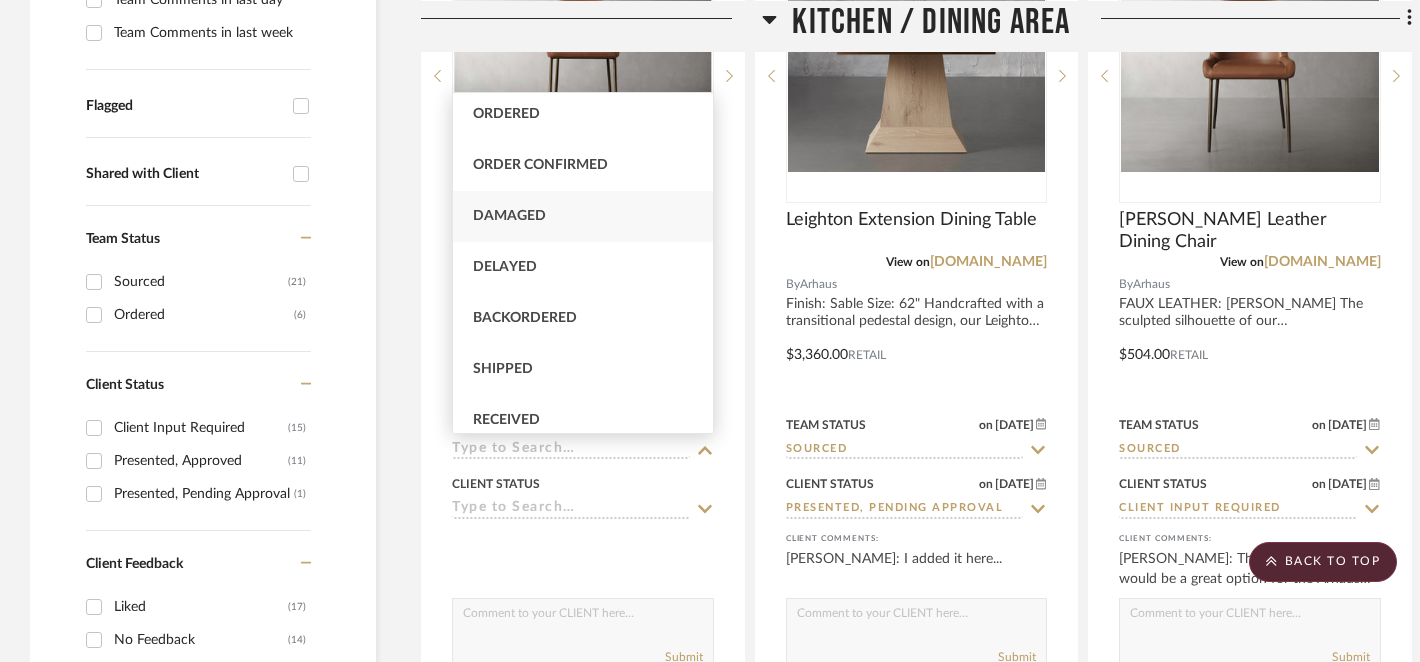 scroll, scrollTop: 0, scrollLeft: 0, axis: both 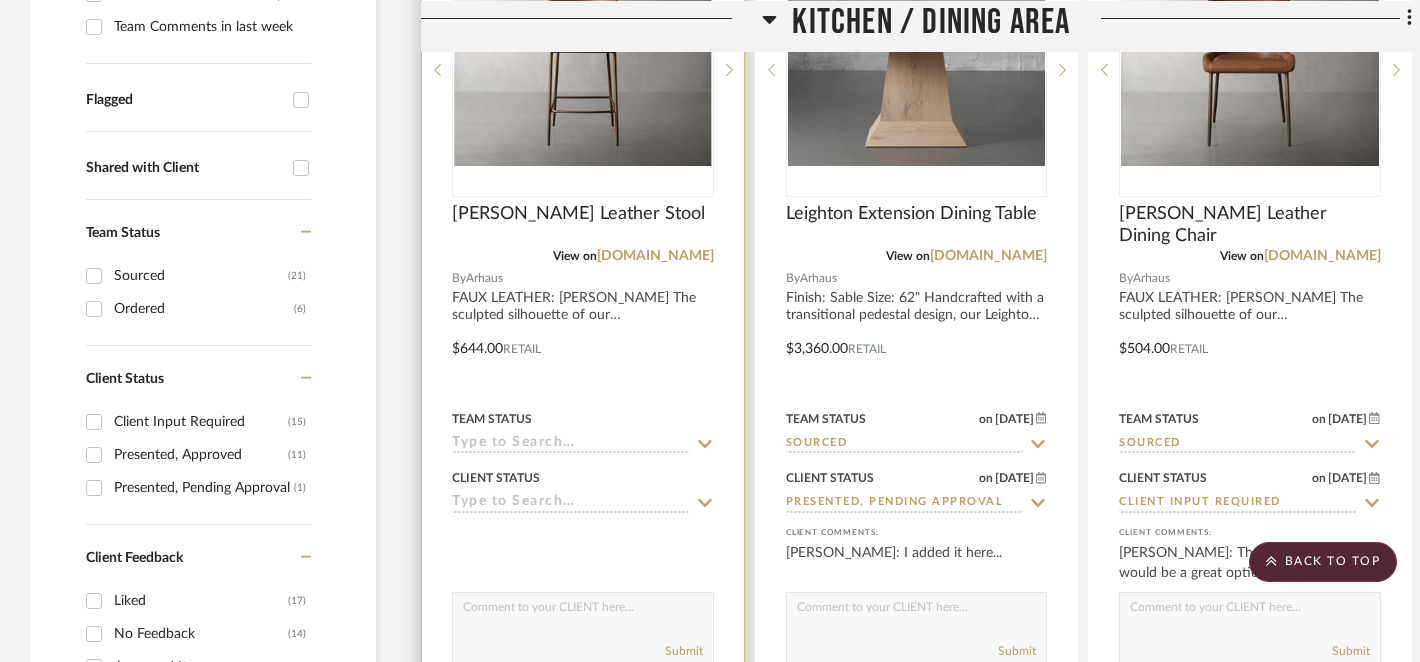click 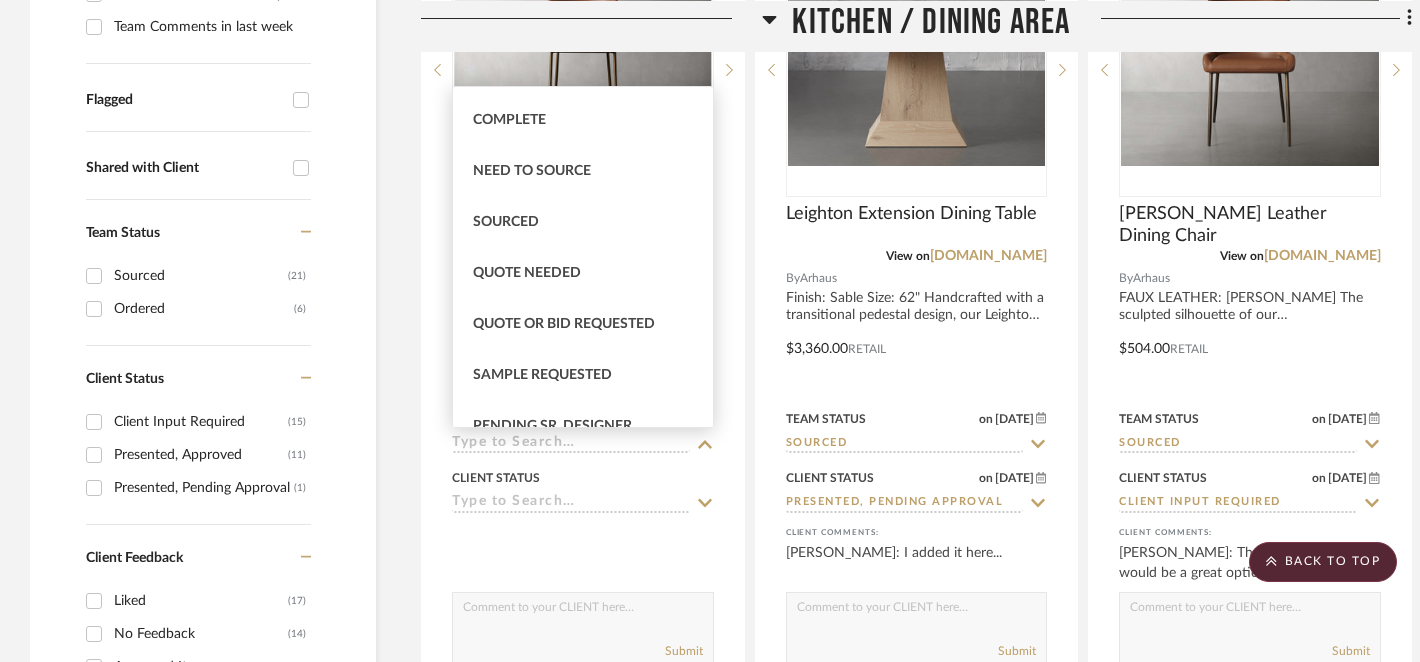 scroll, scrollTop: 570, scrollLeft: 0, axis: vertical 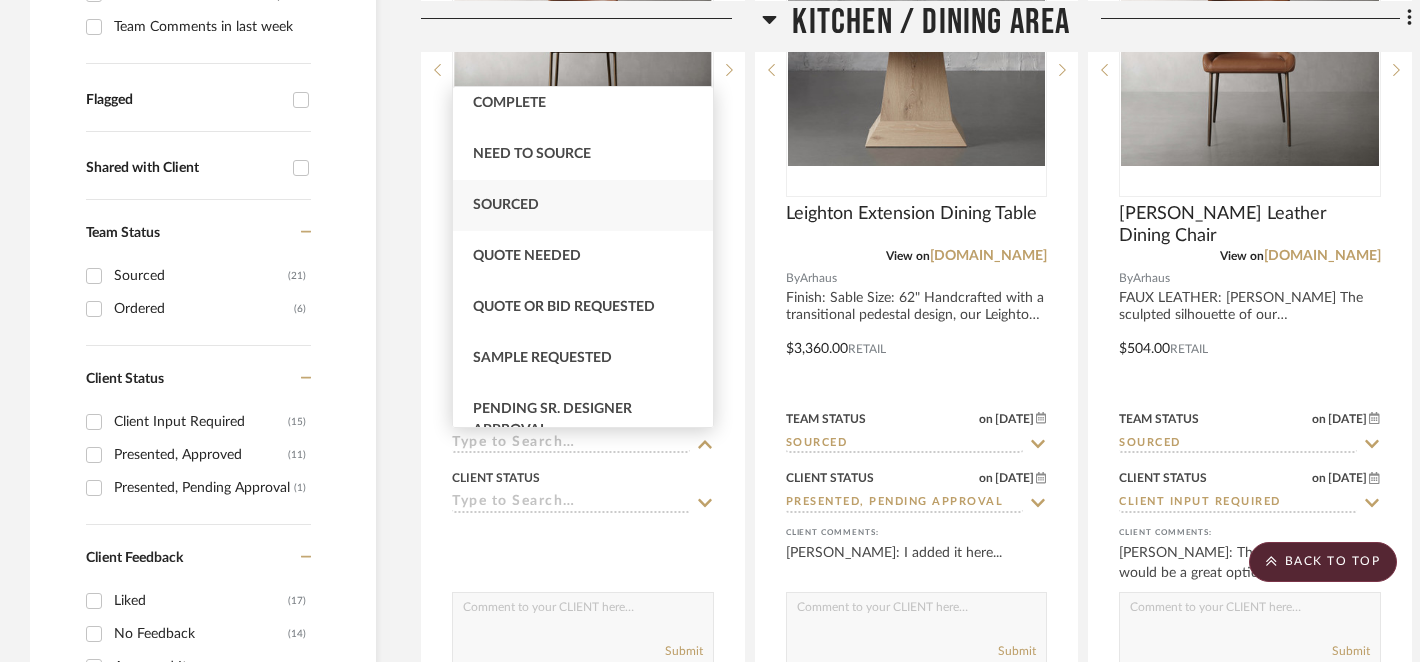 click on "Sourced" at bounding box center [506, 205] 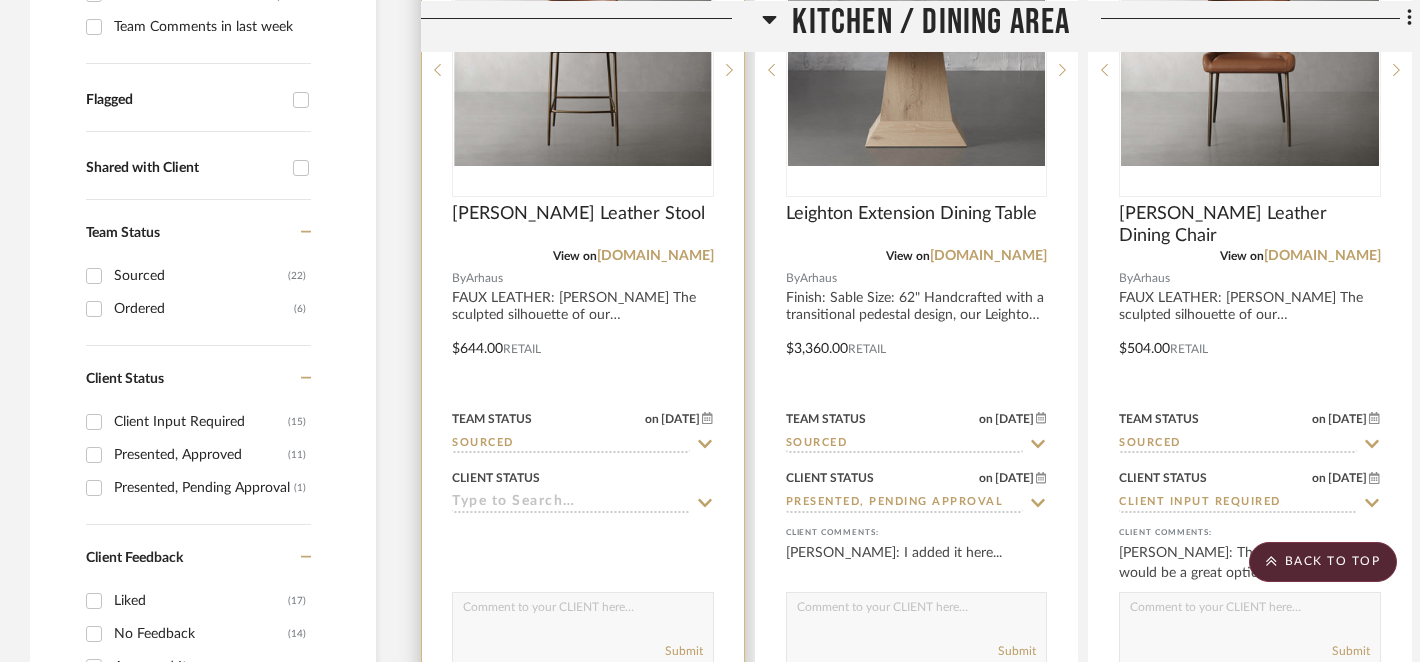 click 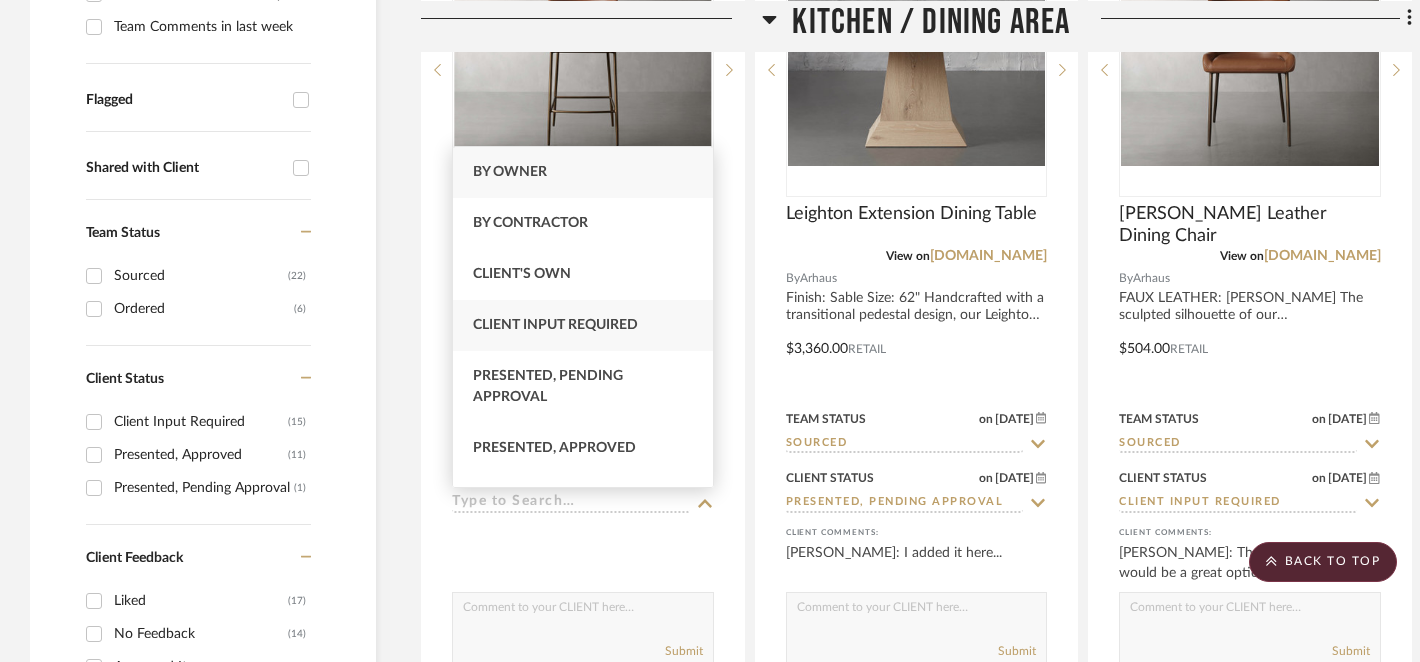 click on "Client Input Required" at bounding box center (555, 325) 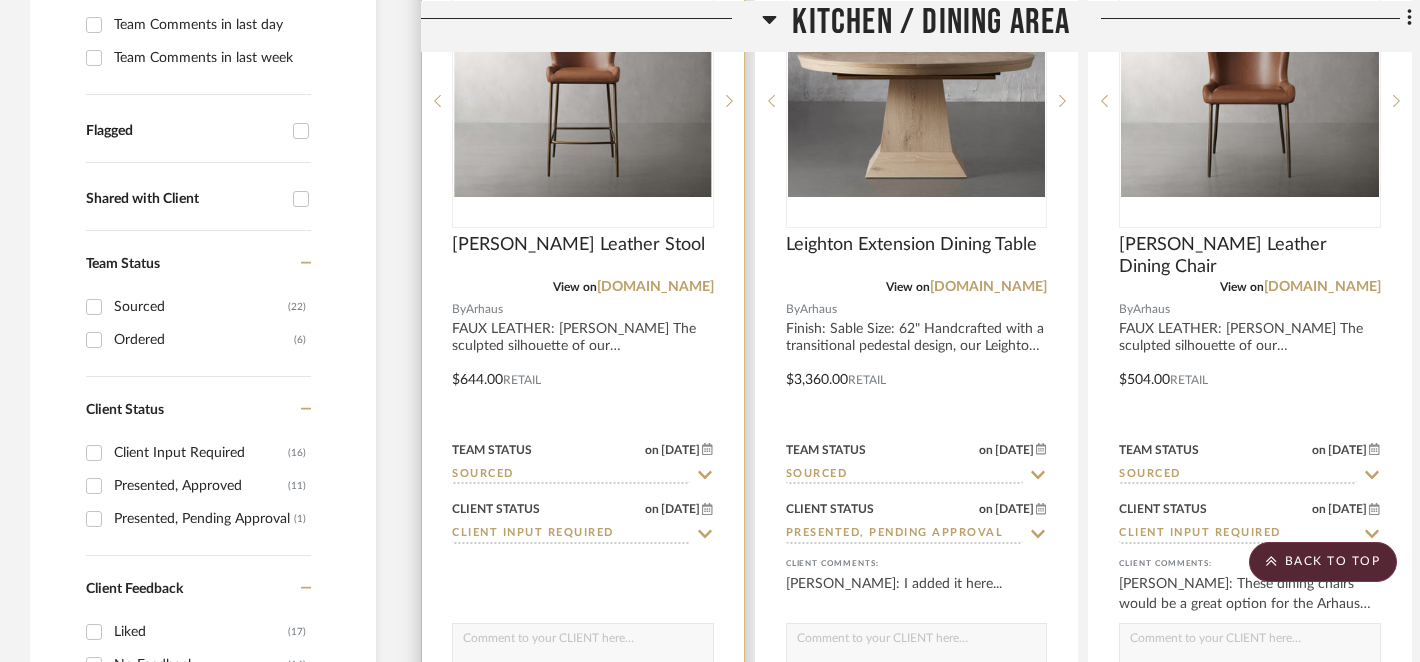 scroll, scrollTop: 592, scrollLeft: 0, axis: vertical 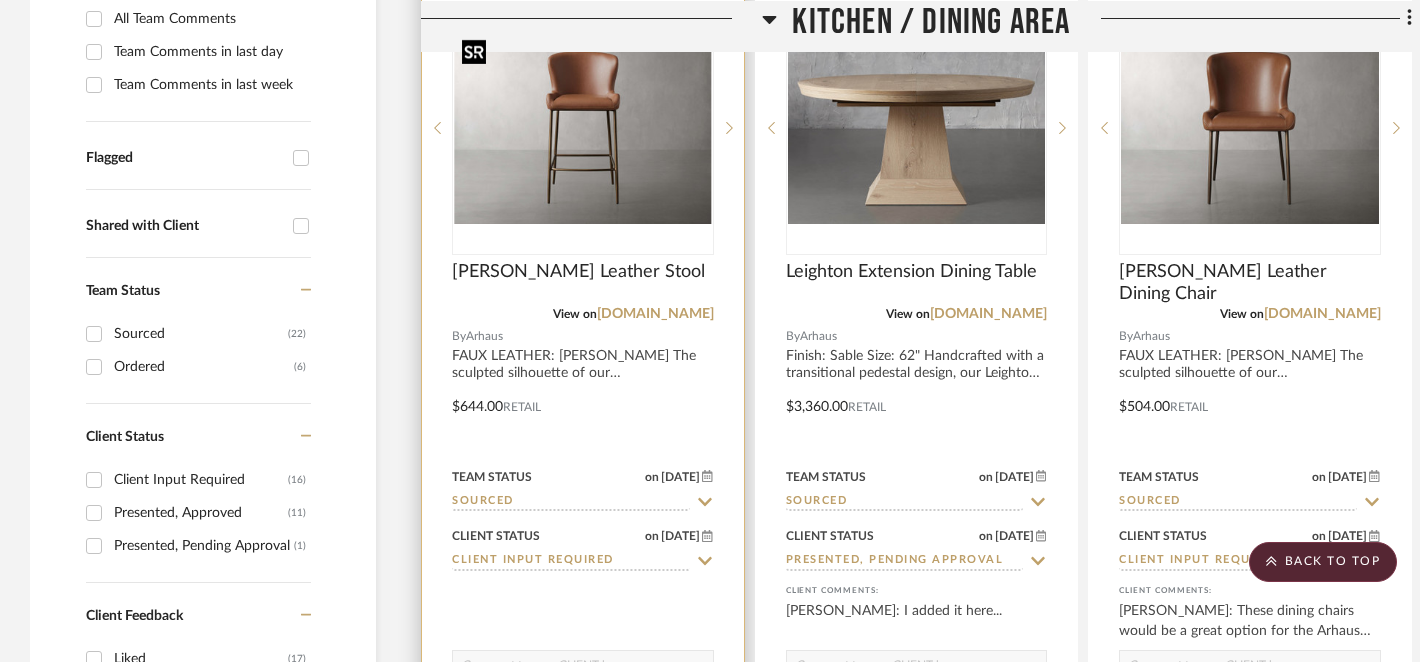 click at bounding box center (583, 128) 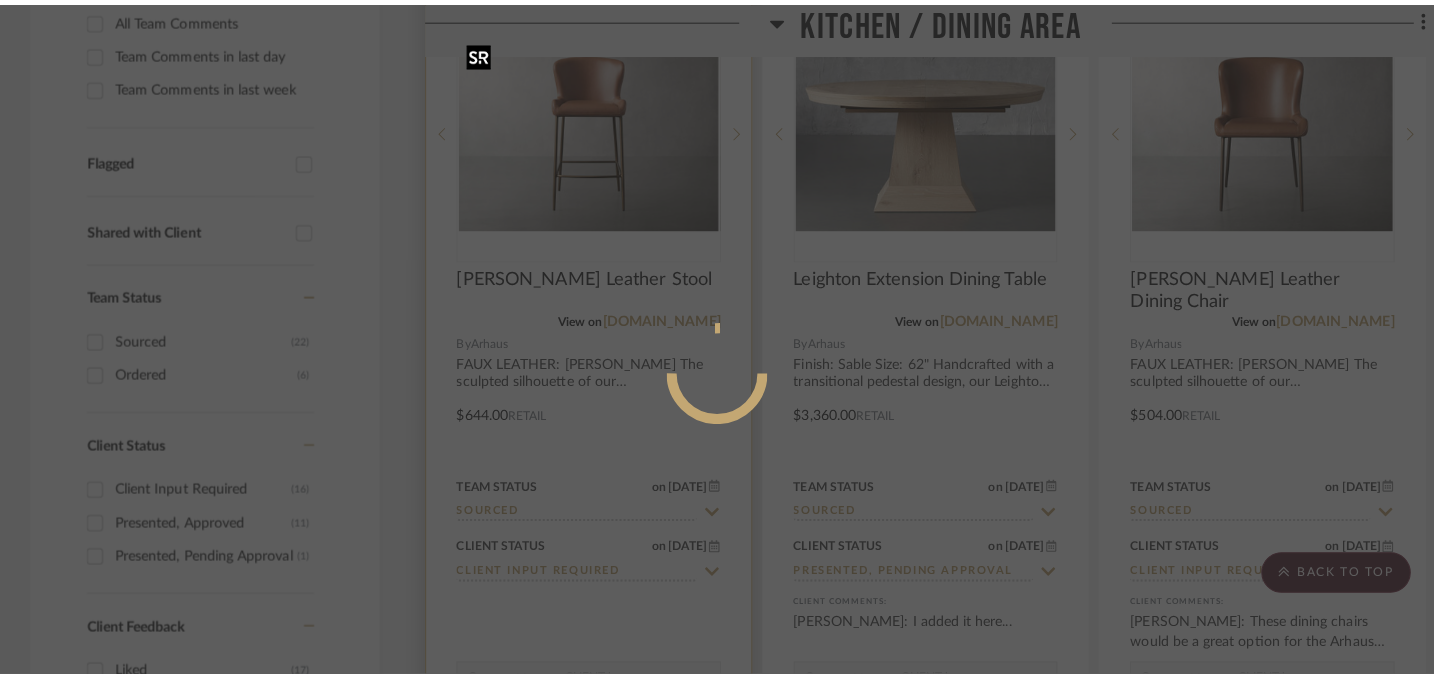 scroll, scrollTop: 0, scrollLeft: 0, axis: both 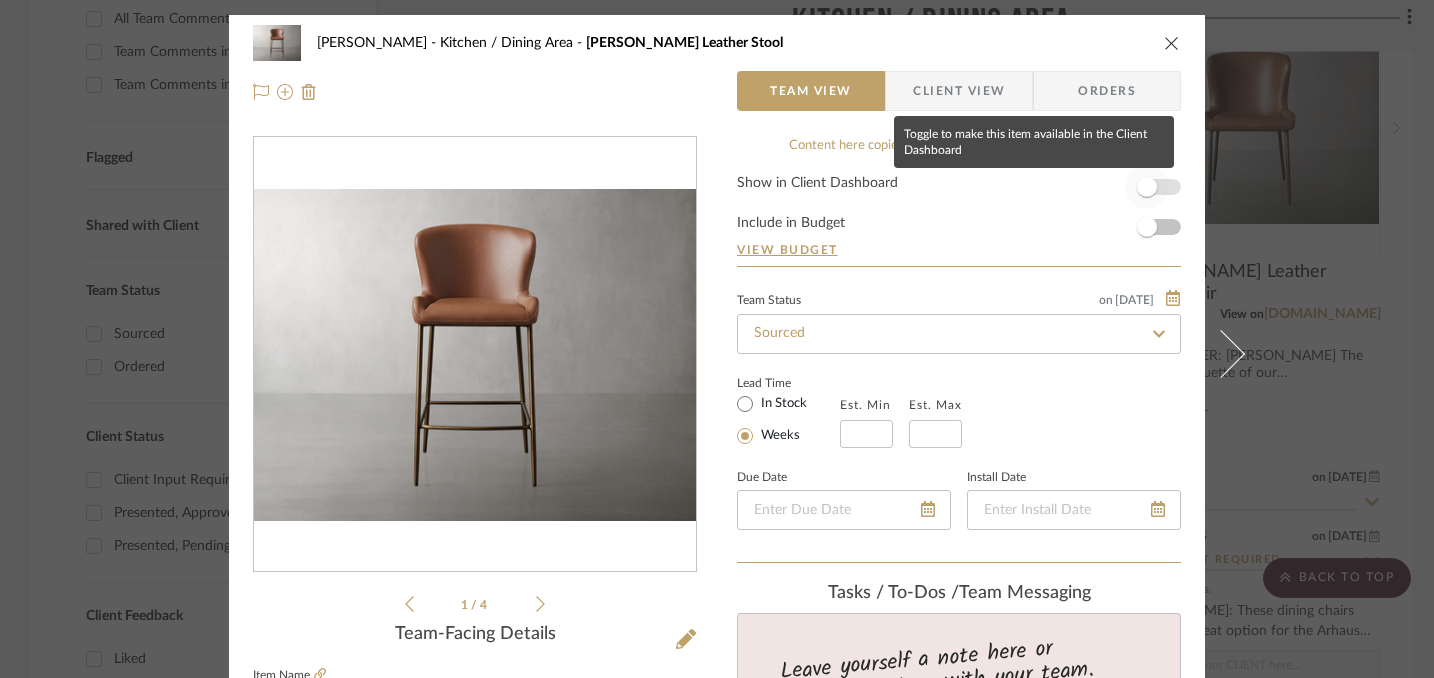 click at bounding box center [1147, 187] 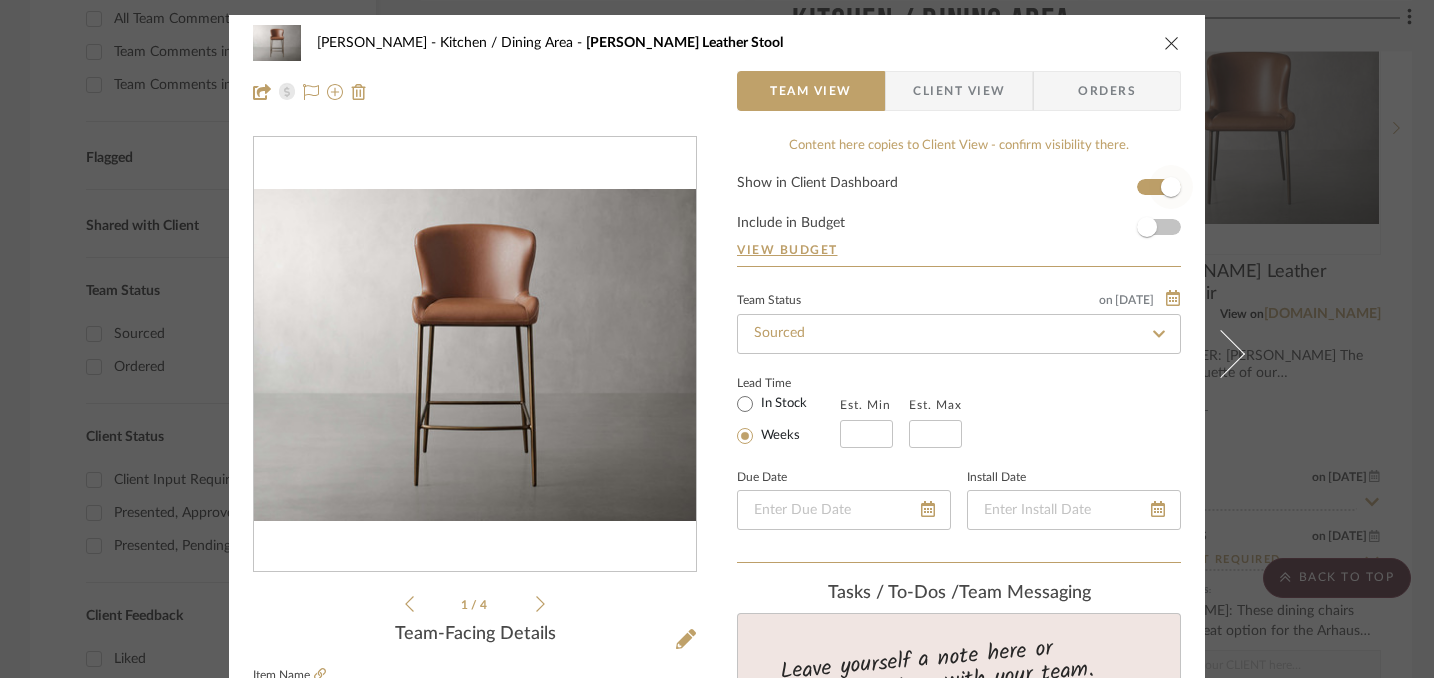type 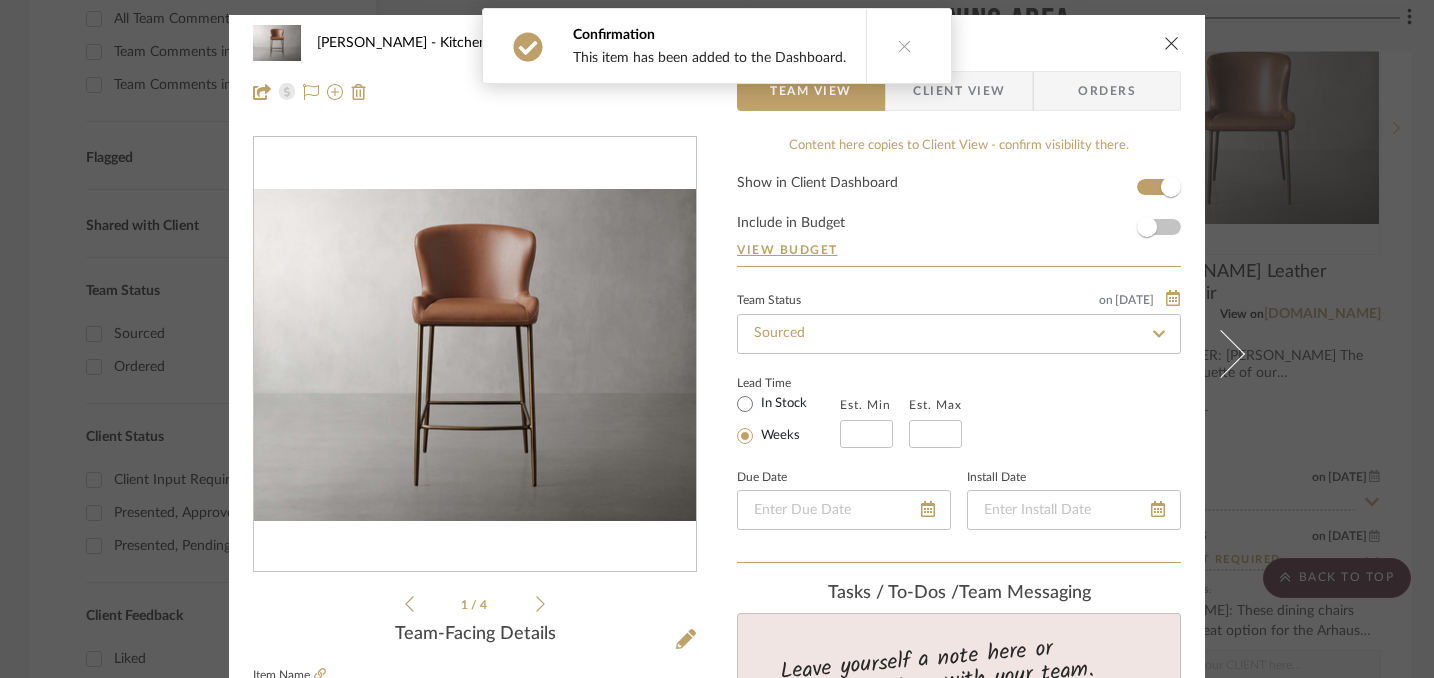 click at bounding box center [1172, 43] 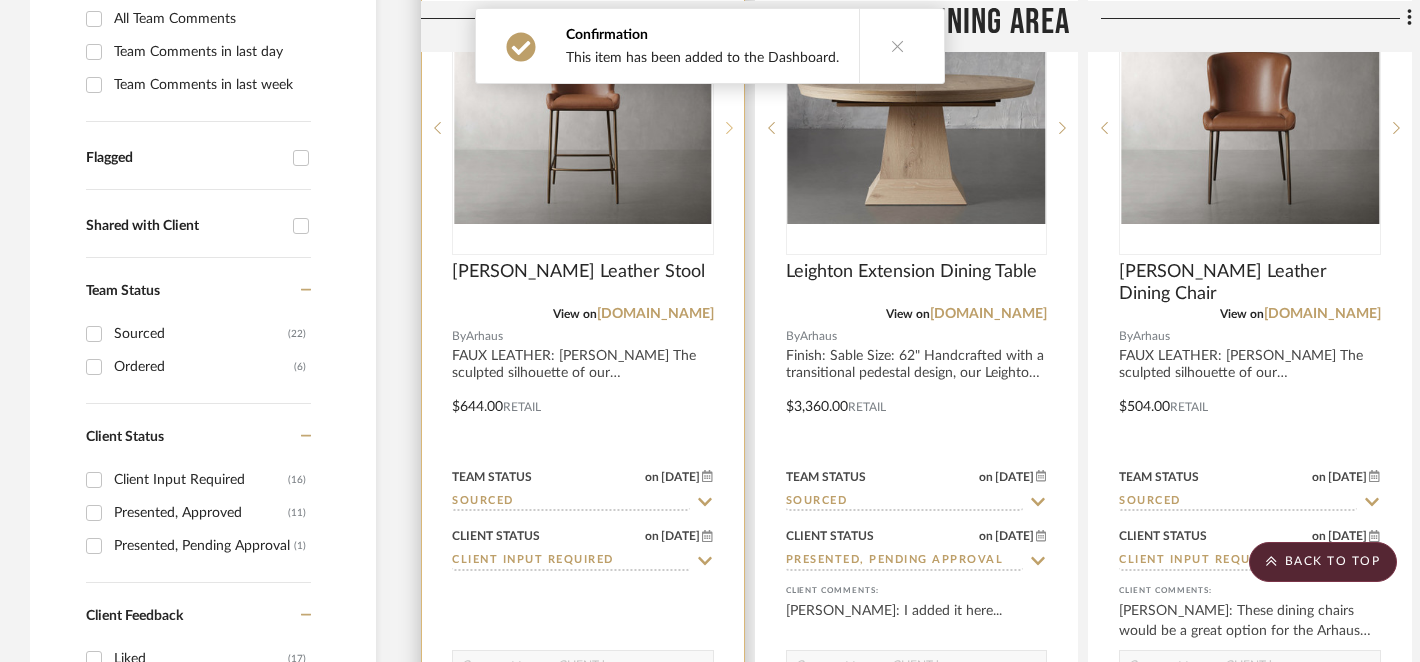 scroll, scrollTop: 0, scrollLeft: 0, axis: both 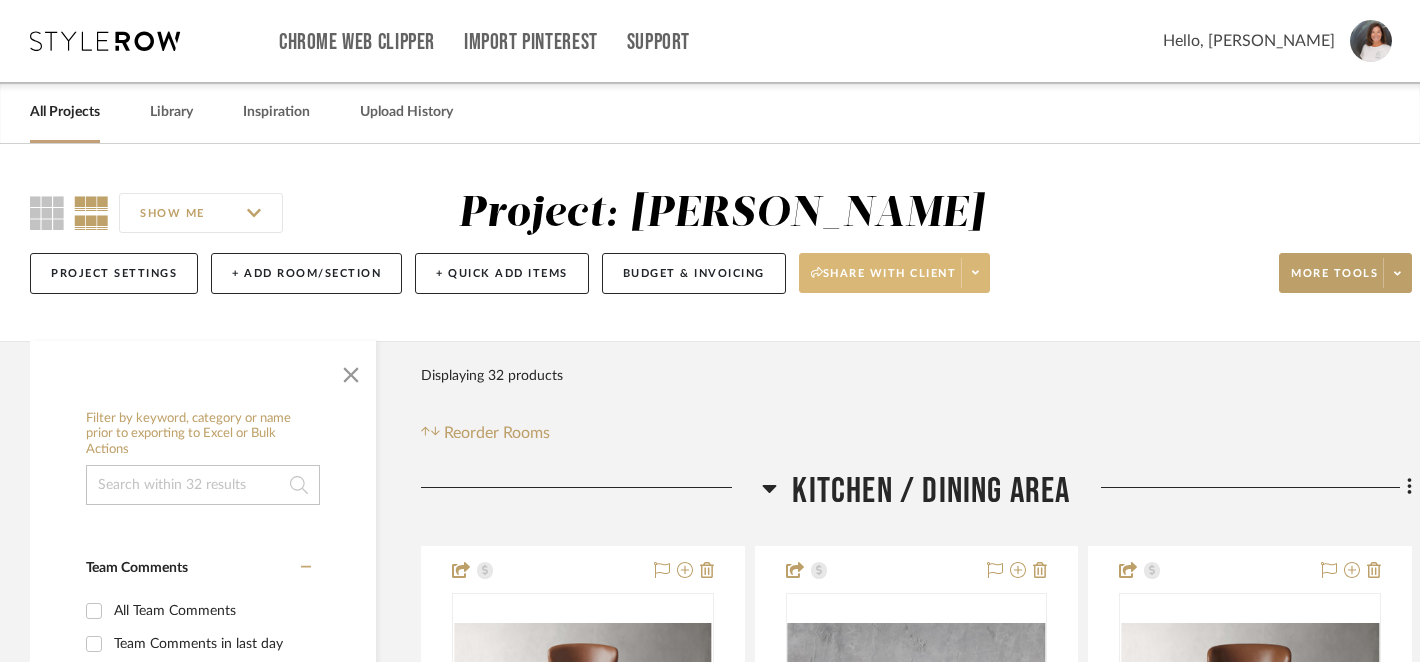 click on "Share with client" 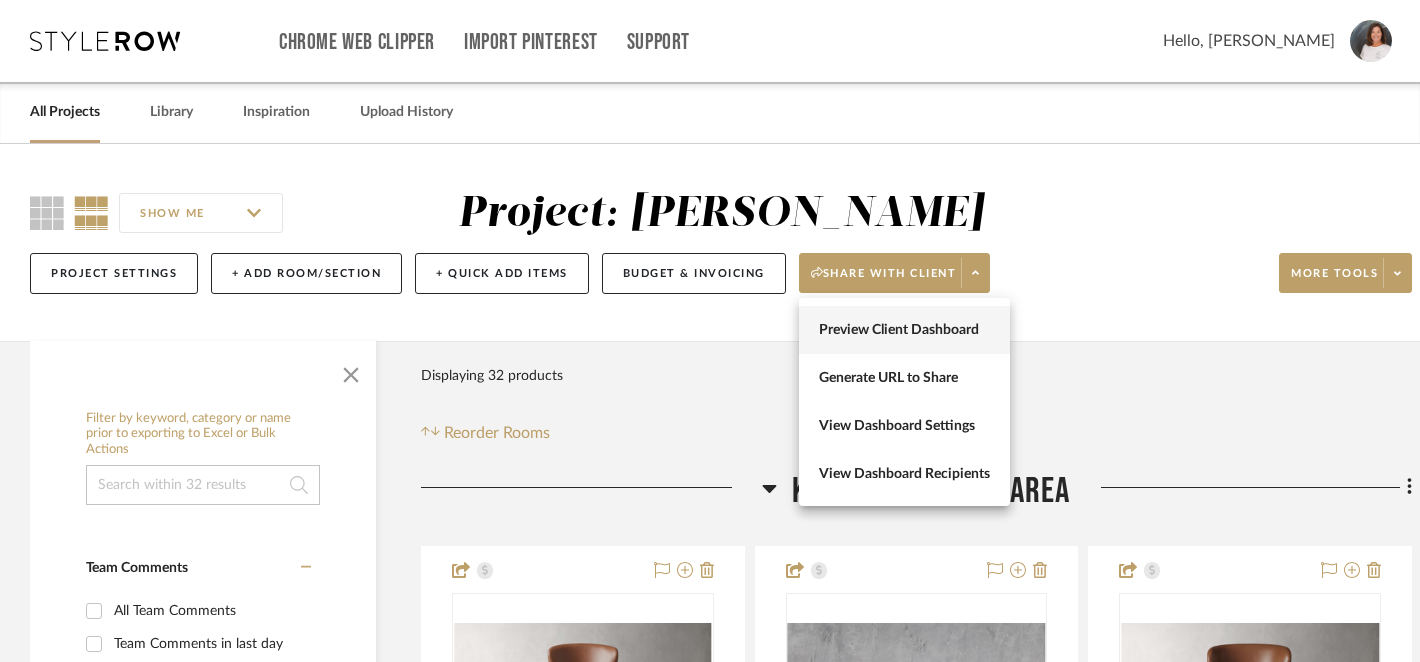click on "Preview Client Dashboard" at bounding box center (904, 330) 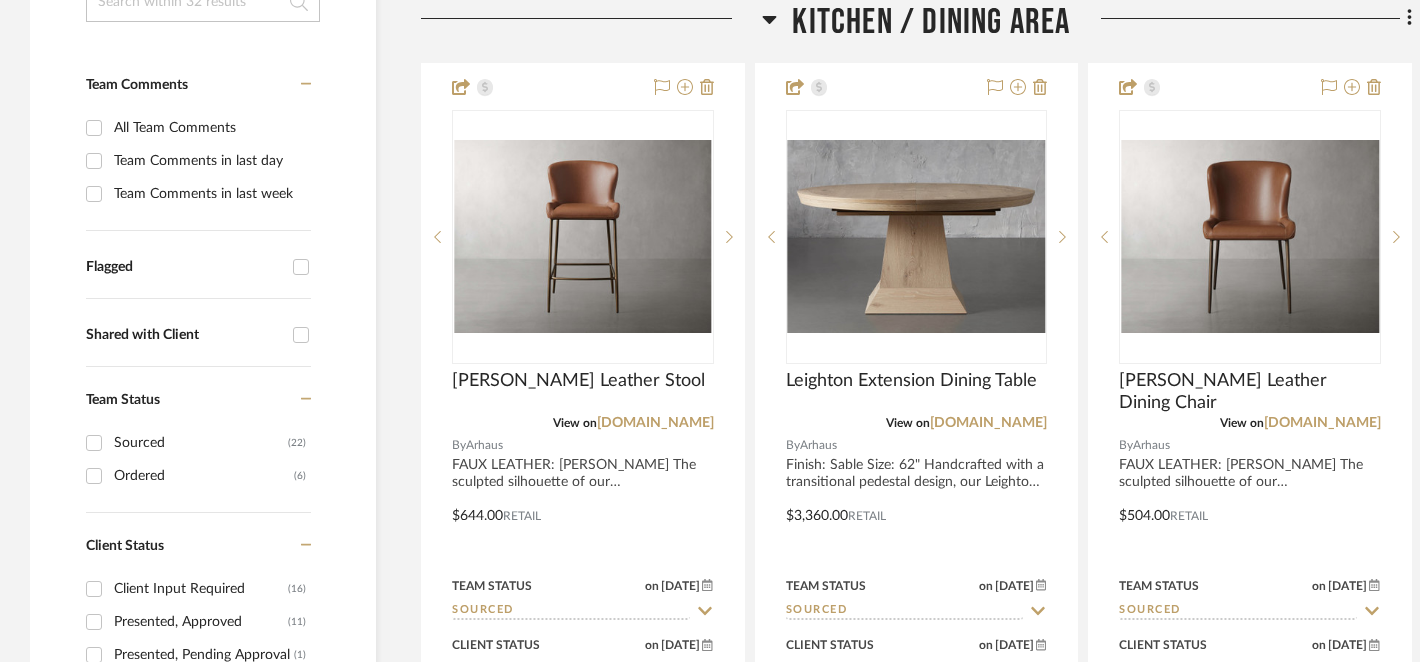 scroll, scrollTop: 481, scrollLeft: 0, axis: vertical 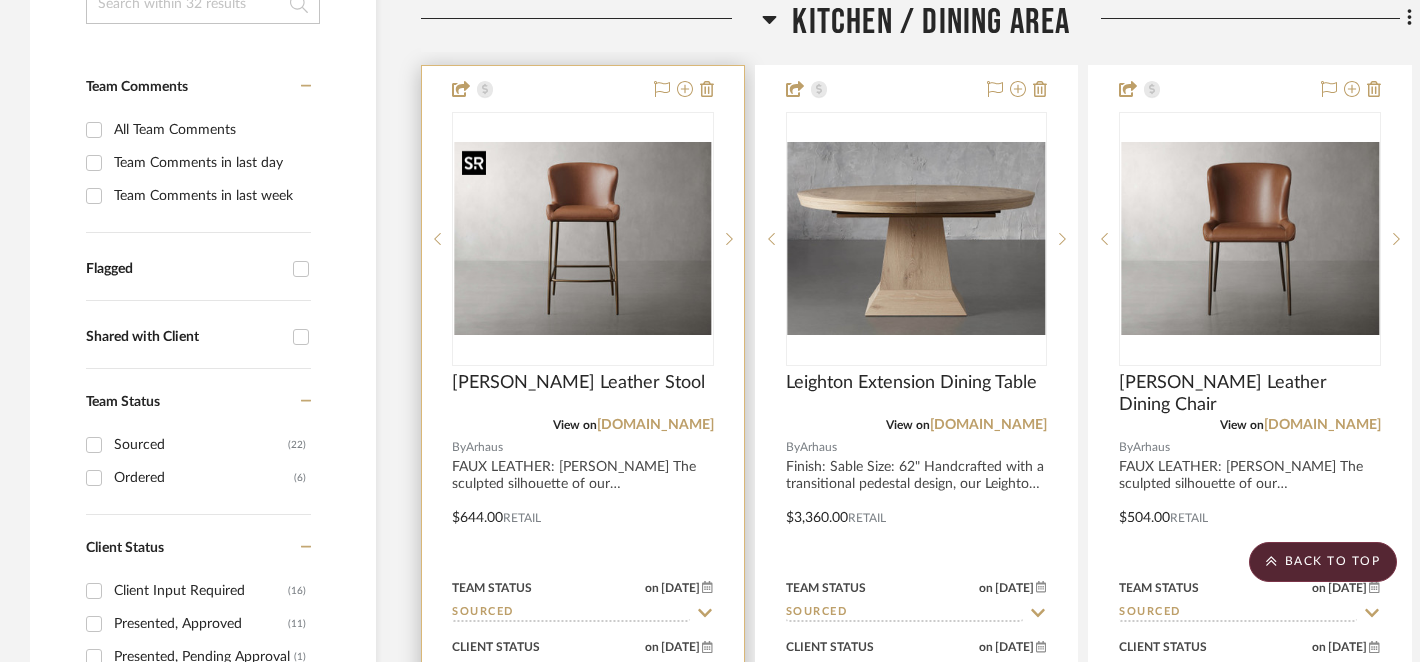 click at bounding box center [583, 239] 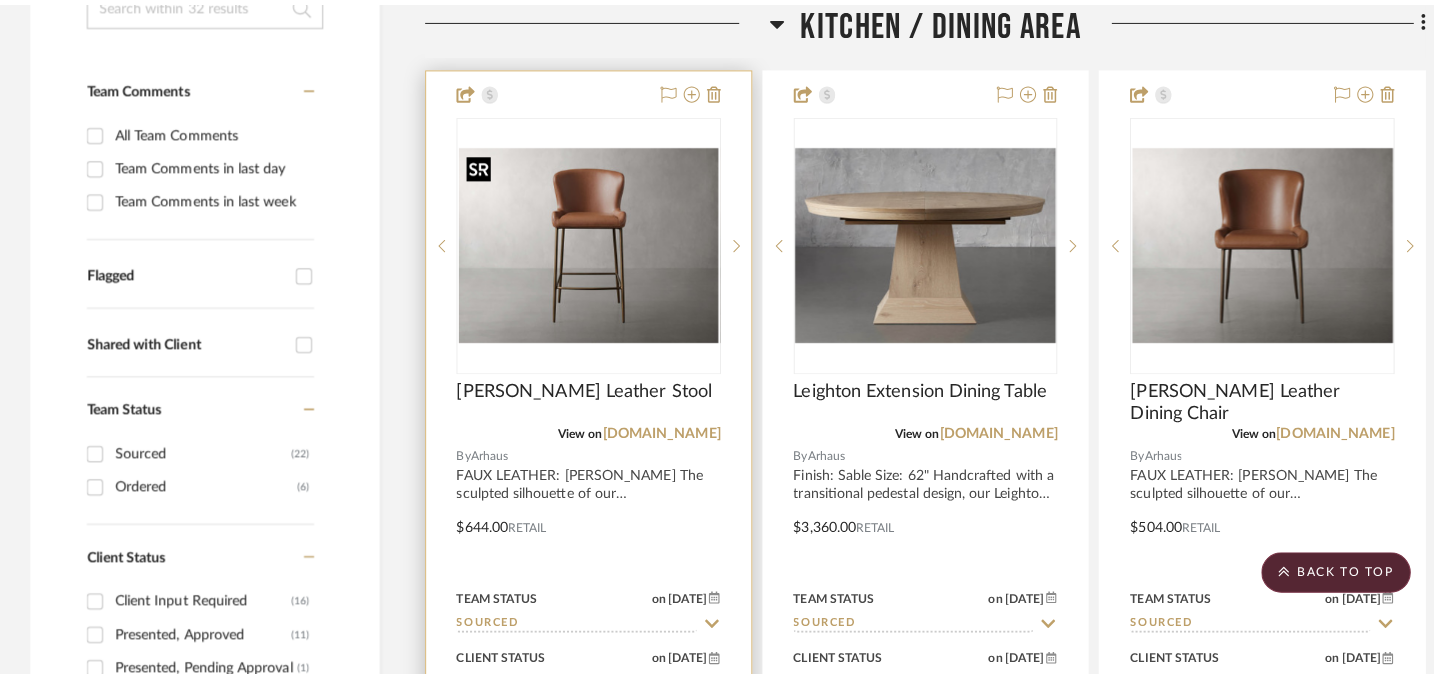 scroll, scrollTop: 0, scrollLeft: 0, axis: both 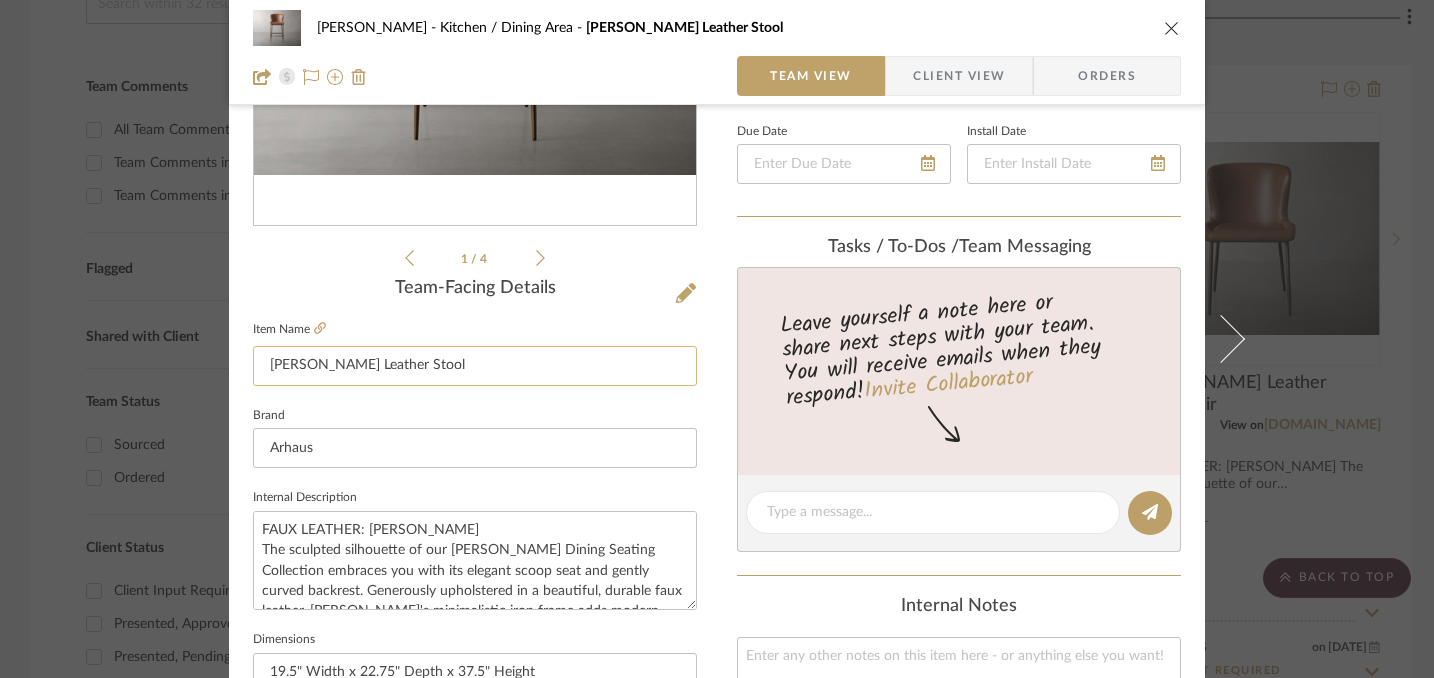 click on "Kirsten Faux Leather Stool" 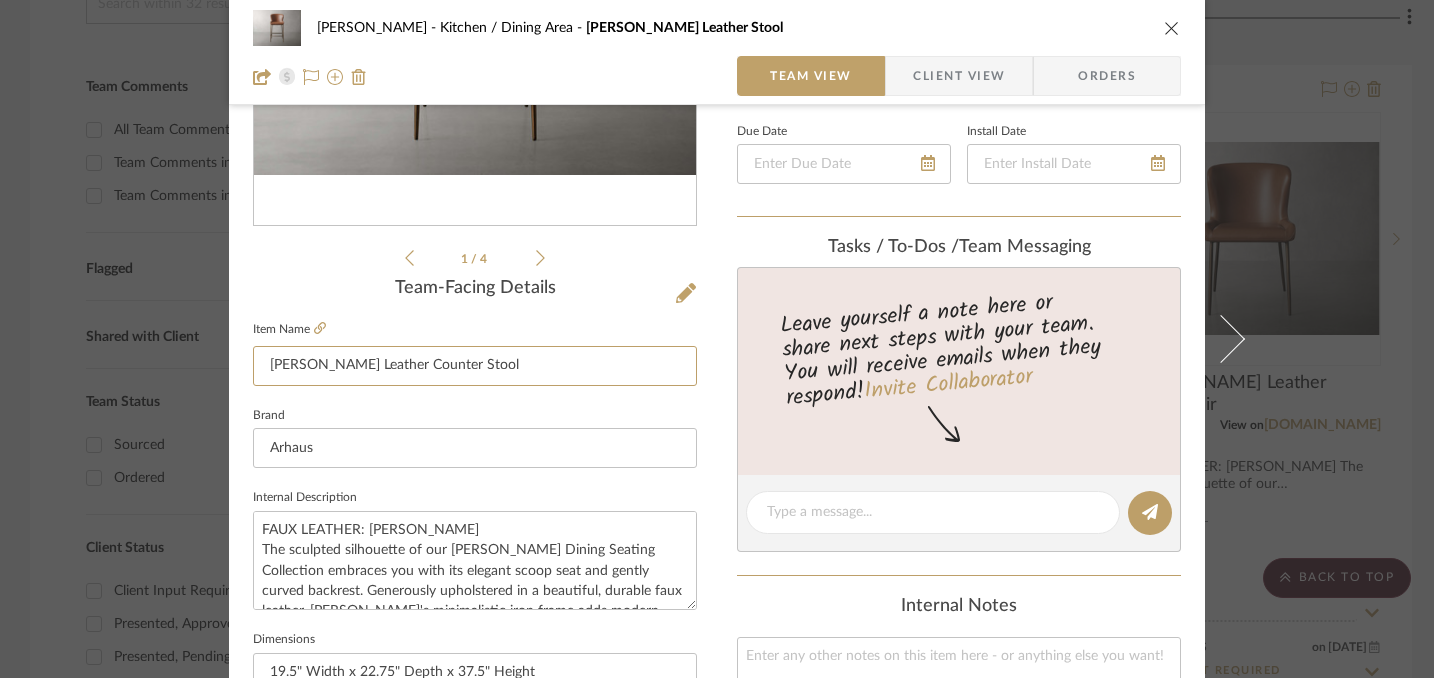 type on "[PERSON_NAME] Leather Counter Stool" 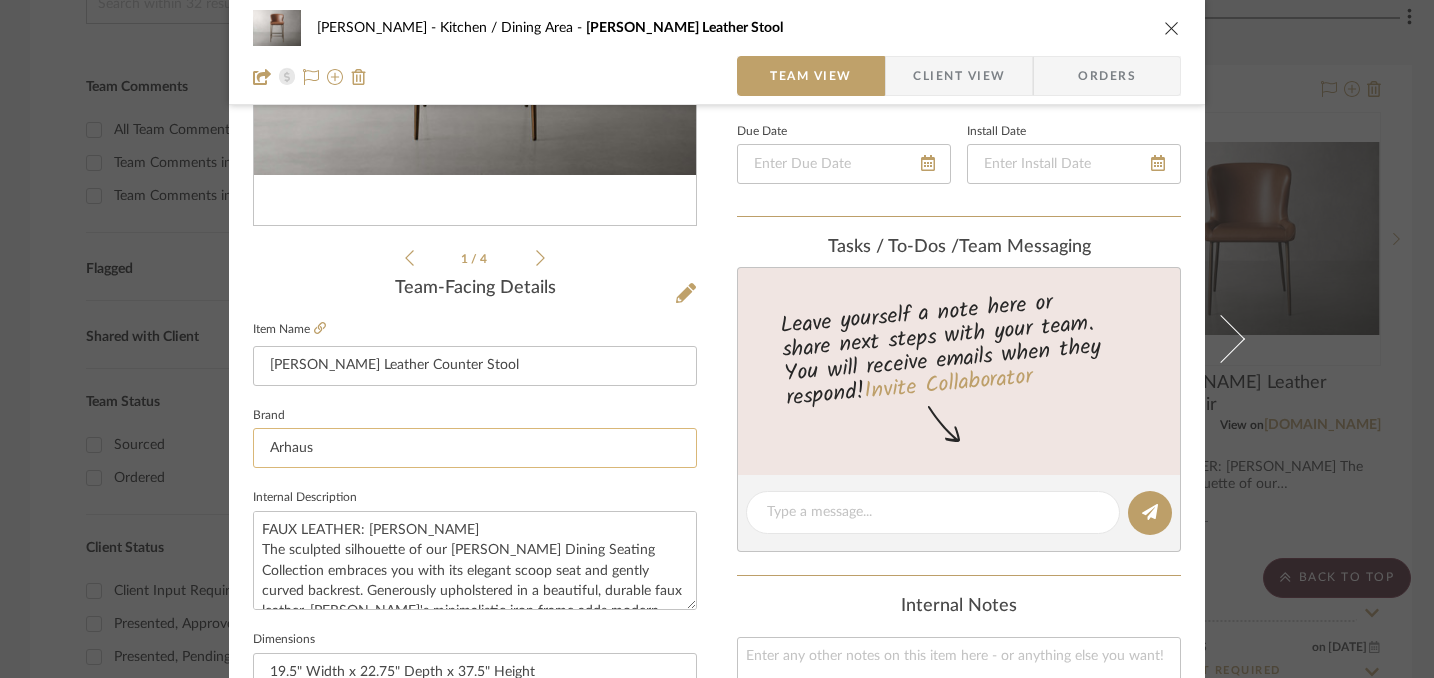 click on "Arhaus" 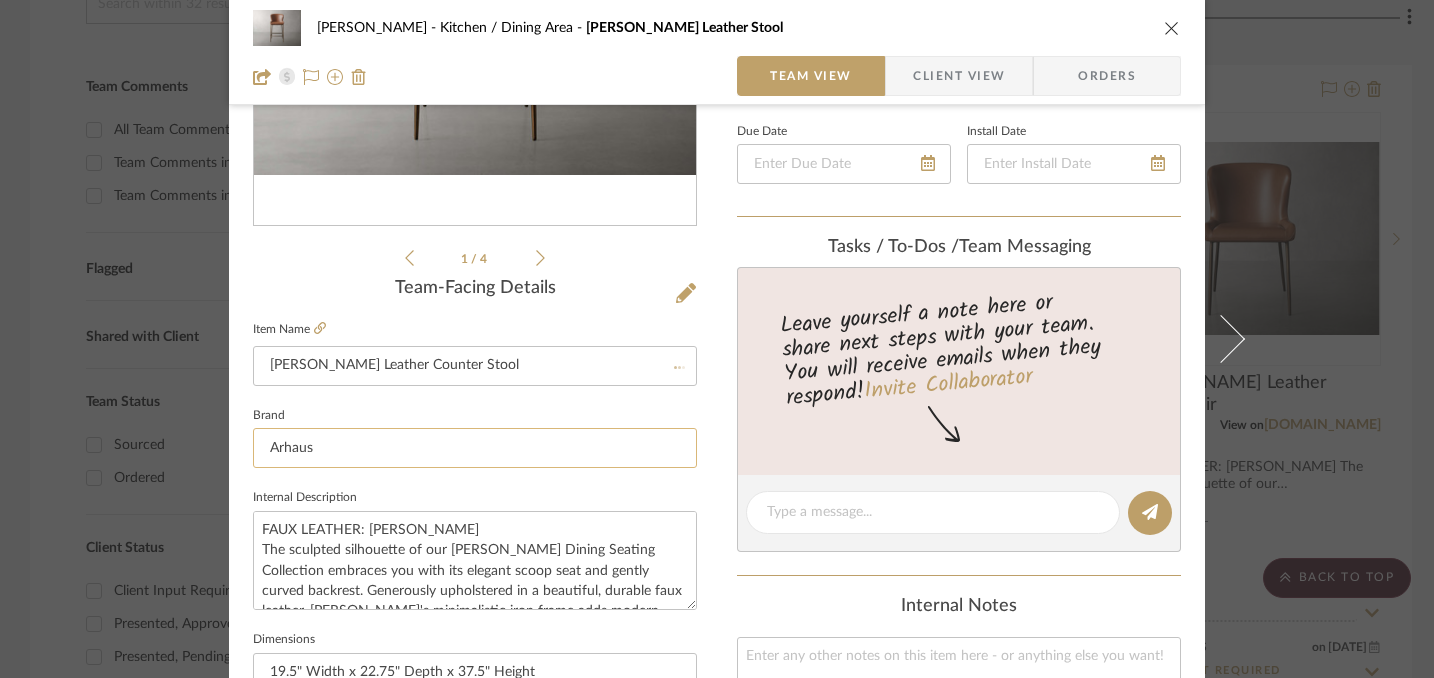 type 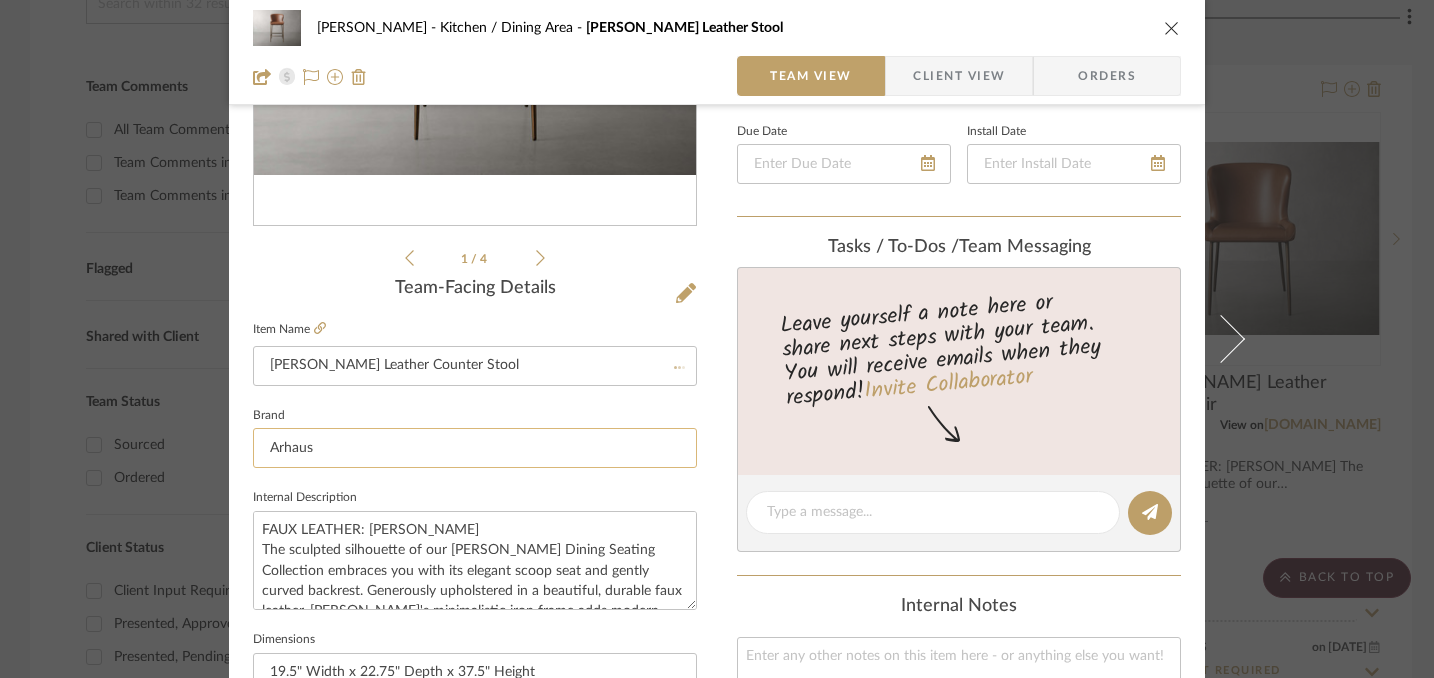 type 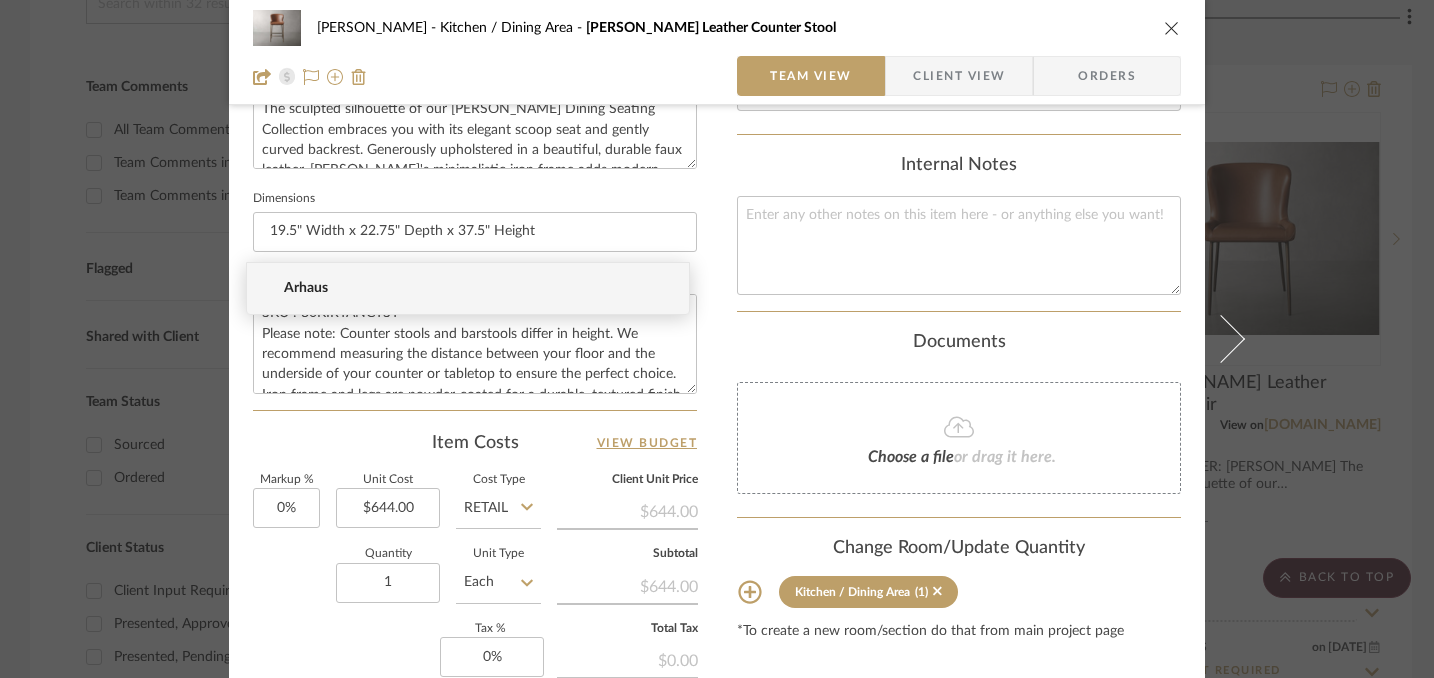 scroll, scrollTop: 0, scrollLeft: 0, axis: both 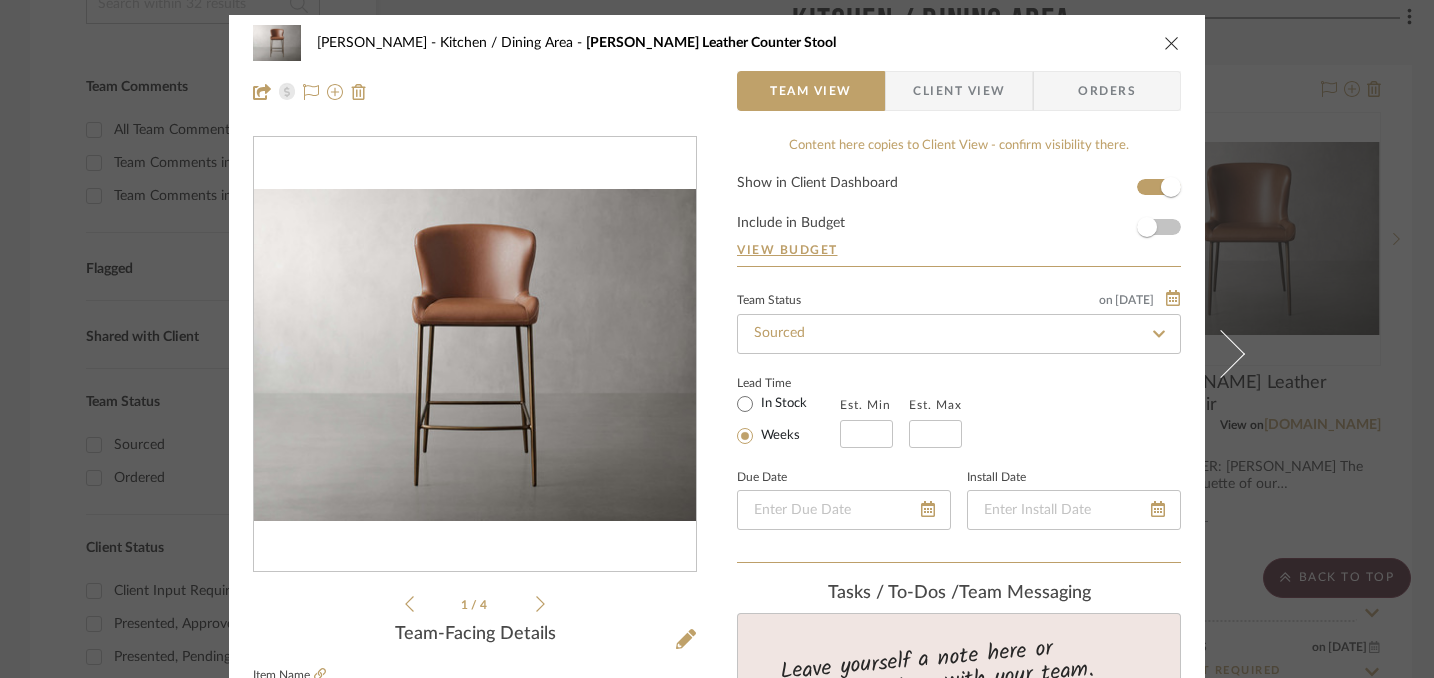 click on "Denise Petricka Kitchen / Dining Area Kirsten Faux Leather Counter Stool" at bounding box center (717, 43) 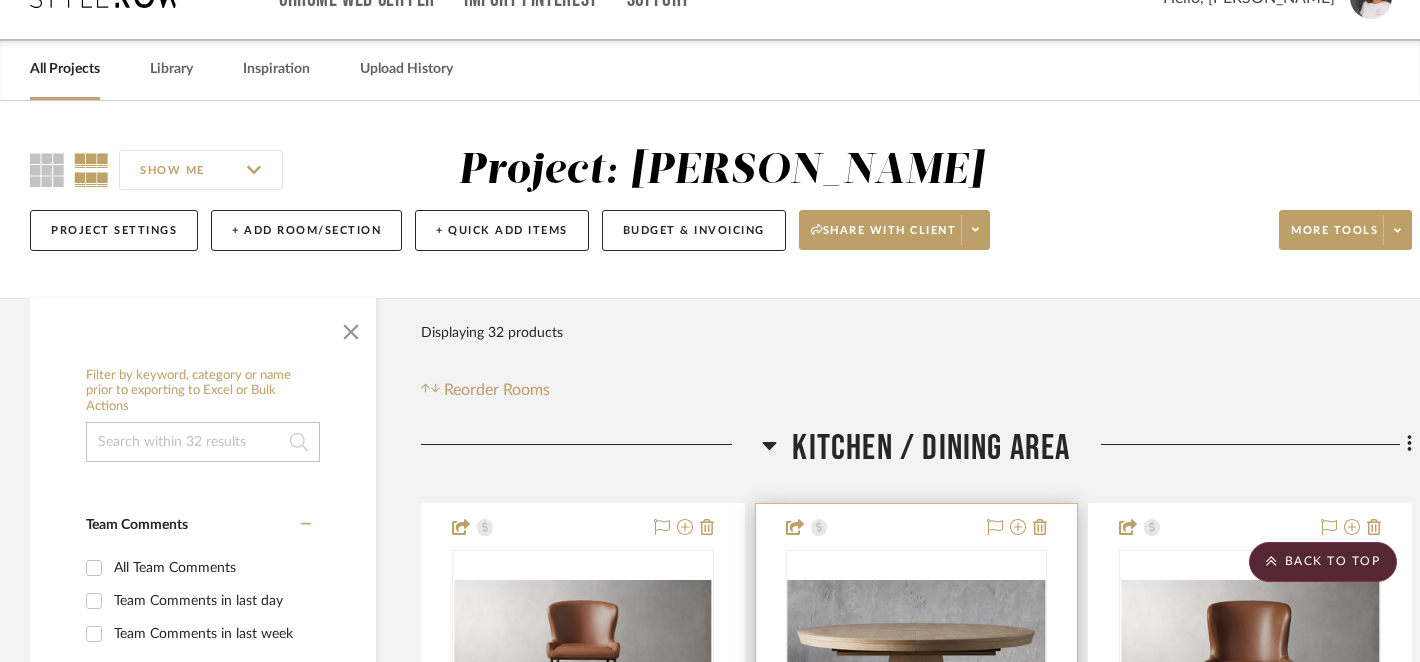 scroll, scrollTop: 0, scrollLeft: 0, axis: both 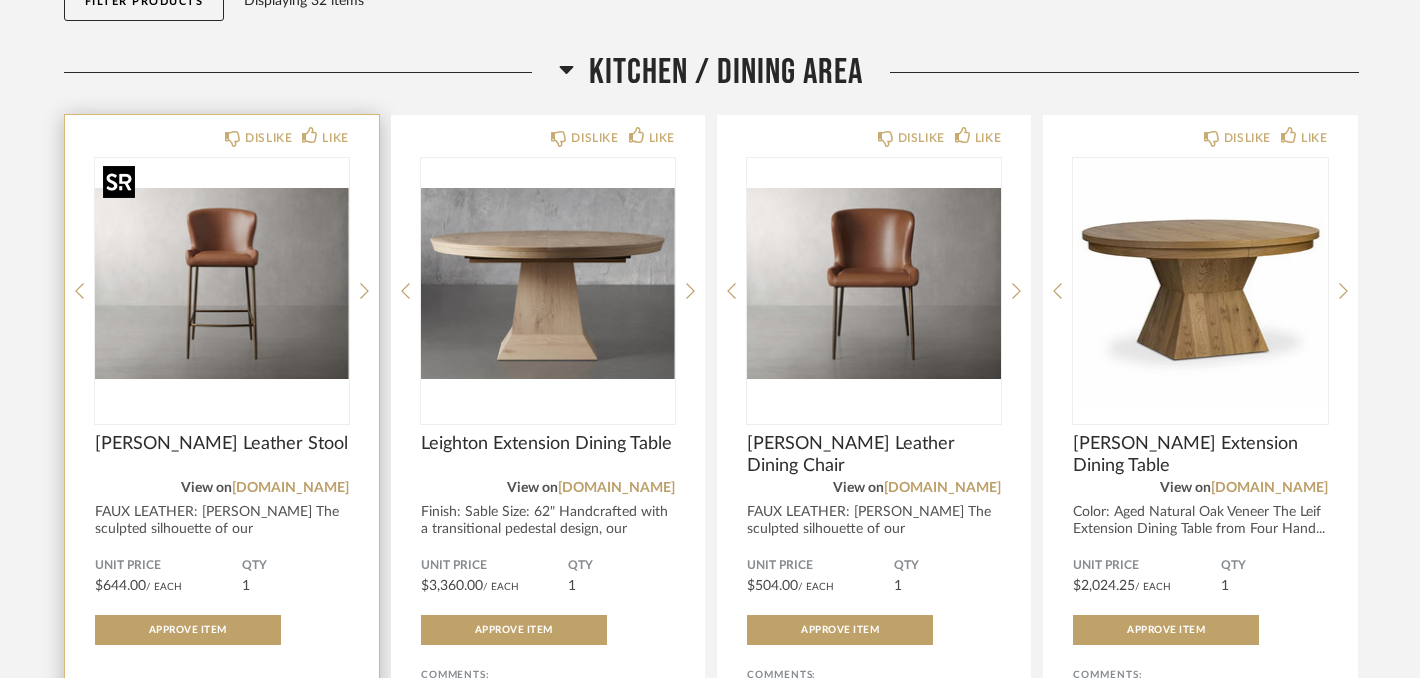 click at bounding box center [222, 283] 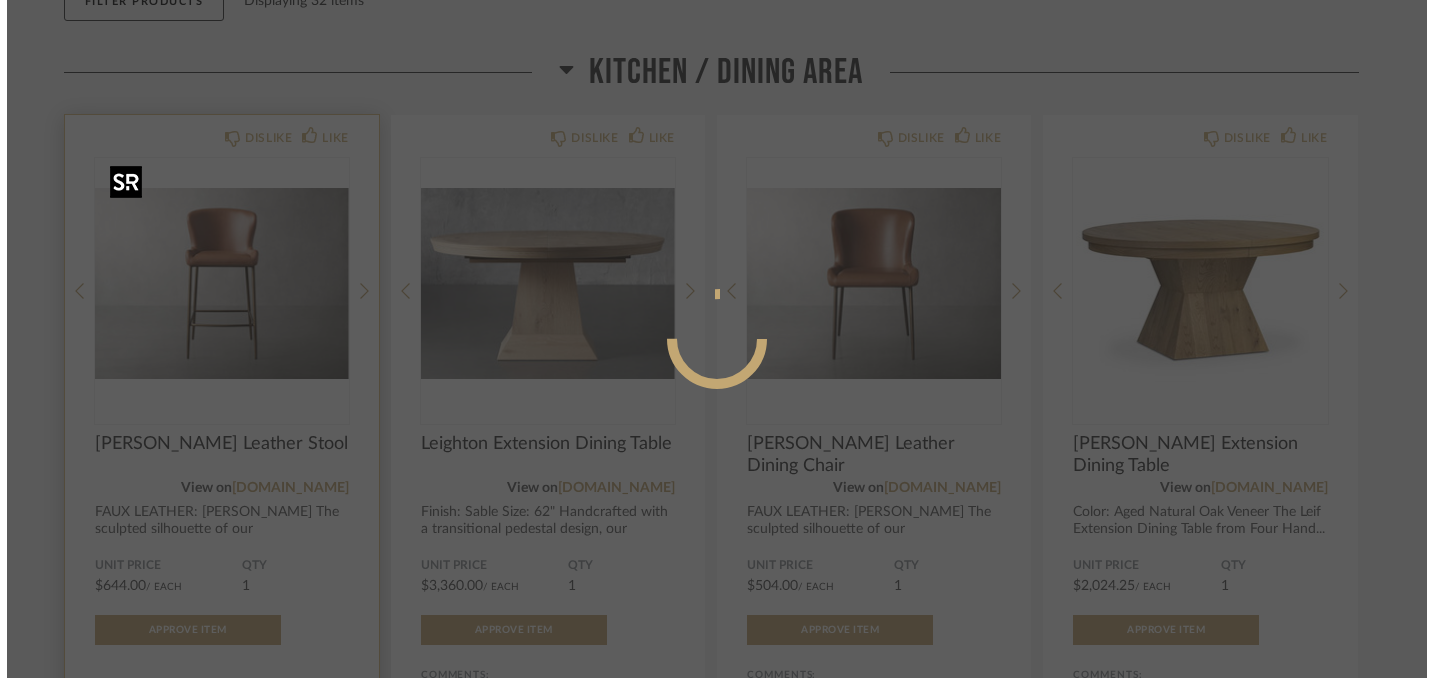 scroll, scrollTop: 0, scrollLeft: 0, axis: both 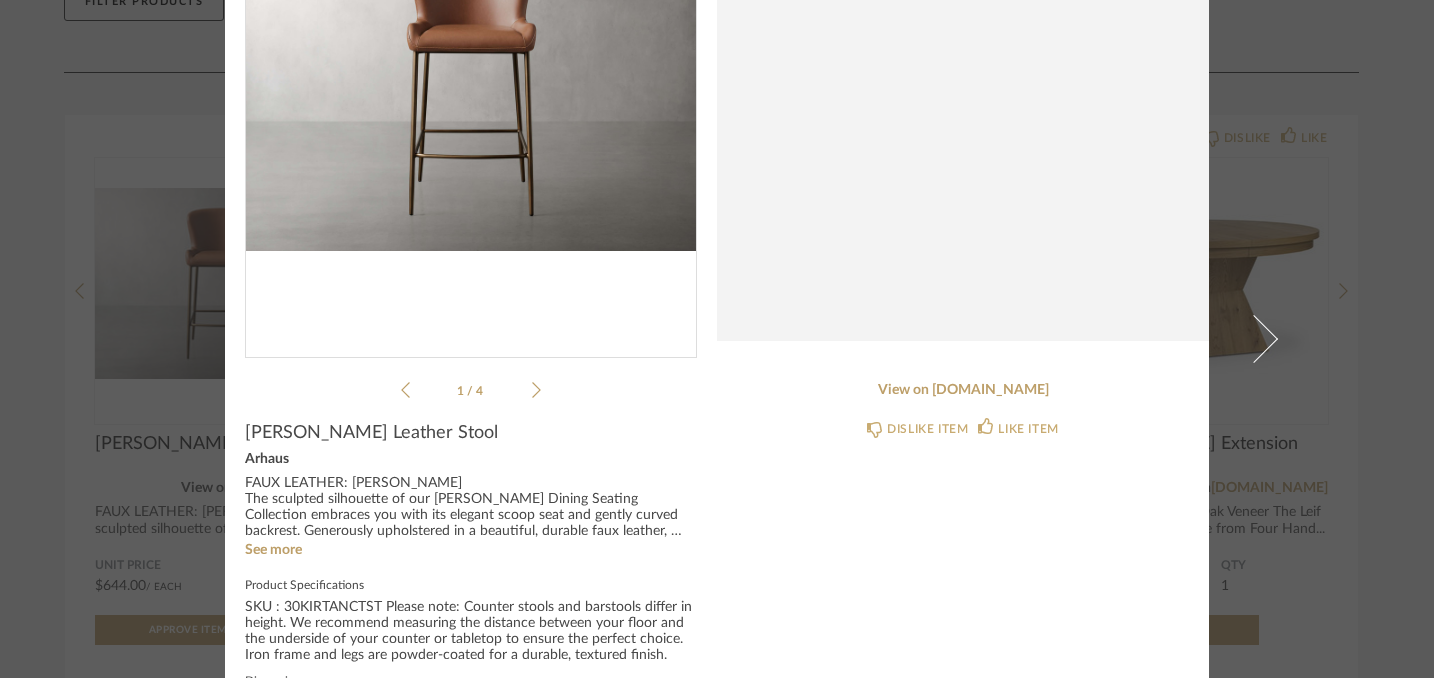 click on "[PERSON_NAME] Leather Stool" 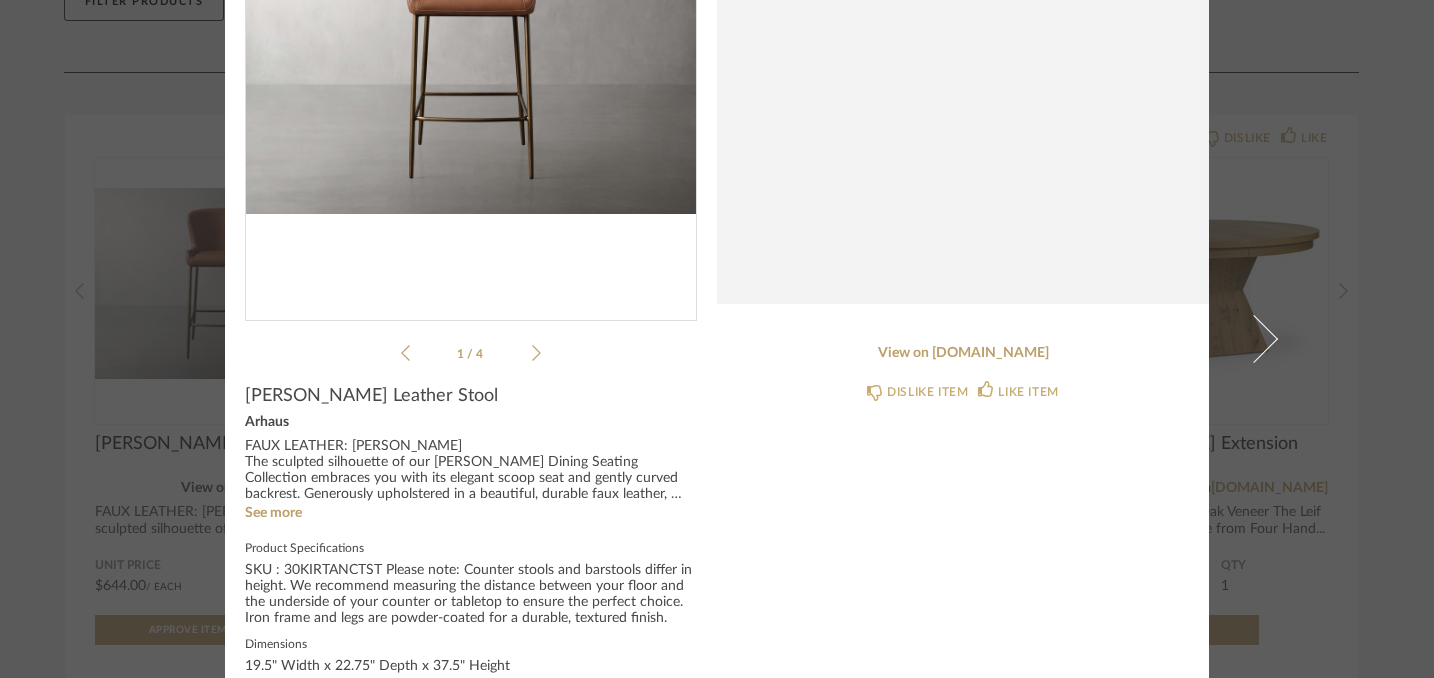 scroll, scrollTop: 0, scrollLeft: 0, axis: both 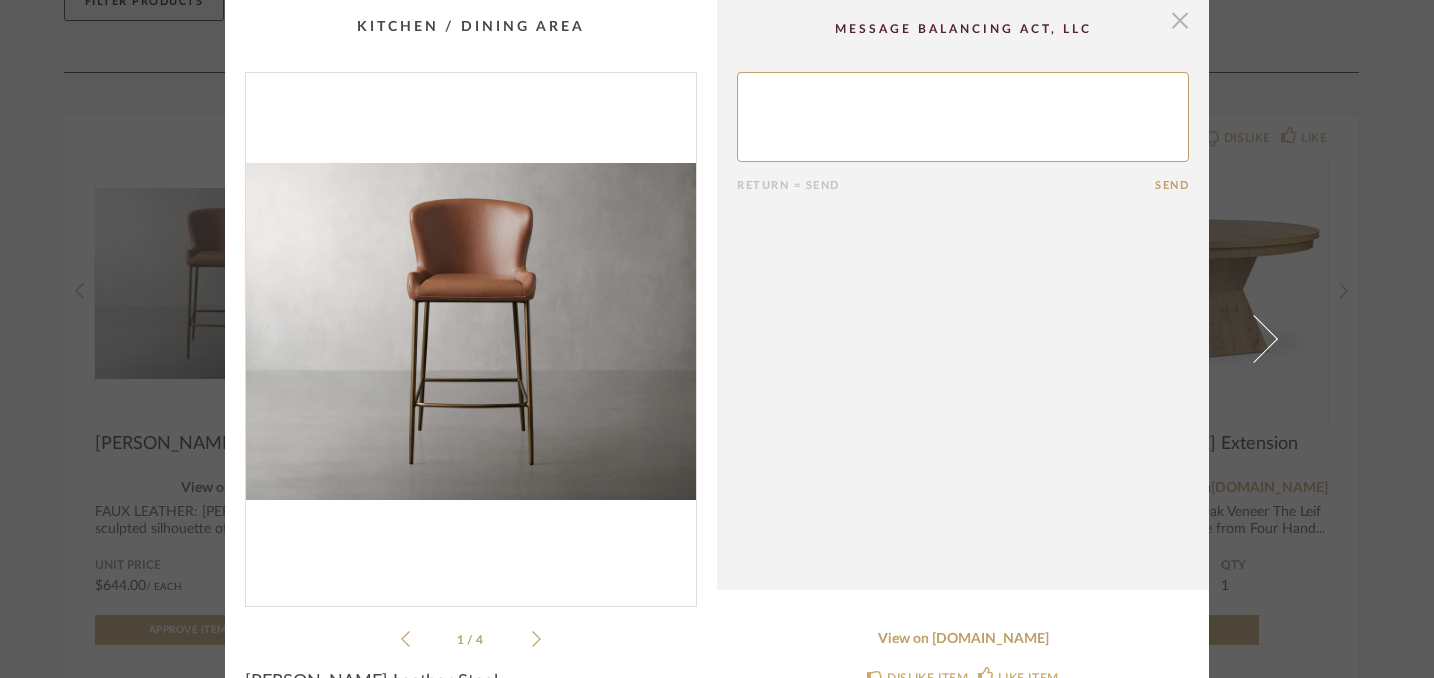 click at bounding box center (1180, 20) 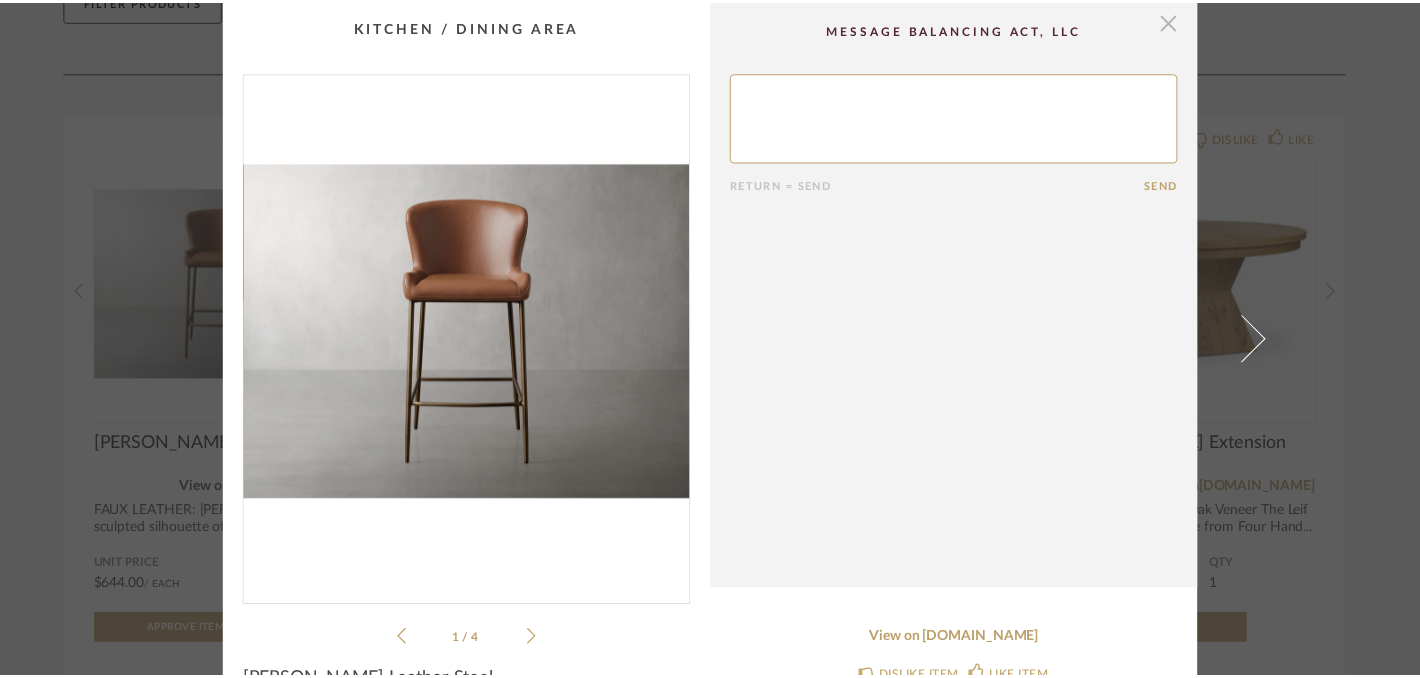 scroll, scrollTop: 252, scrollLeft: 0, axis: vertical 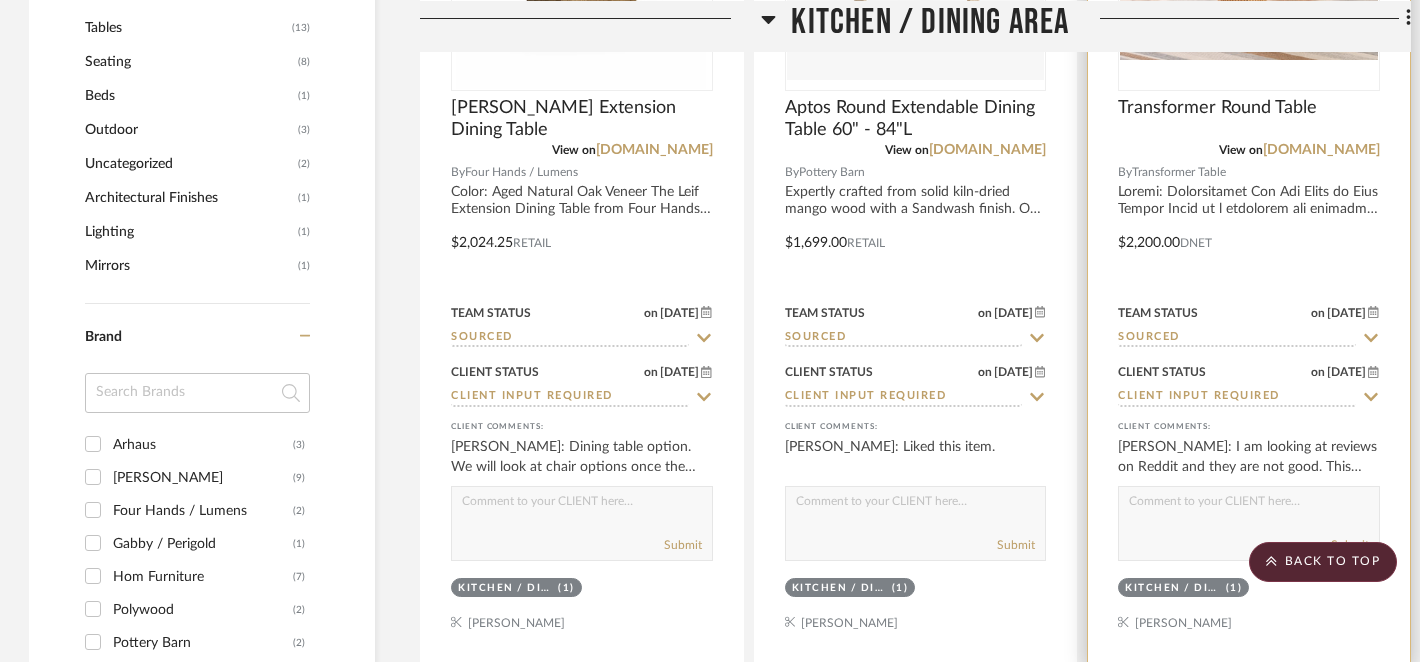 click at bounding box center (1249, 506) 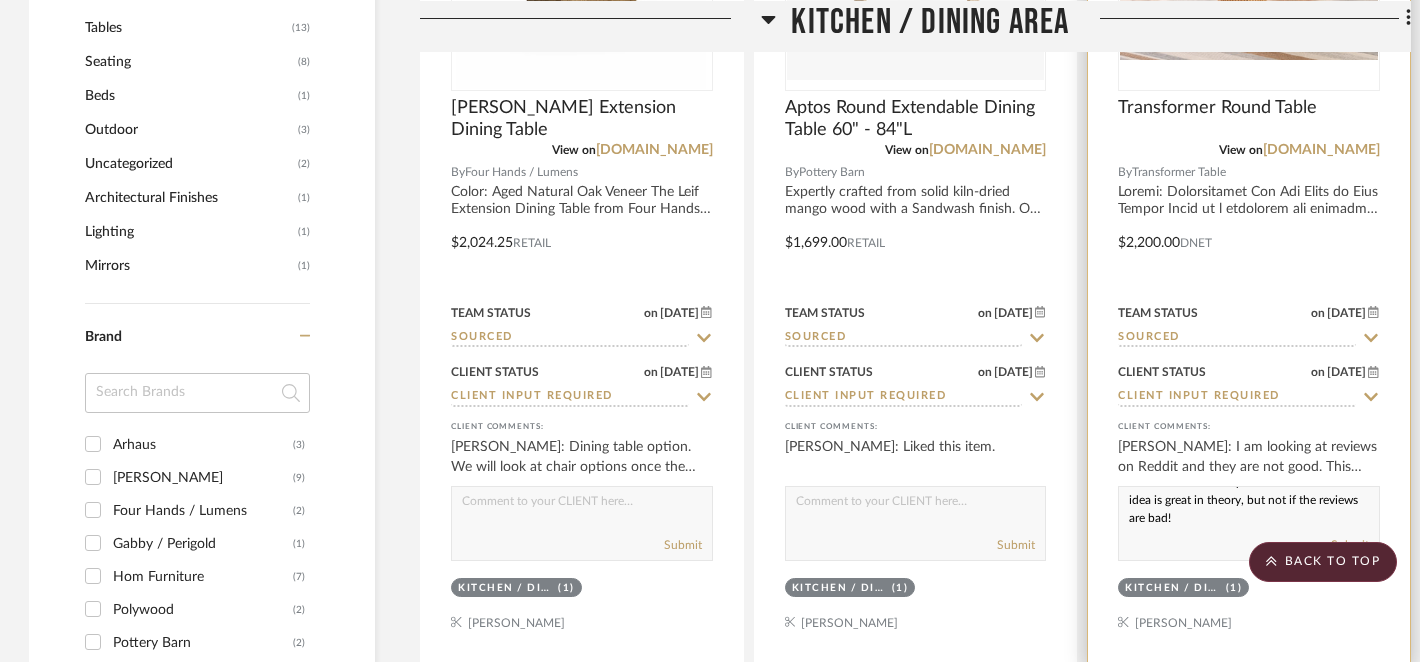 scroll, scrollTop: 26, scrollLeft: 0, axis: vertical 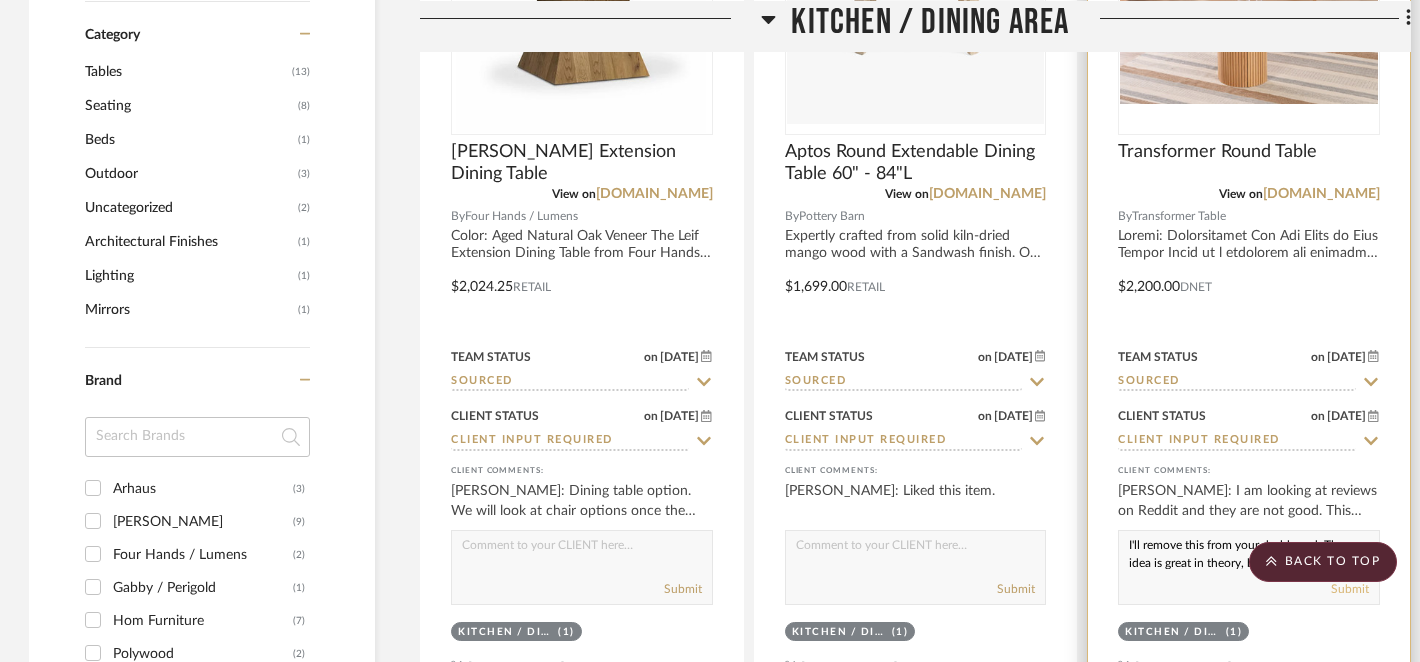 type on "I'll remove this from your dashboard. The idea is great in theory, but not if the reviews are bad!" 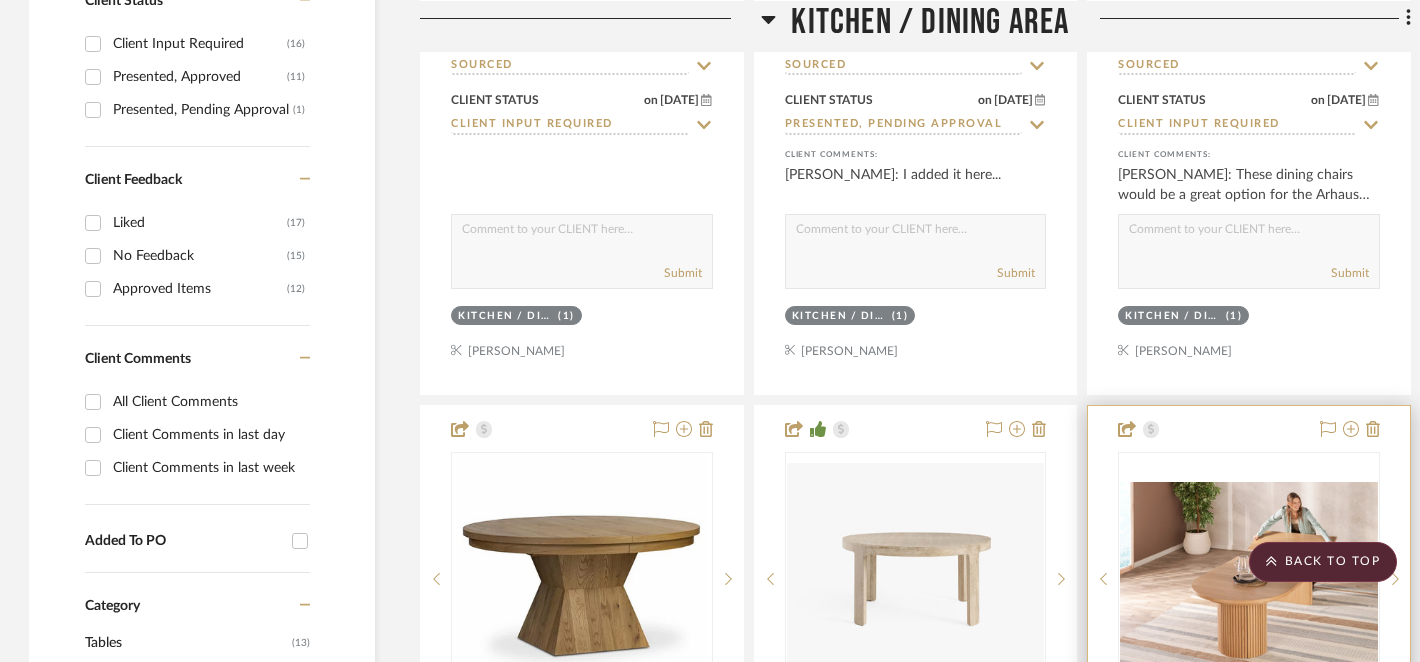 scroll, scrollTop: 1017, scrollLeft: 1, axis: both 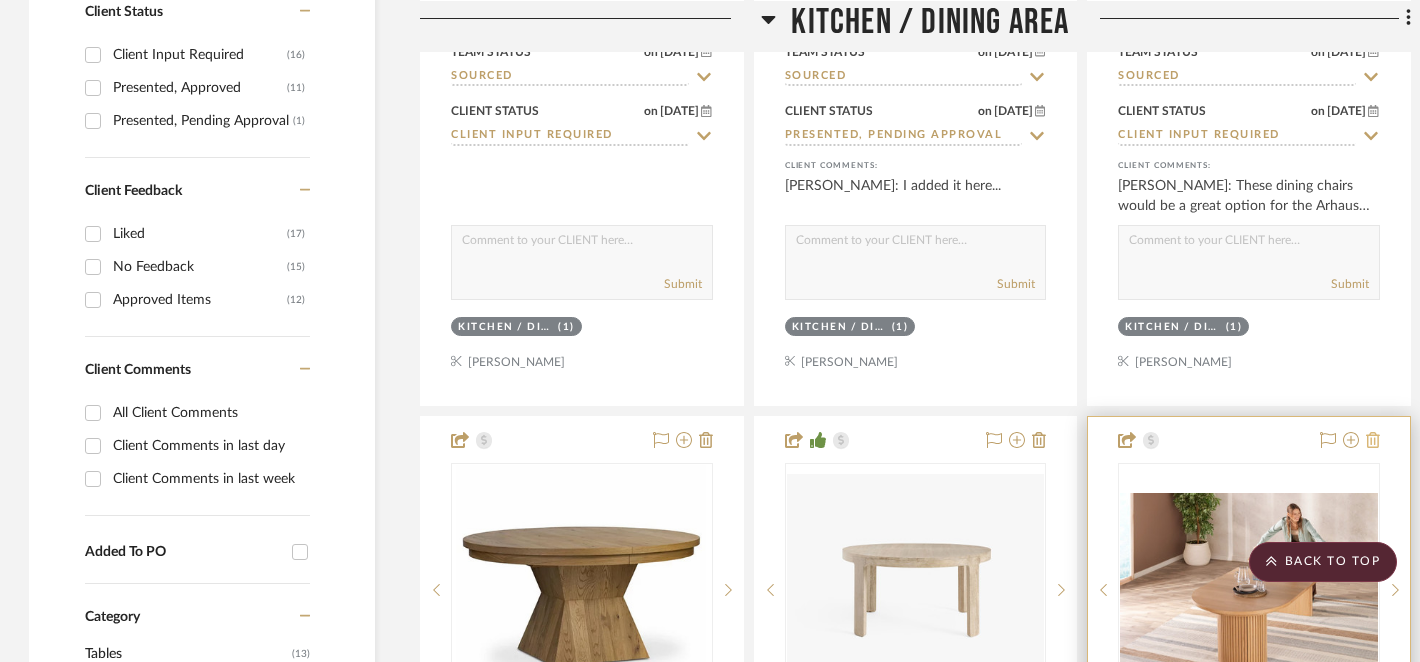 click 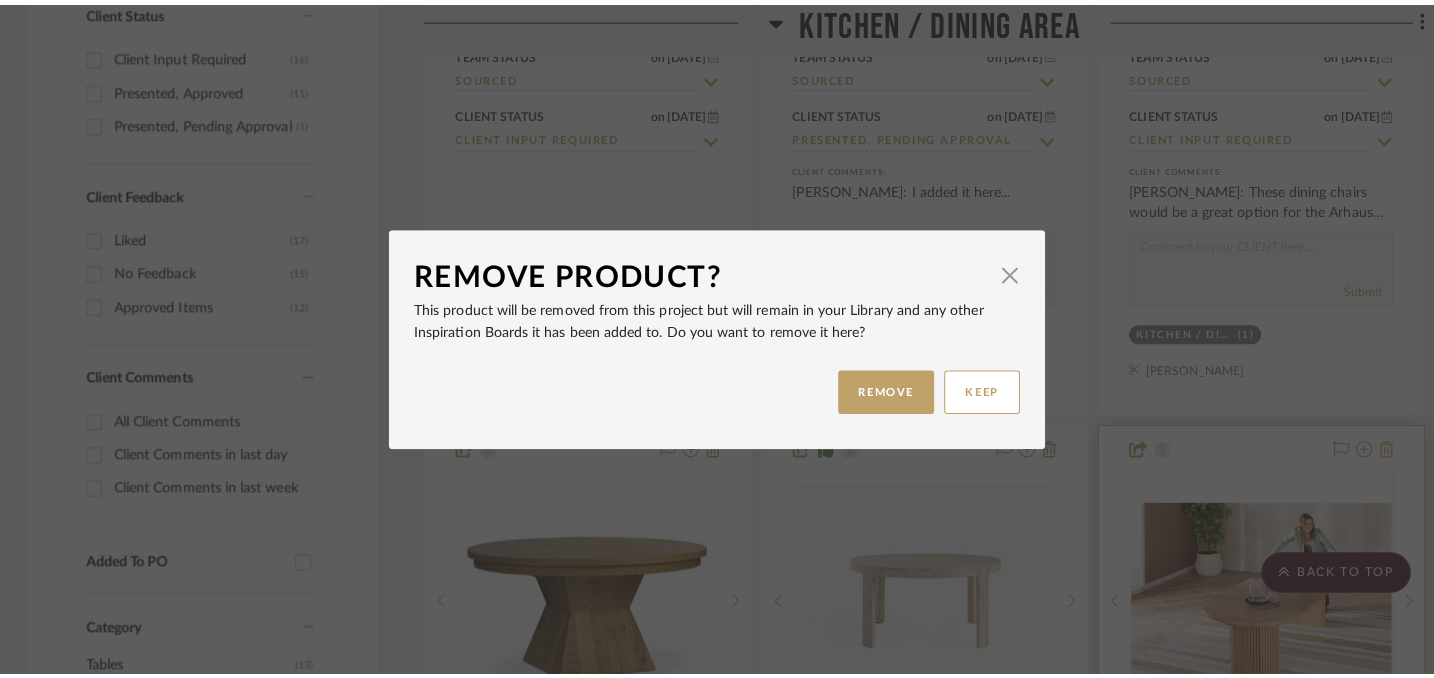scroll, scrollTop: 0, scrollLeft: 0, axis: both 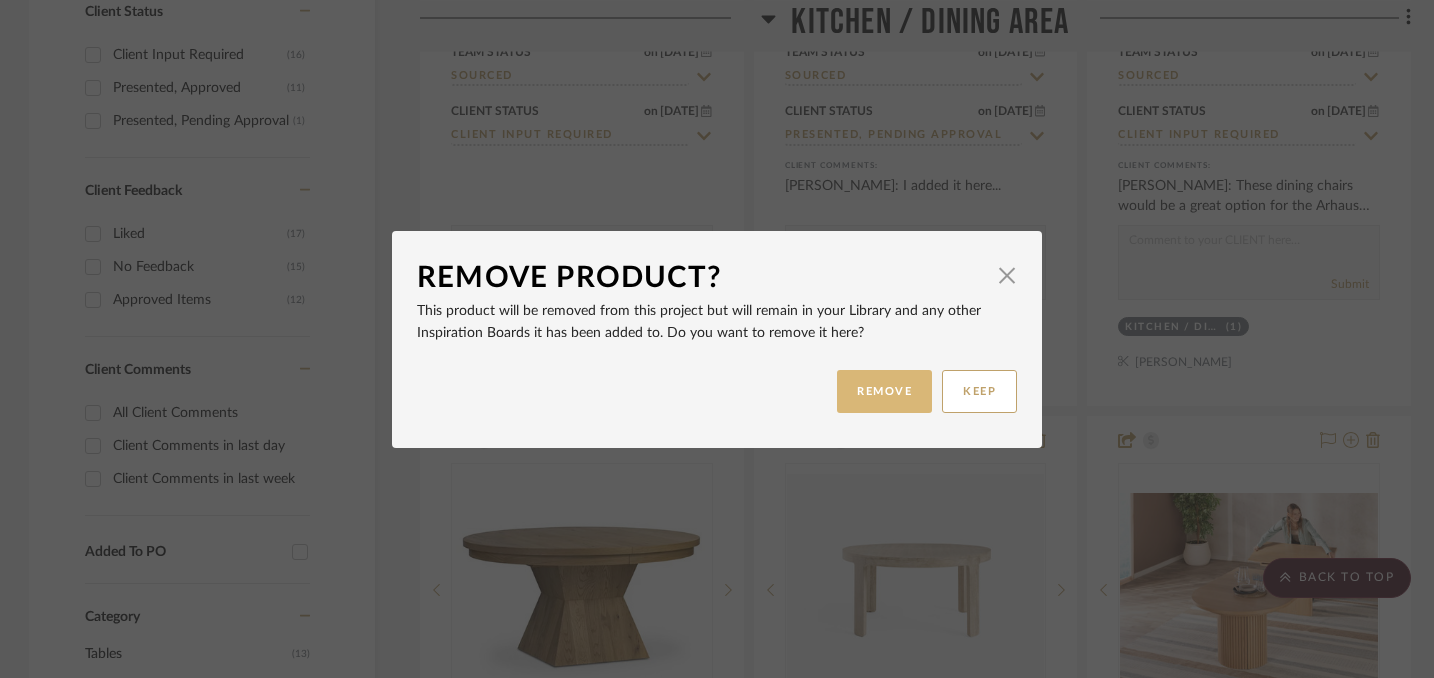 click on "REMOVE" at bounding box center [884, 391] 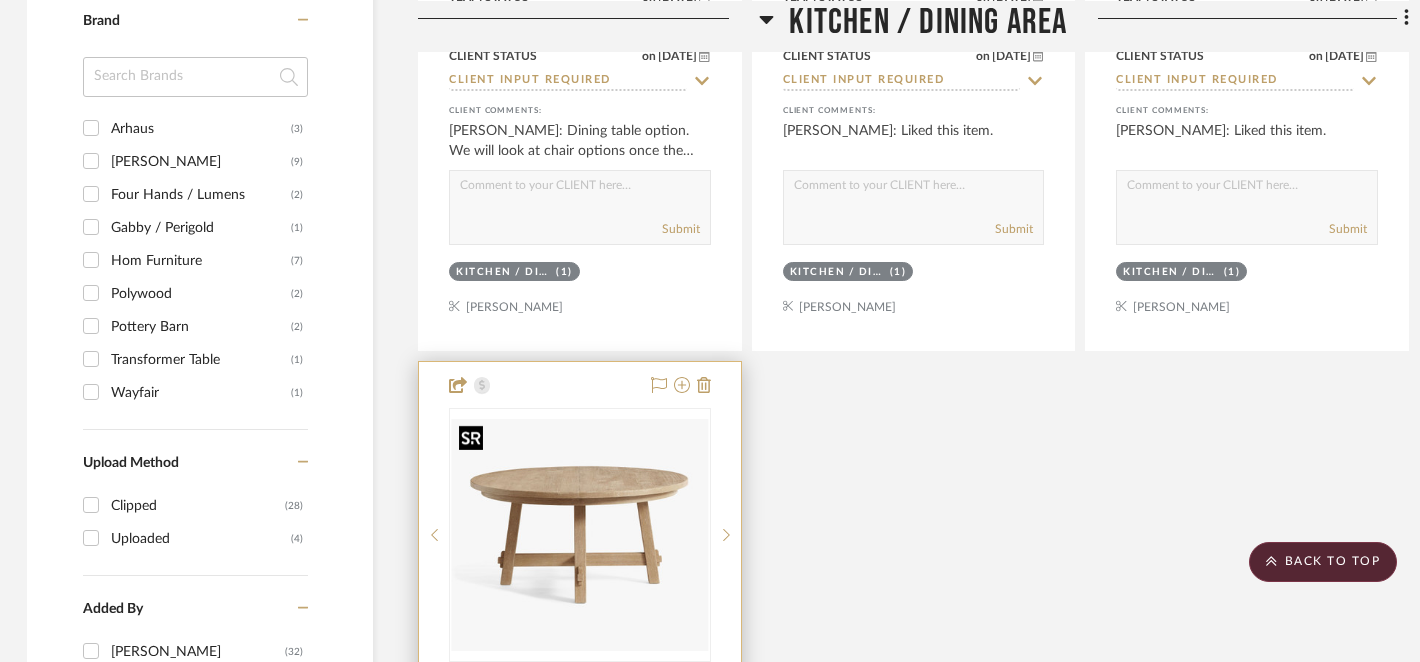 scroll, scrollTop: 1896, scrollLeft: 3, axis: both 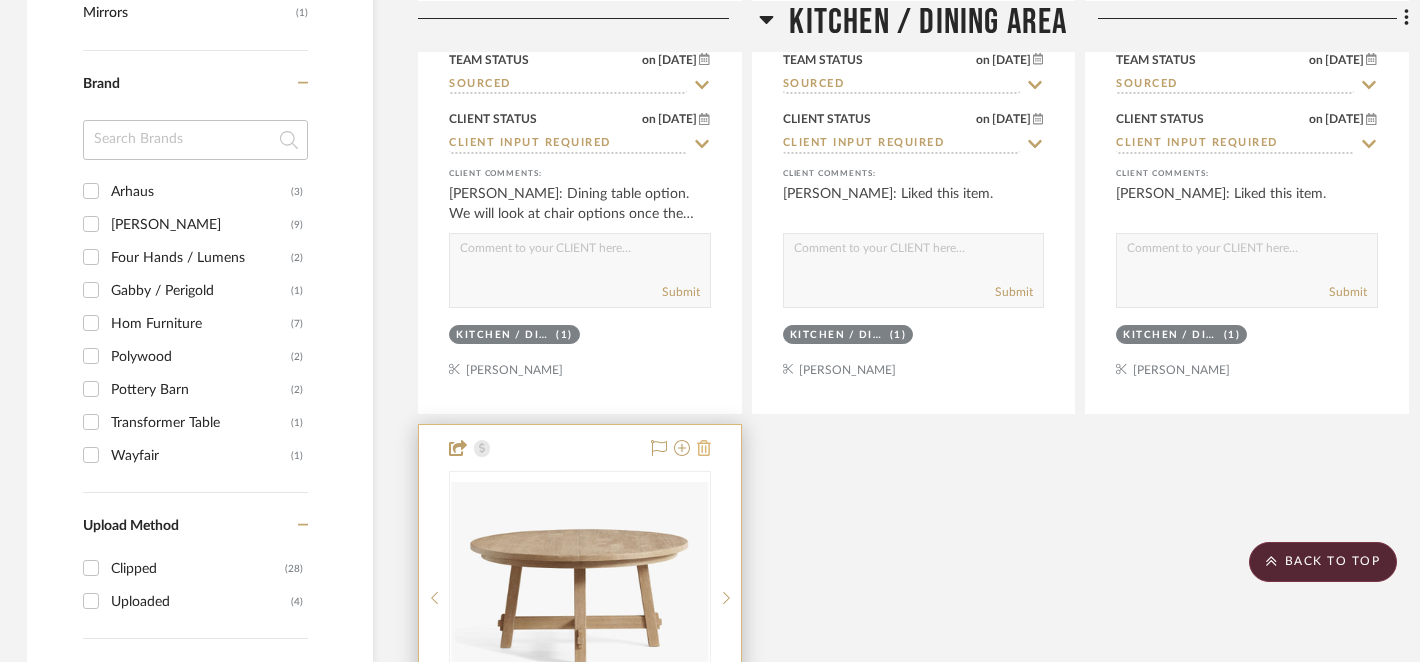 click 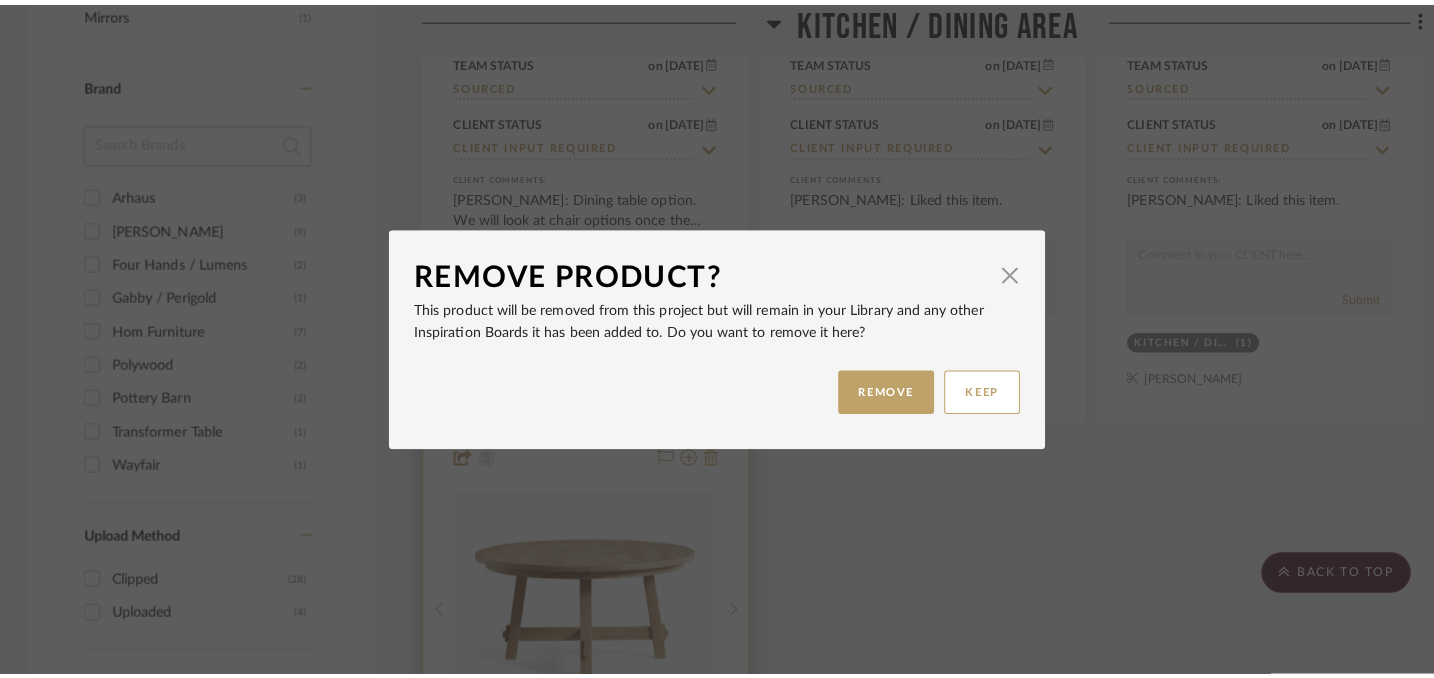 scroll, scrollTop: 0, scrollLeft: 0, axis: both 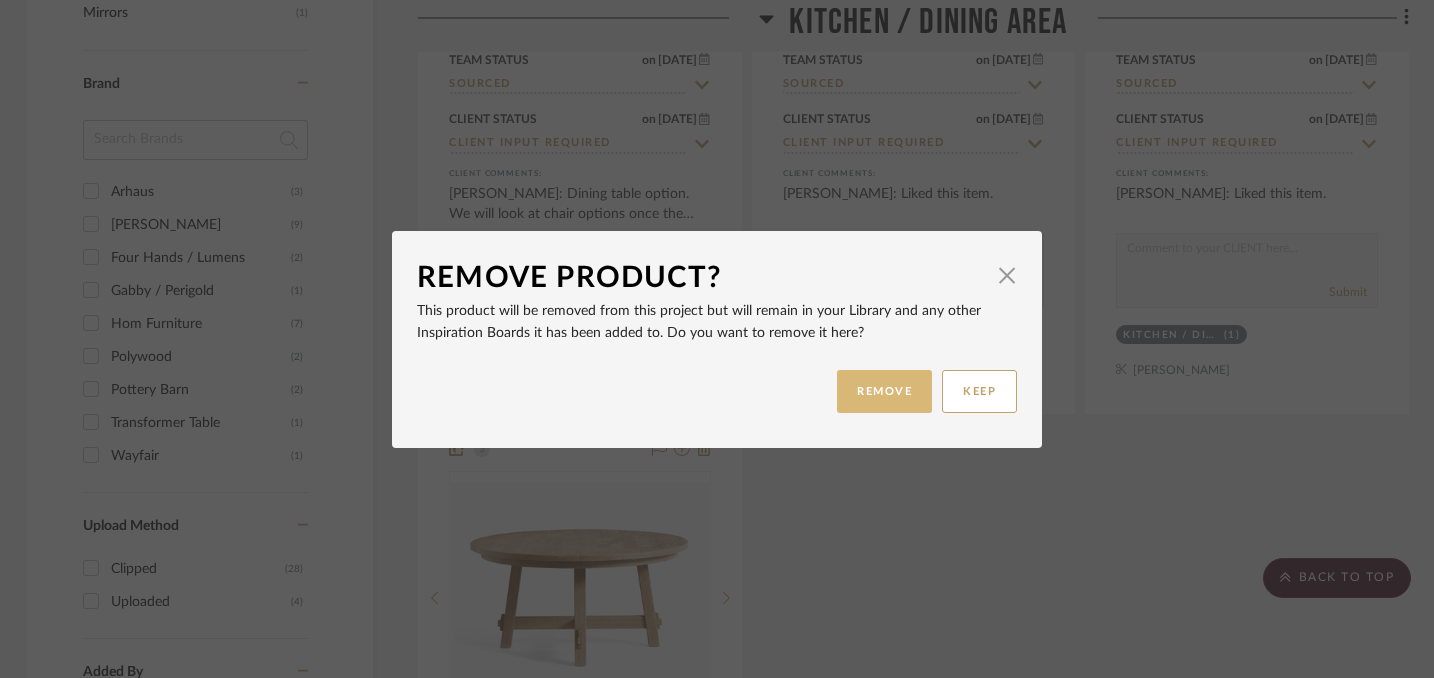 click on "REMOVE" at bounding box center [884, 391] 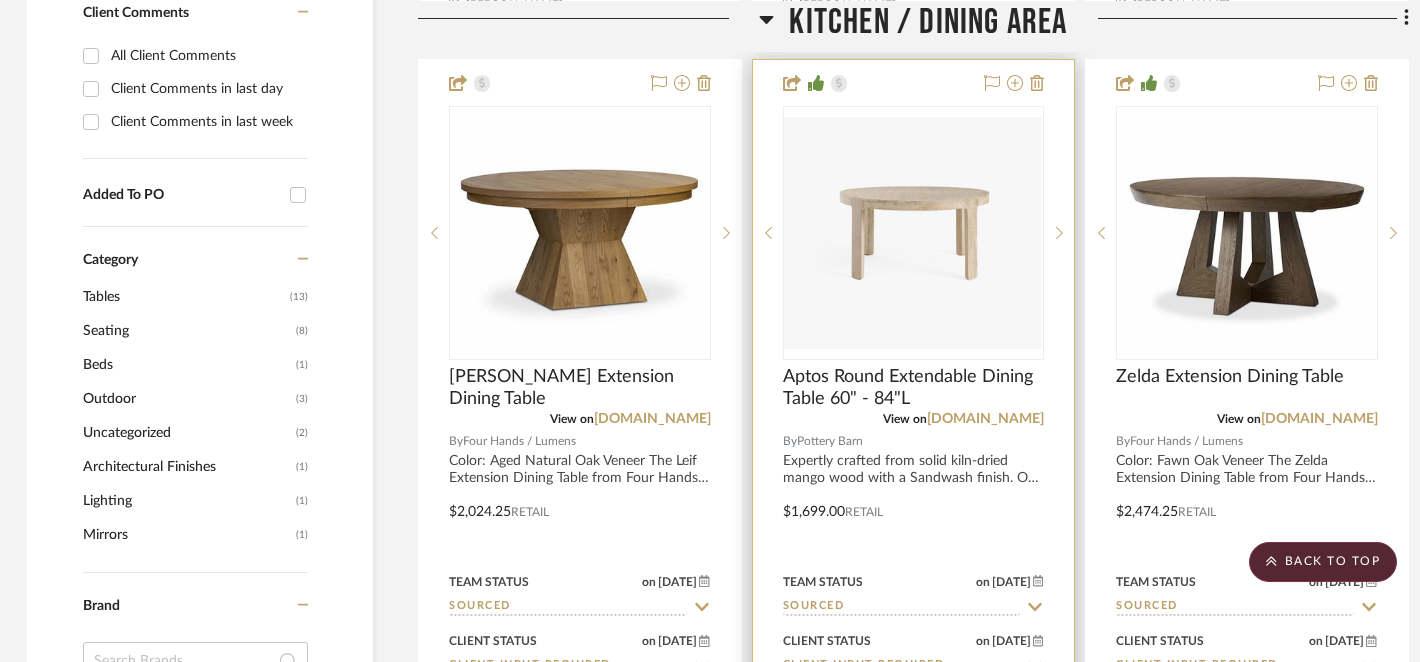 scroll, scrollTop: 1334, scrollLeft: 3, axis: both 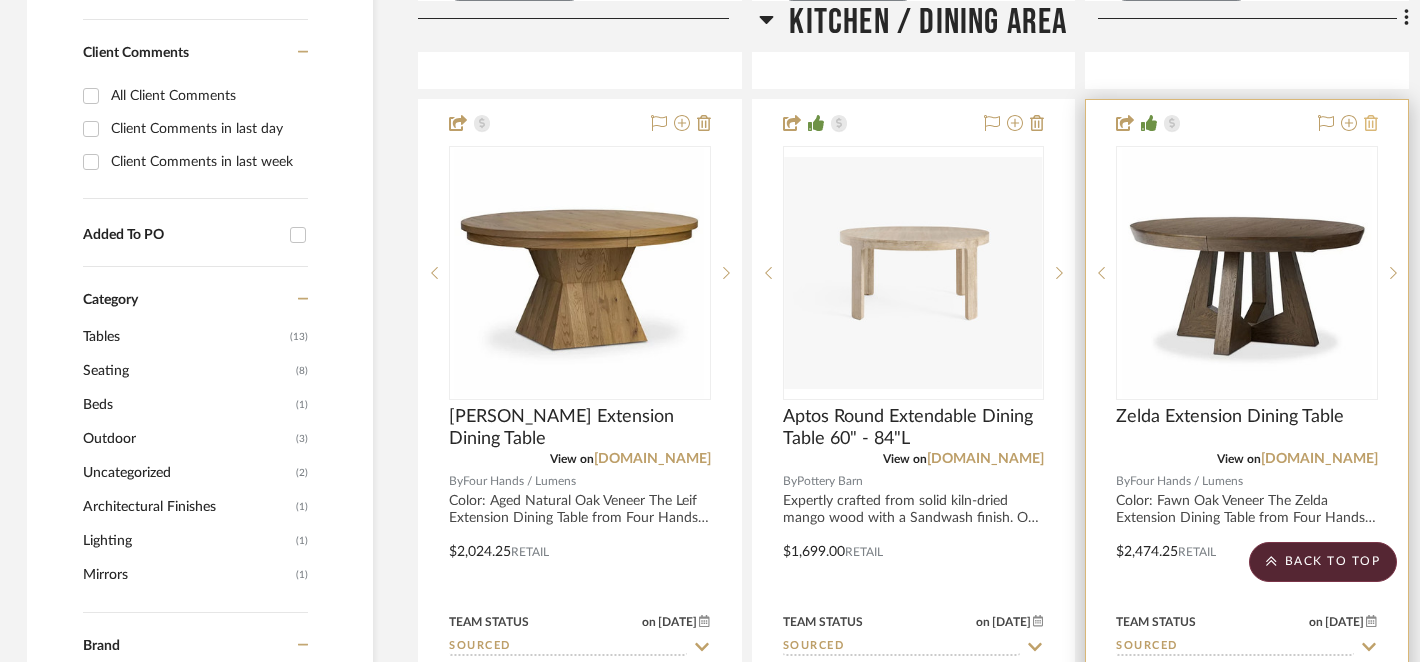 click 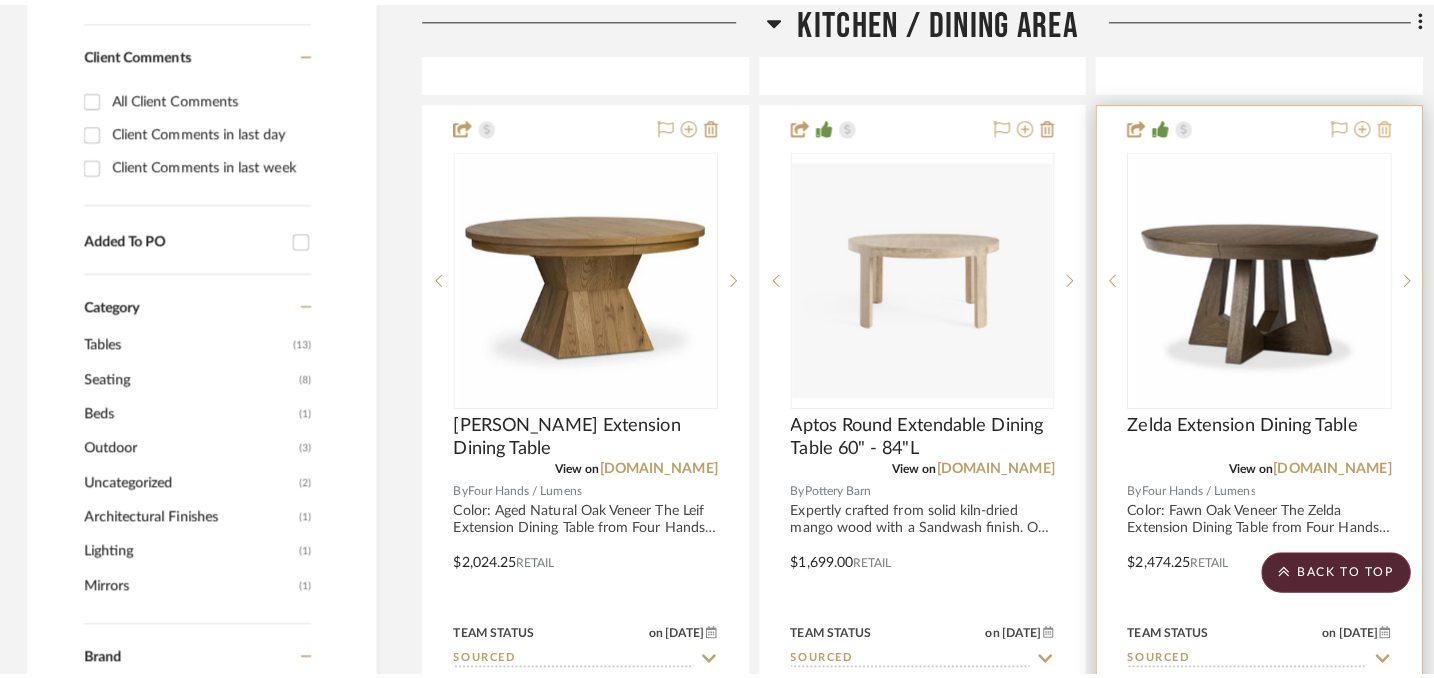 scroll, scrollTop: 0, scrollLeft: 0, axis: both 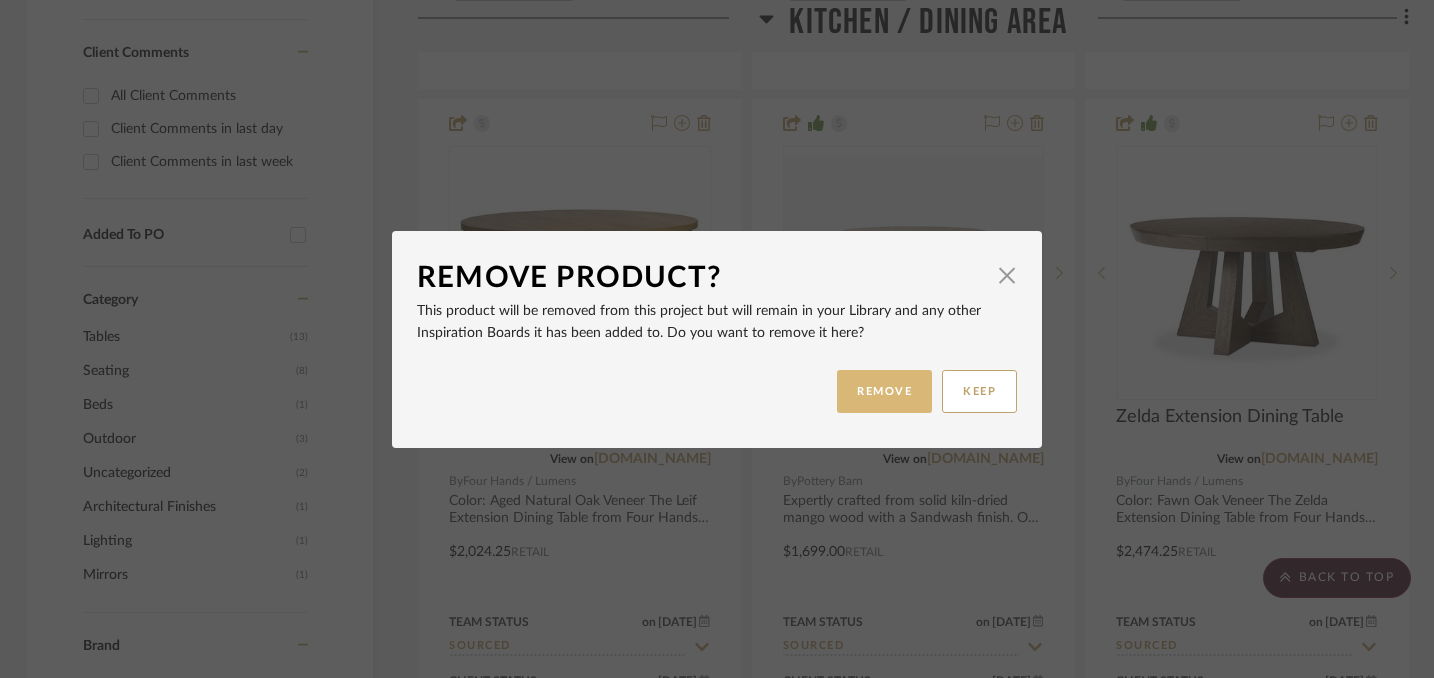 click on "REMOVE" at bounding box center (884, 391) 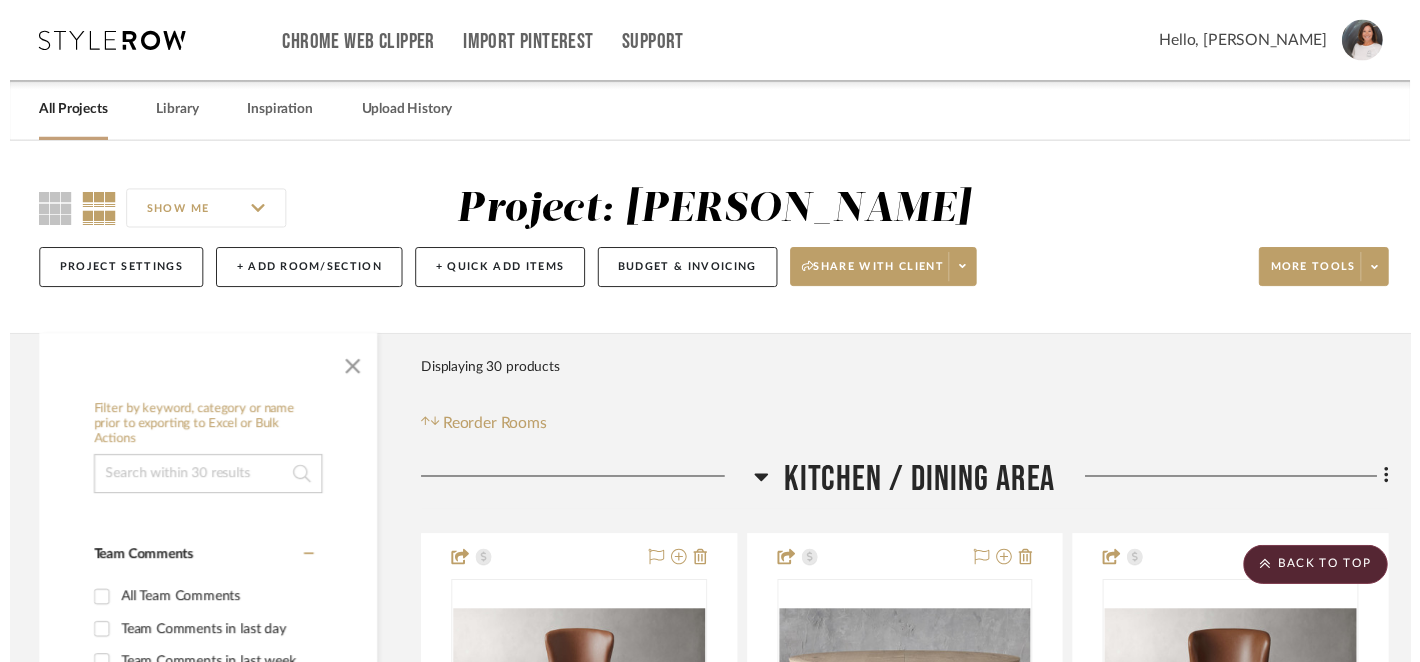 scroll, scrollTop: 1334, scrollLeft: 3, axis: both 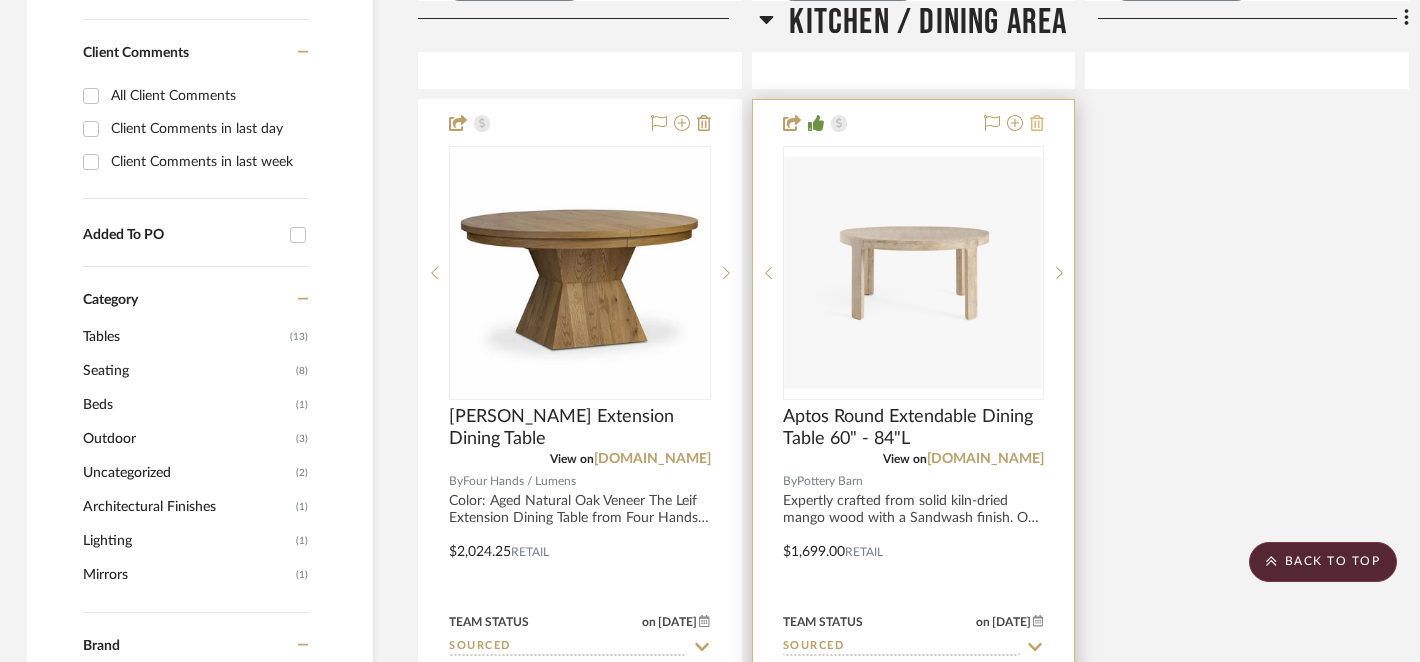 click 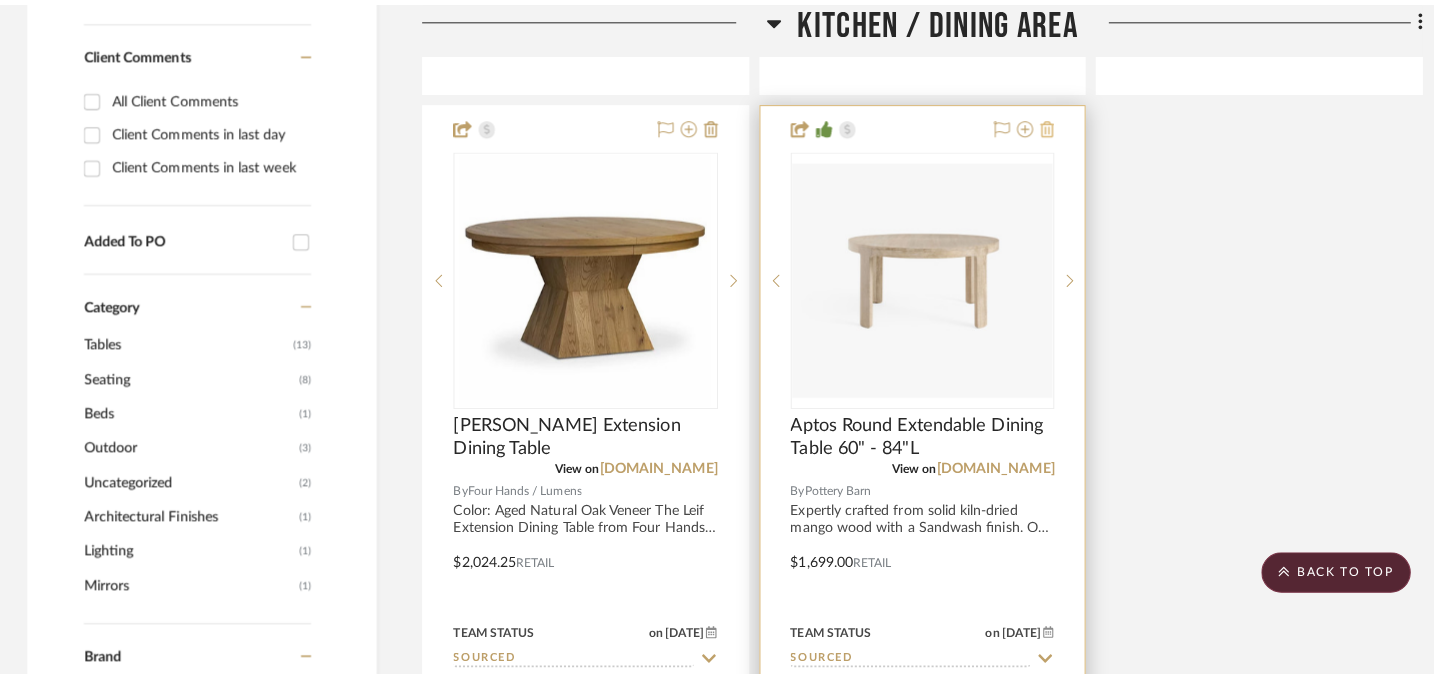 scroll, scrollTop: 0, scrollLeft: 0, axis: both 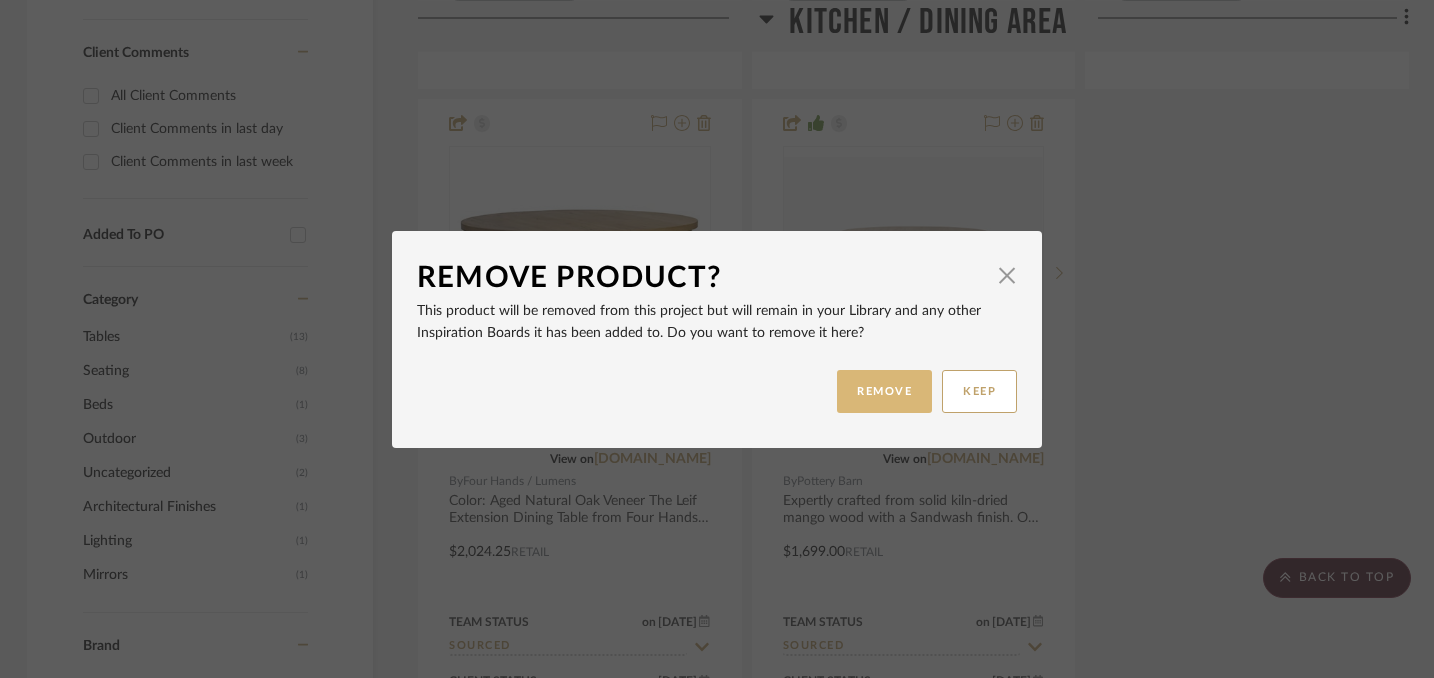click on "REMOVE" at bounding box center [884, 391] 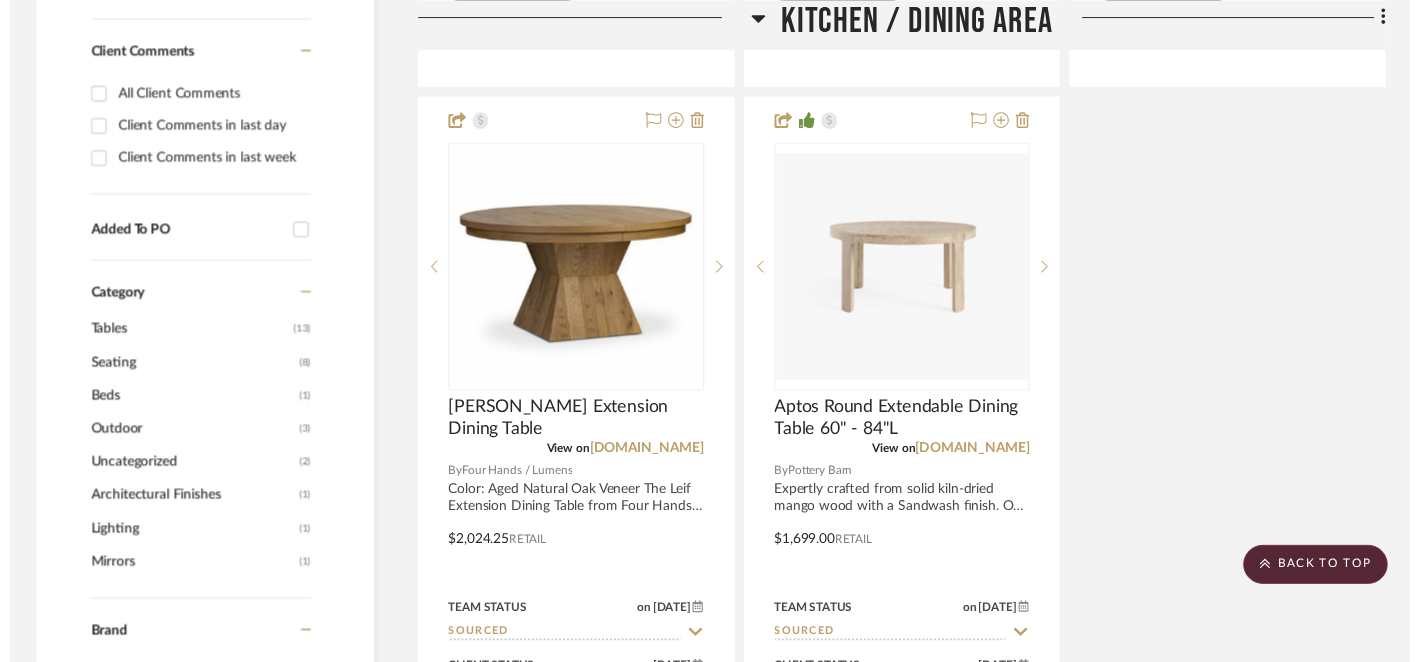 scroll, scrollTop: 1334, scrollLeft: 3, axis: both 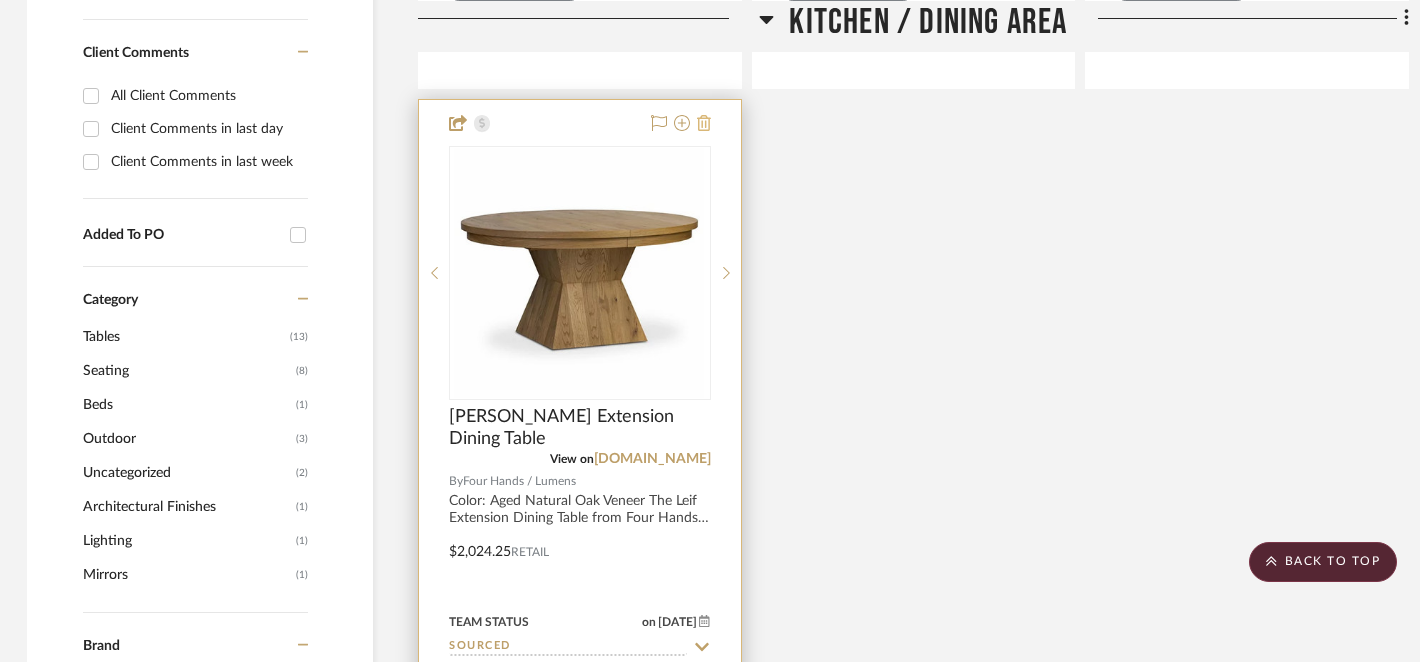 click 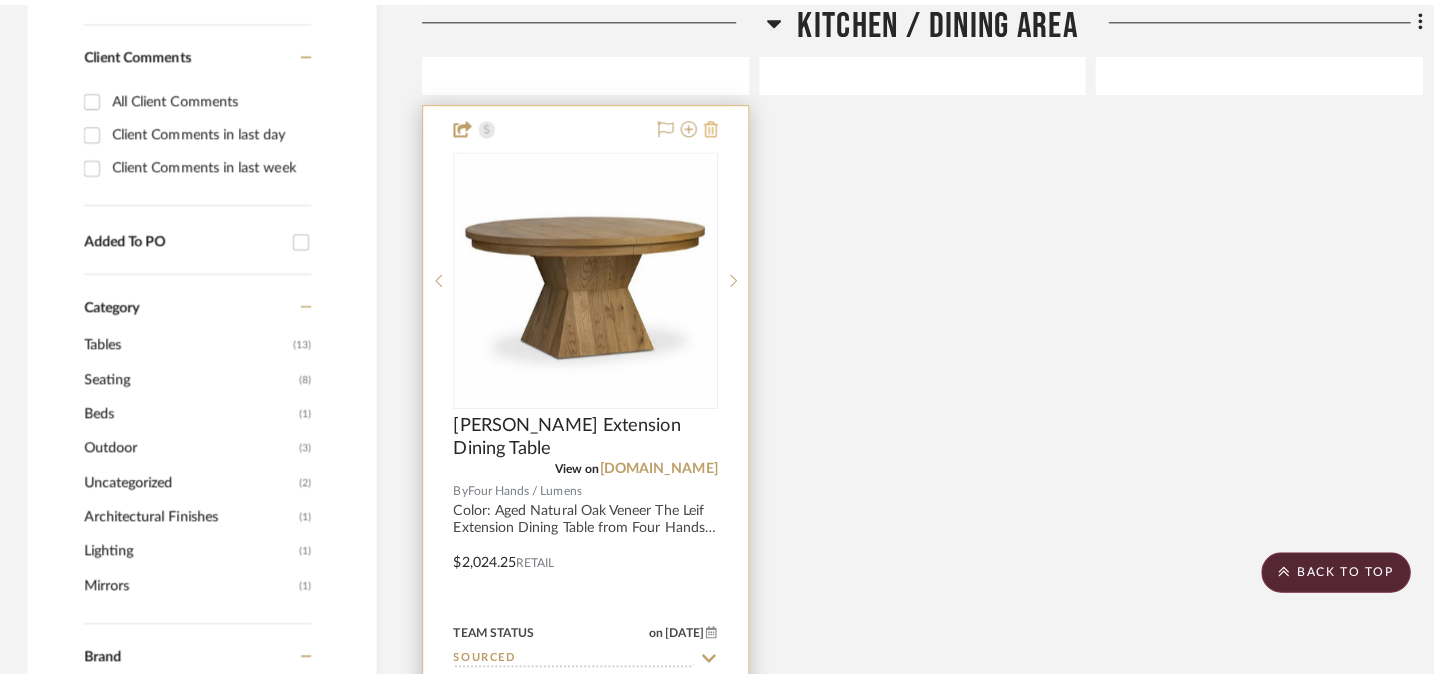 scroll, scrollTop: 0, scrollLeft: 0, axis: both 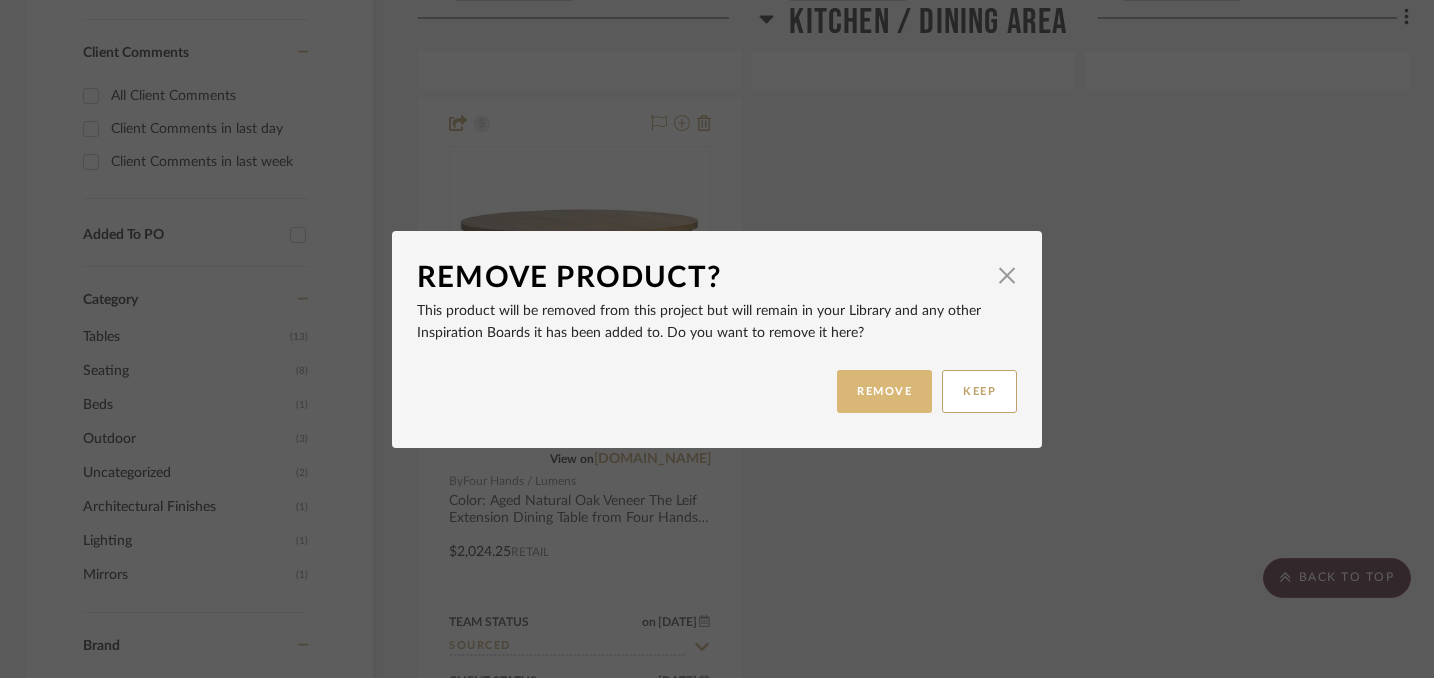 click on "REMOVE" at bounding box center (884, 391) 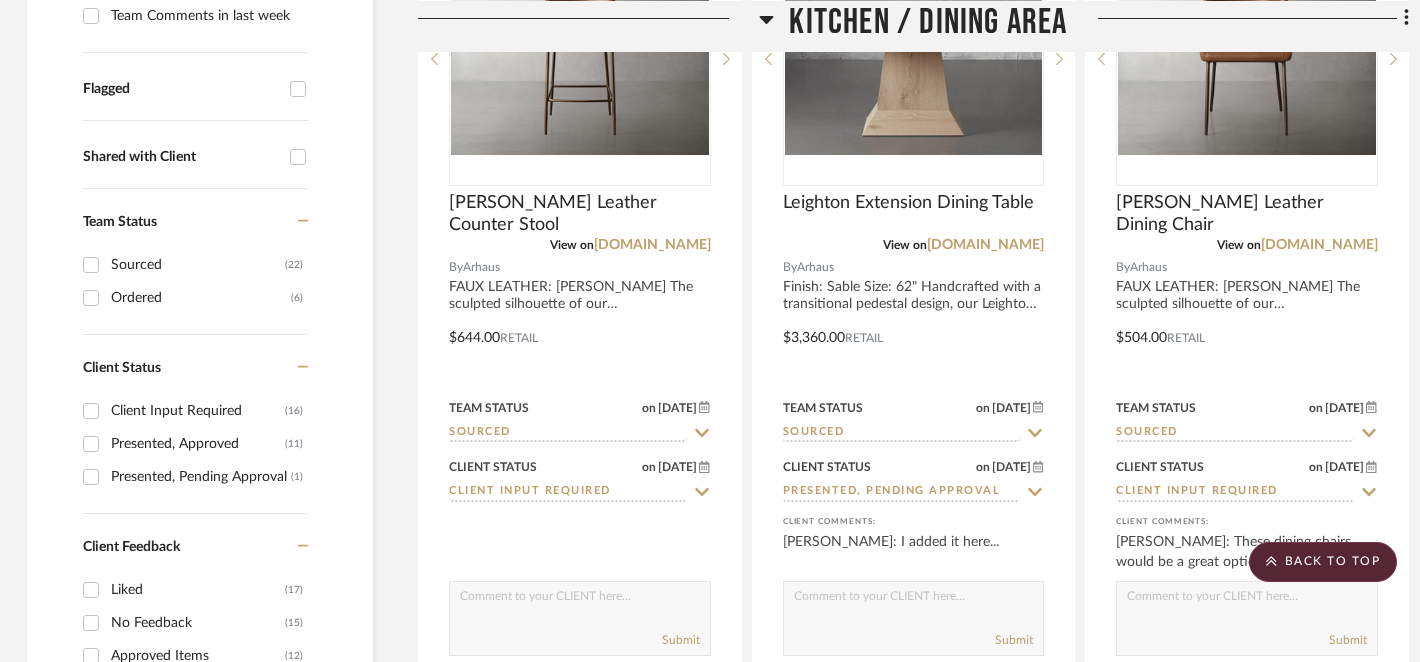 scroll, scrollTop: 662, scrollLeft: 3, axis: both 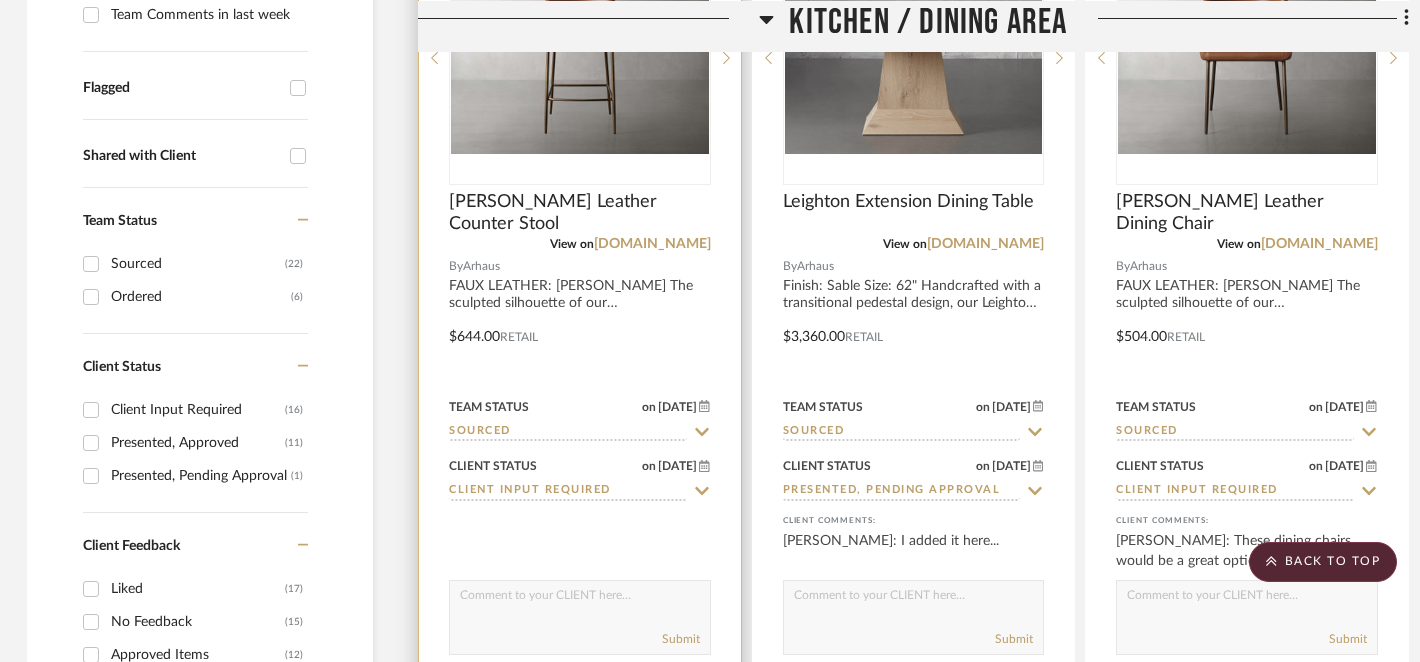 click 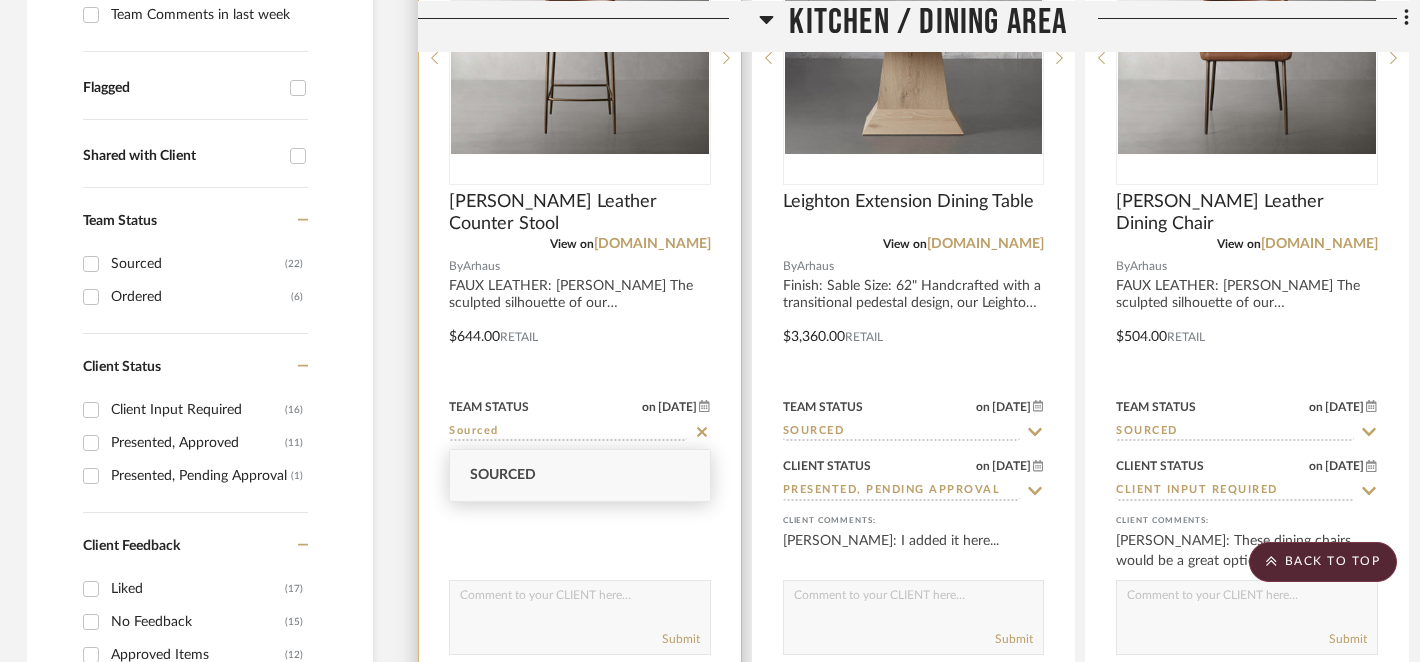 click 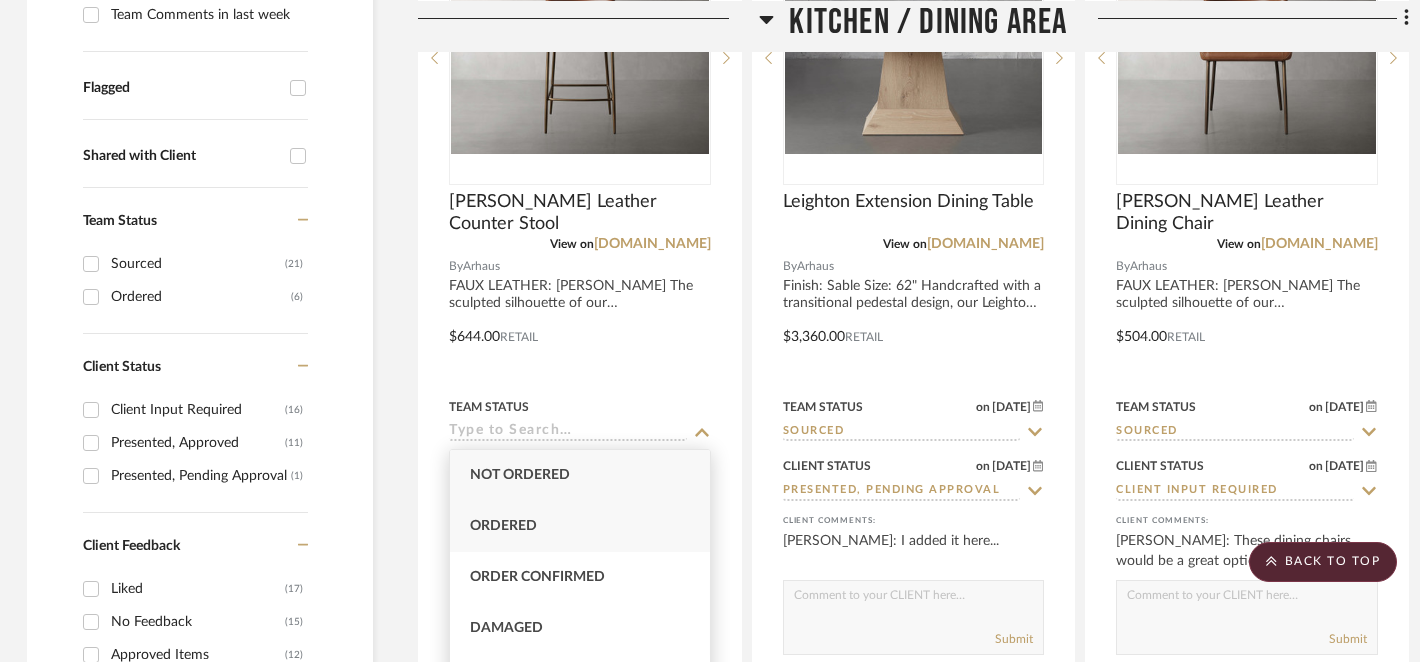 click on "Ordered" at bounding box center [580, 526] 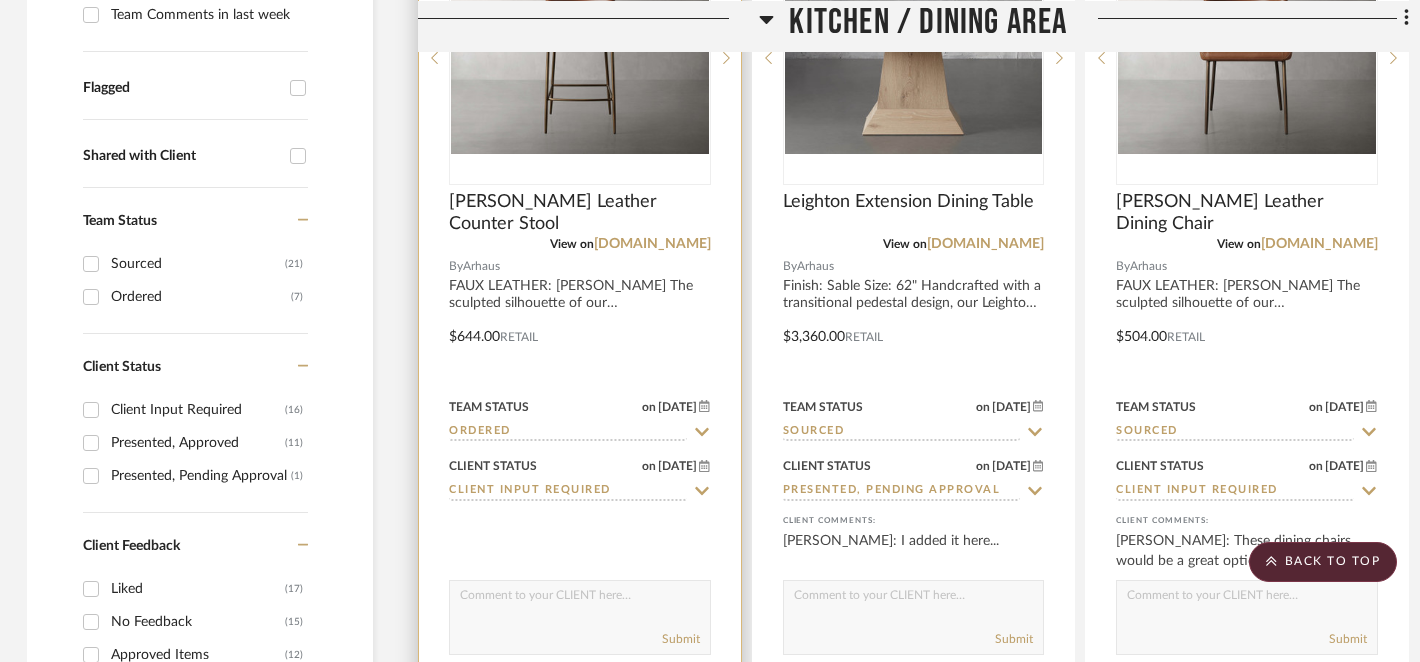 click 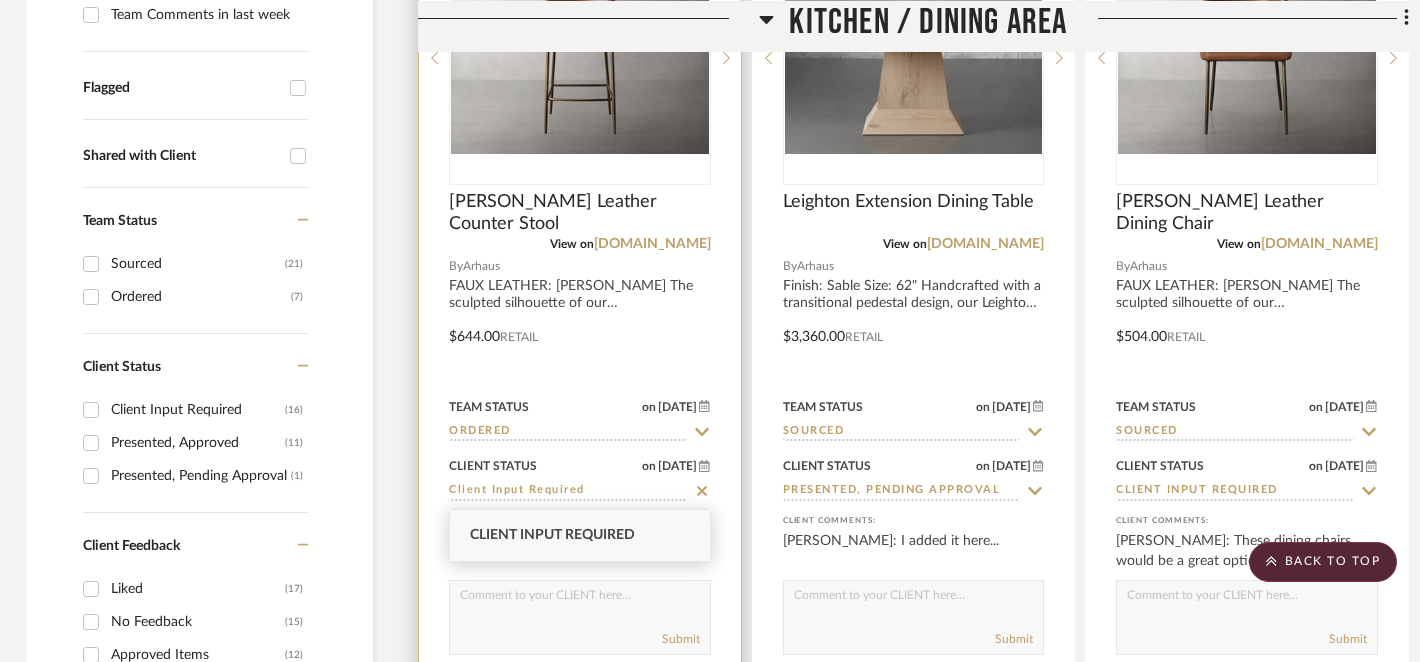 click 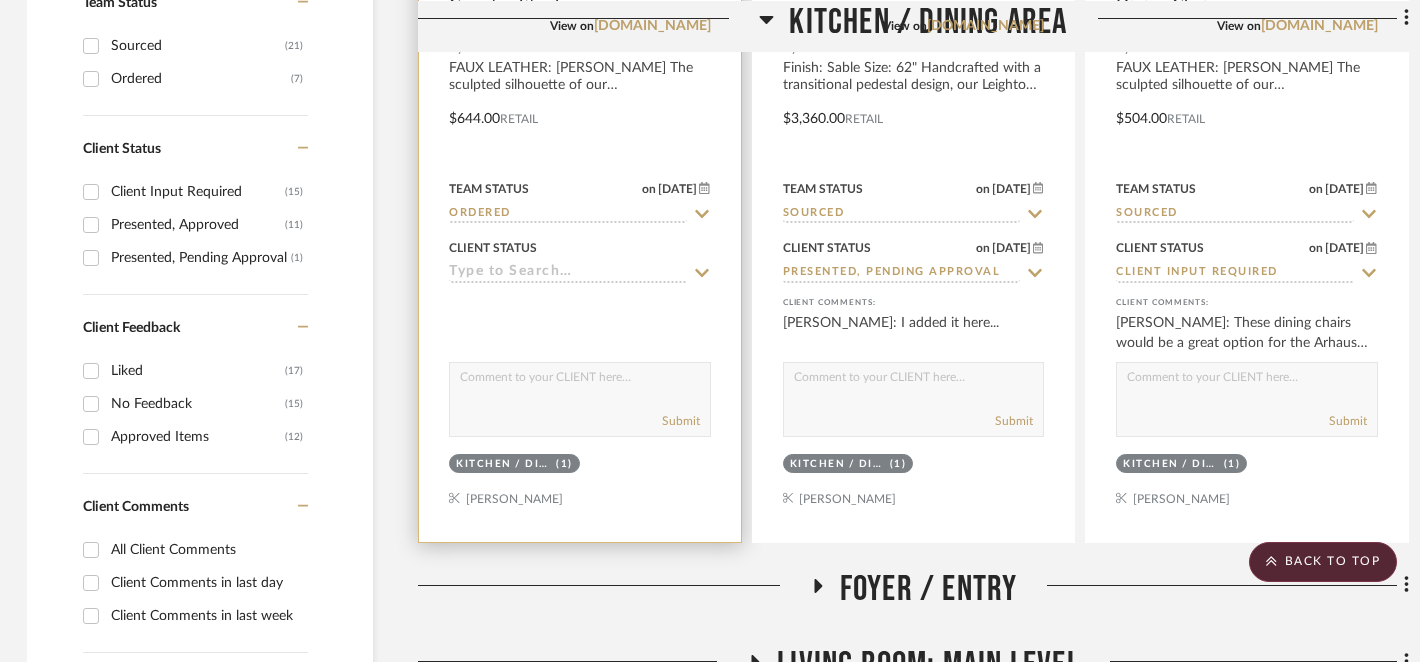 scroll, scrollTop: 871, scrollLeft: 3, axis: both 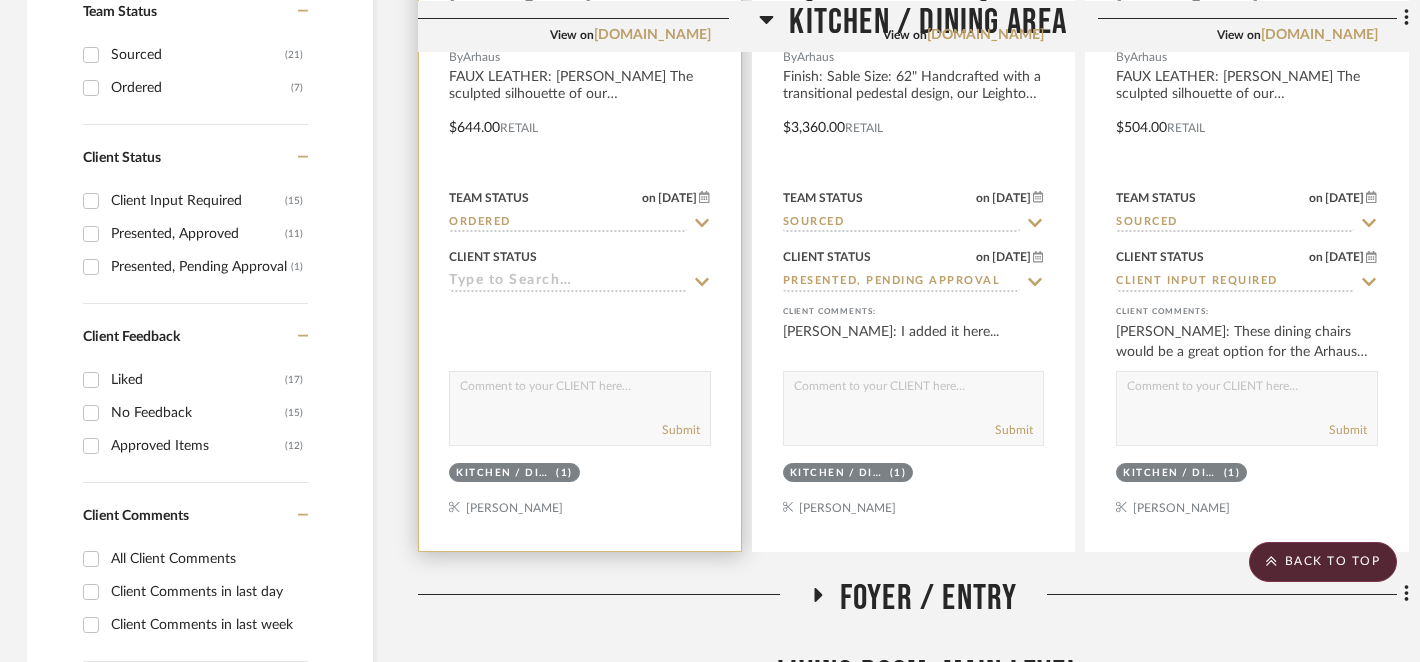 click 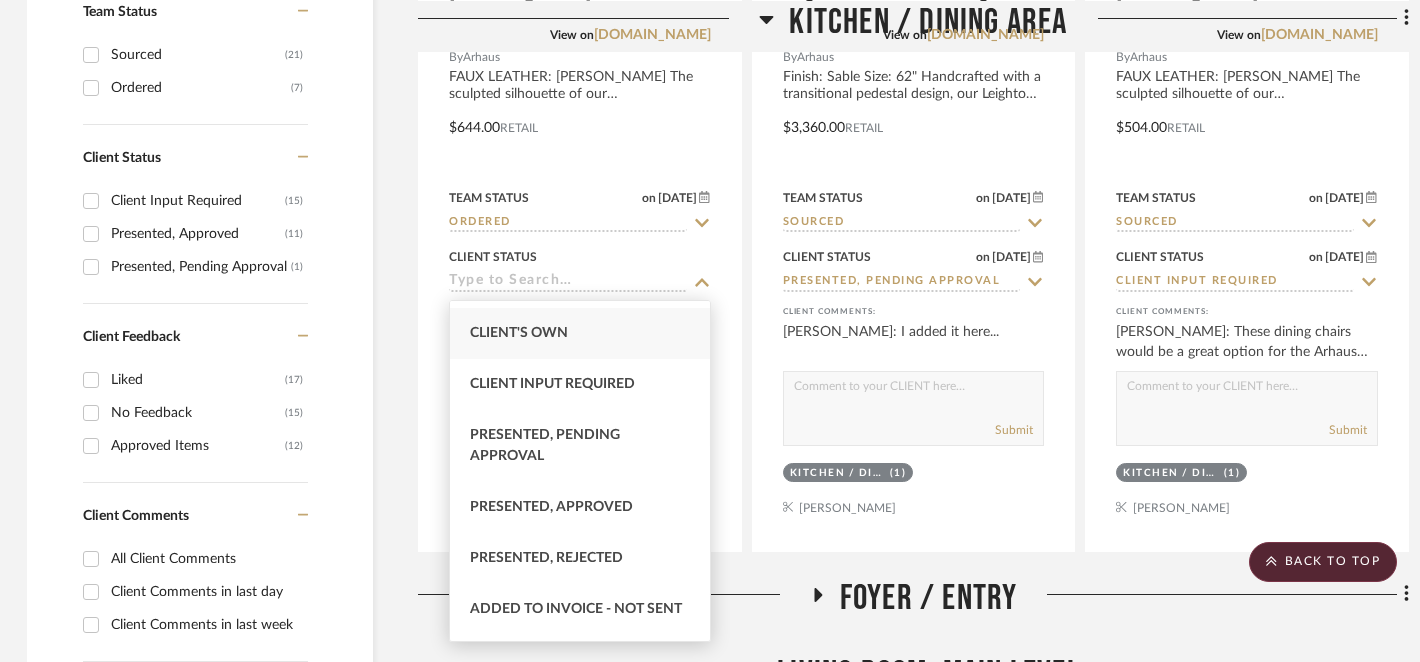 scroll, scrollTop: 134, scrollLeft: 0, axis: vertical 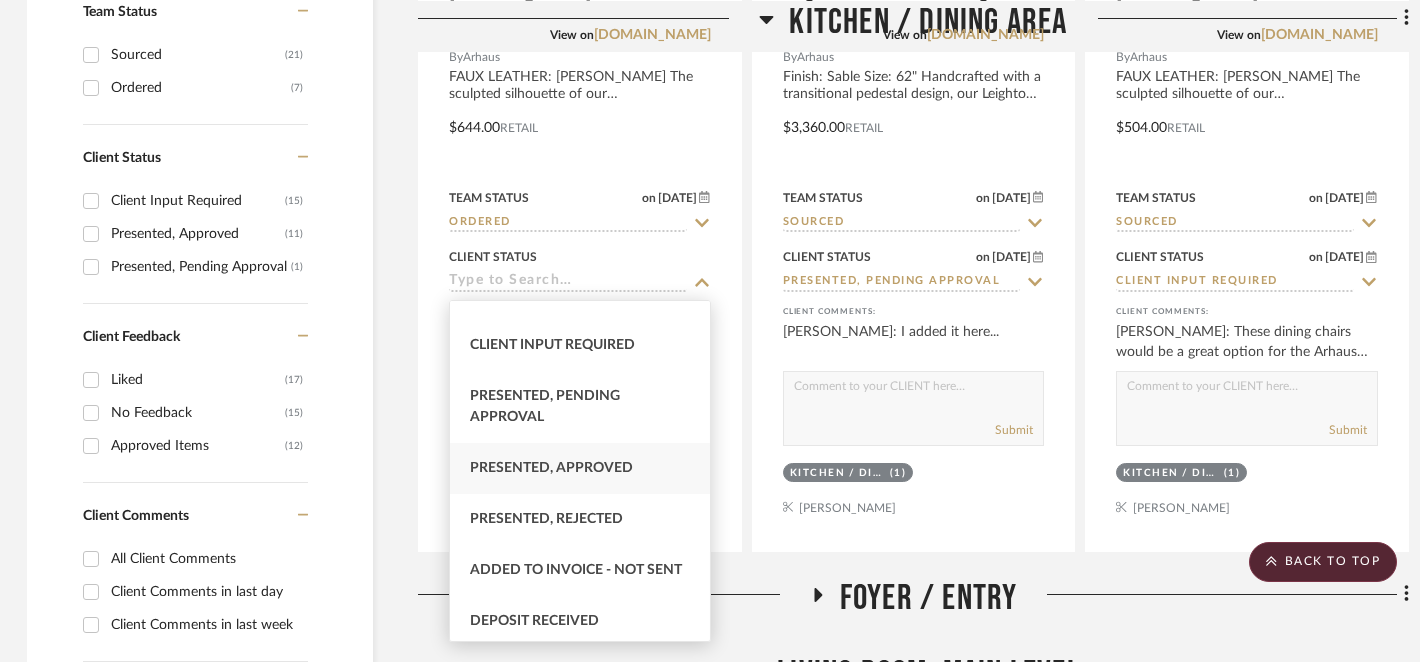 click on "Presented, Approved" at bounding box center [551, 468] 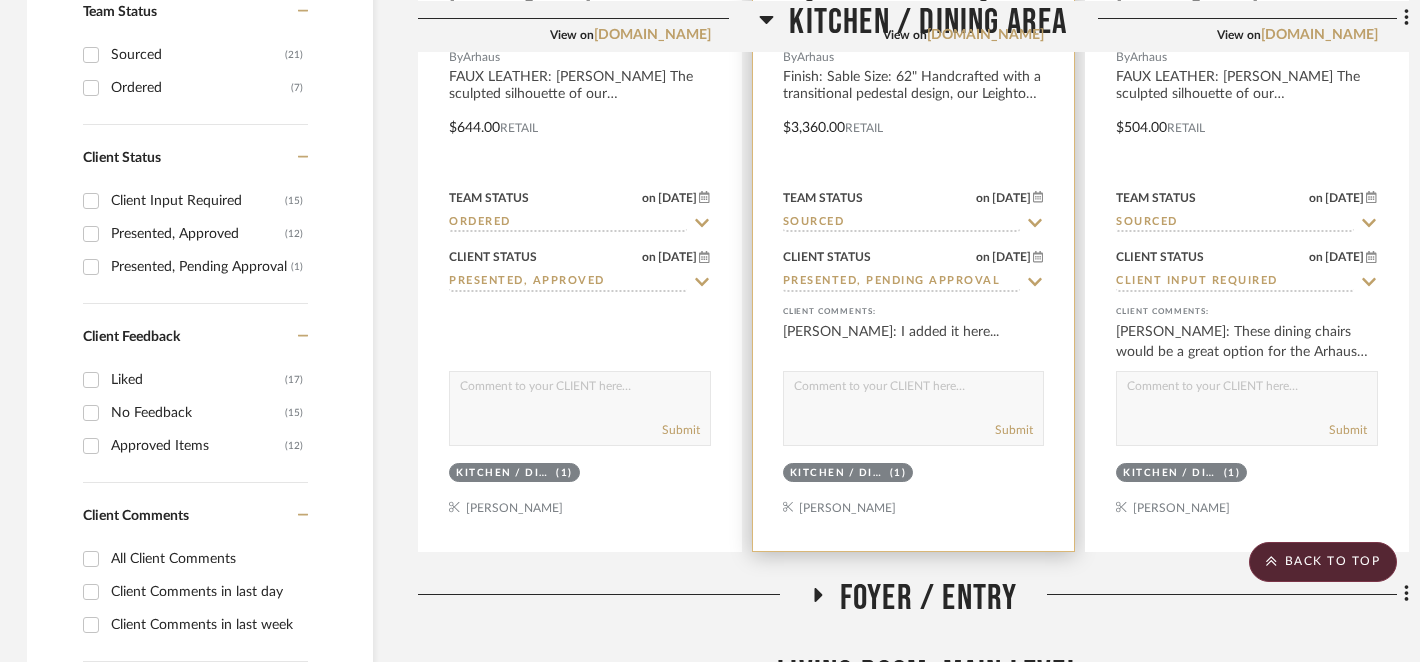 click 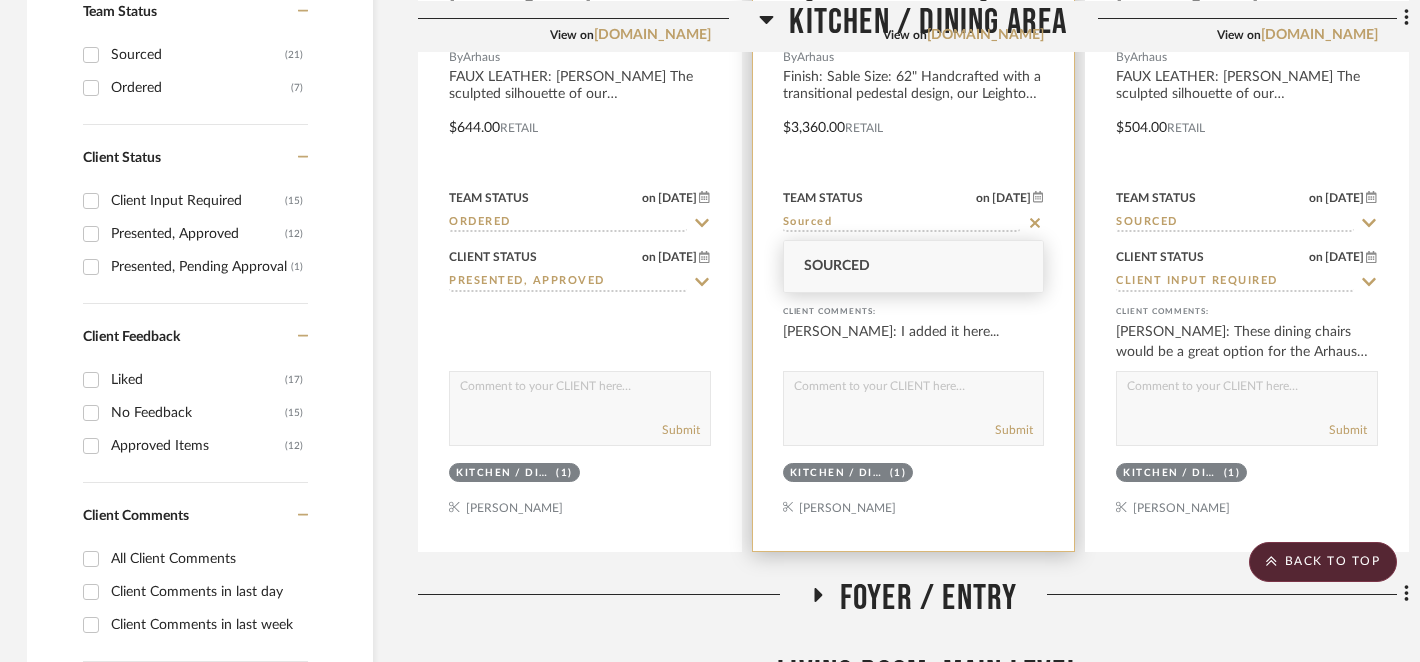 click 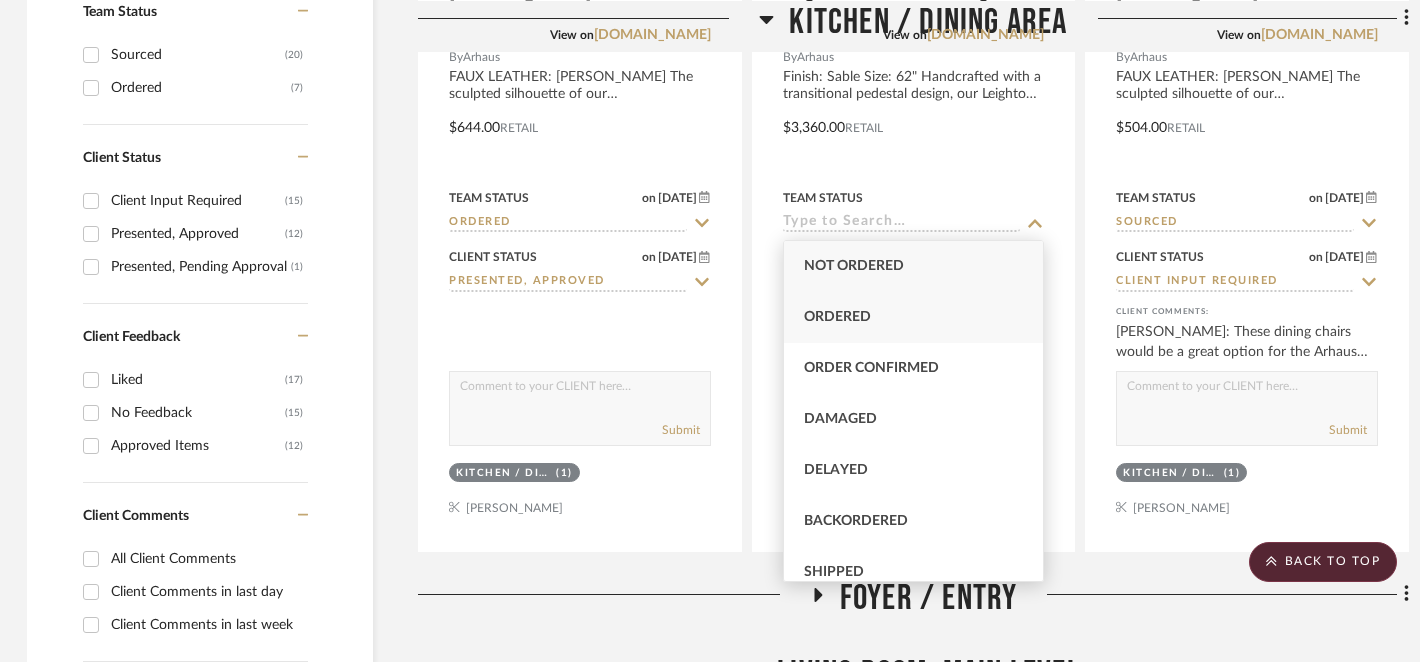click on "Ordered" at bounding box center (914, 317) 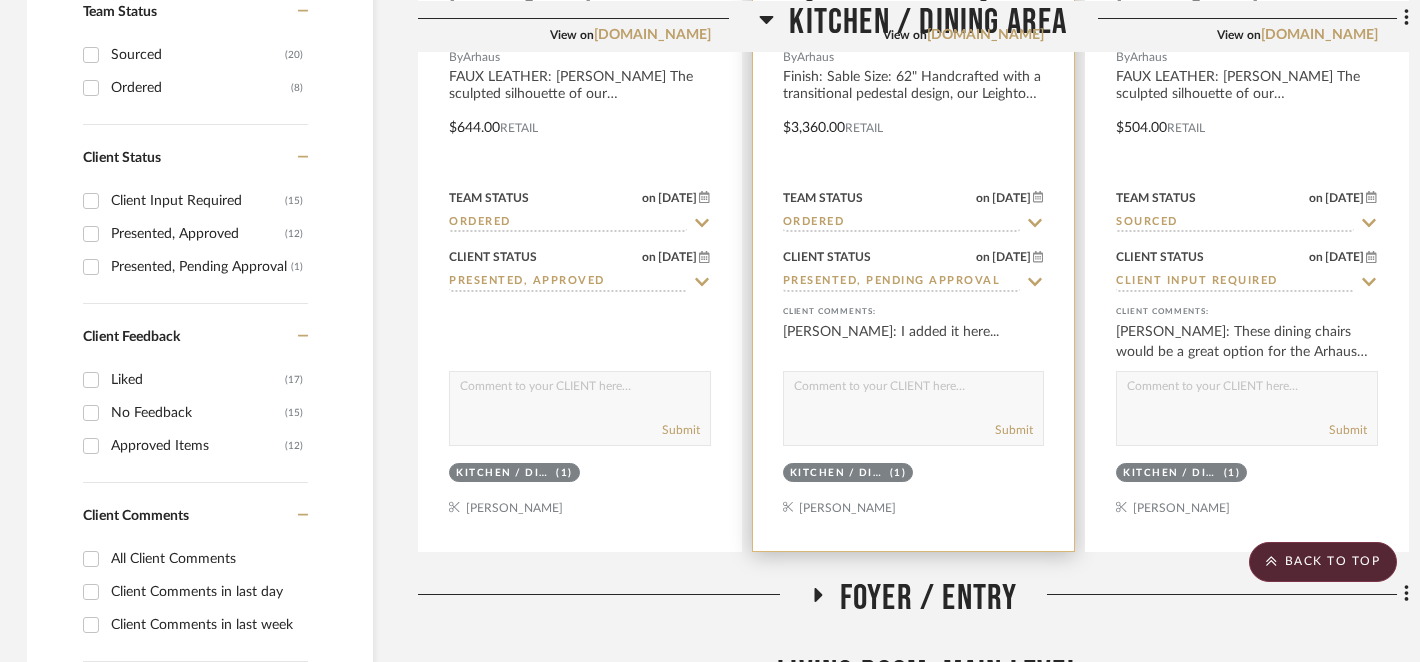 click 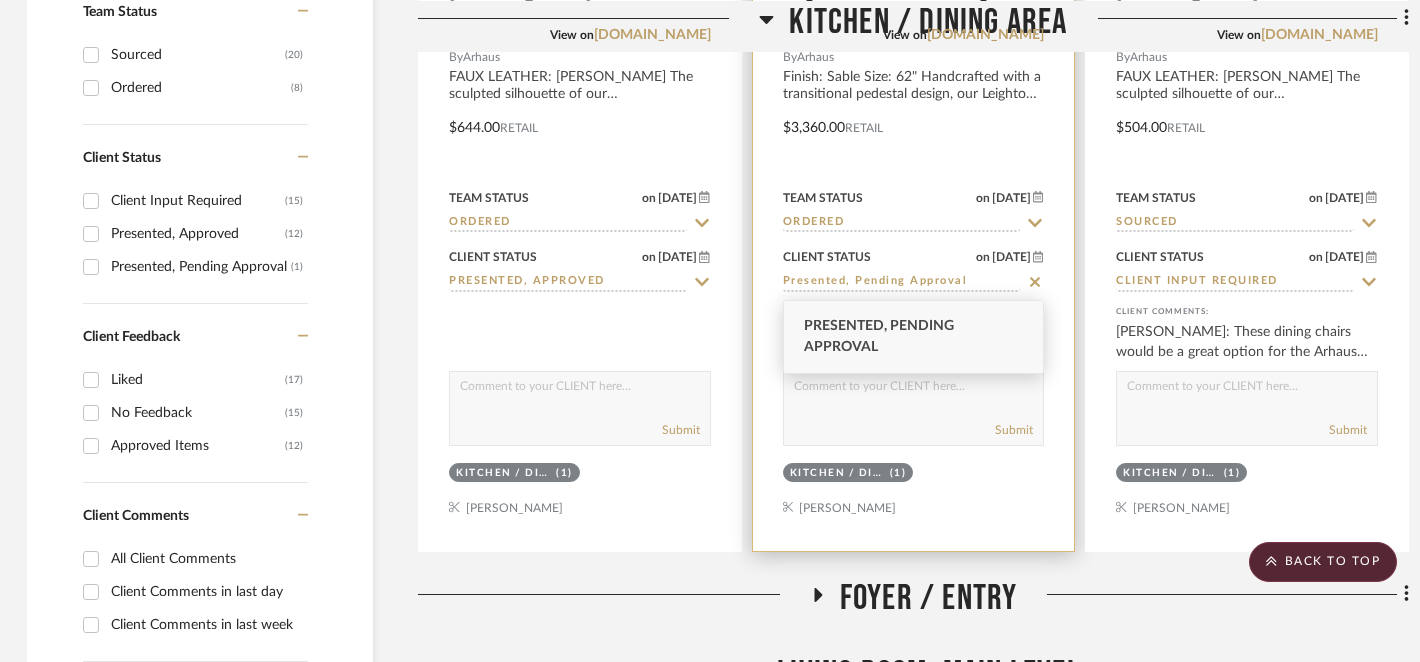 click 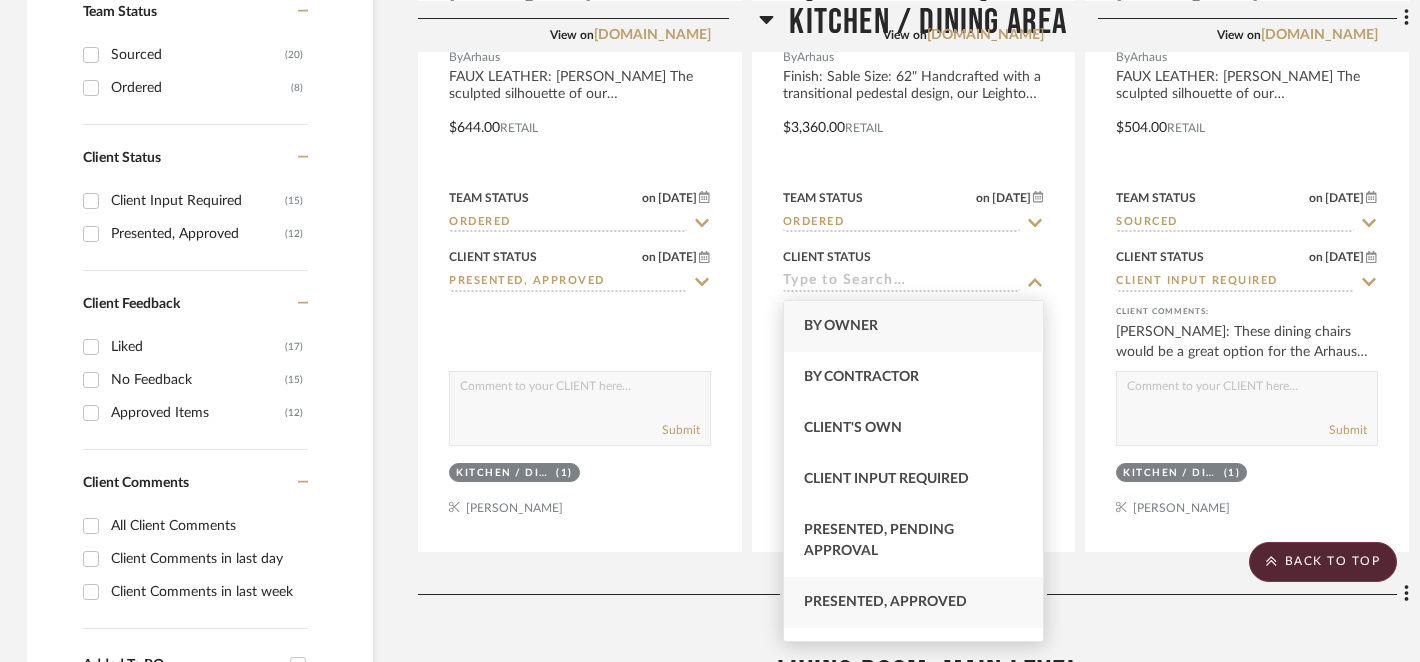 click on "Presented, Approved" at bounding box center (885, 602) 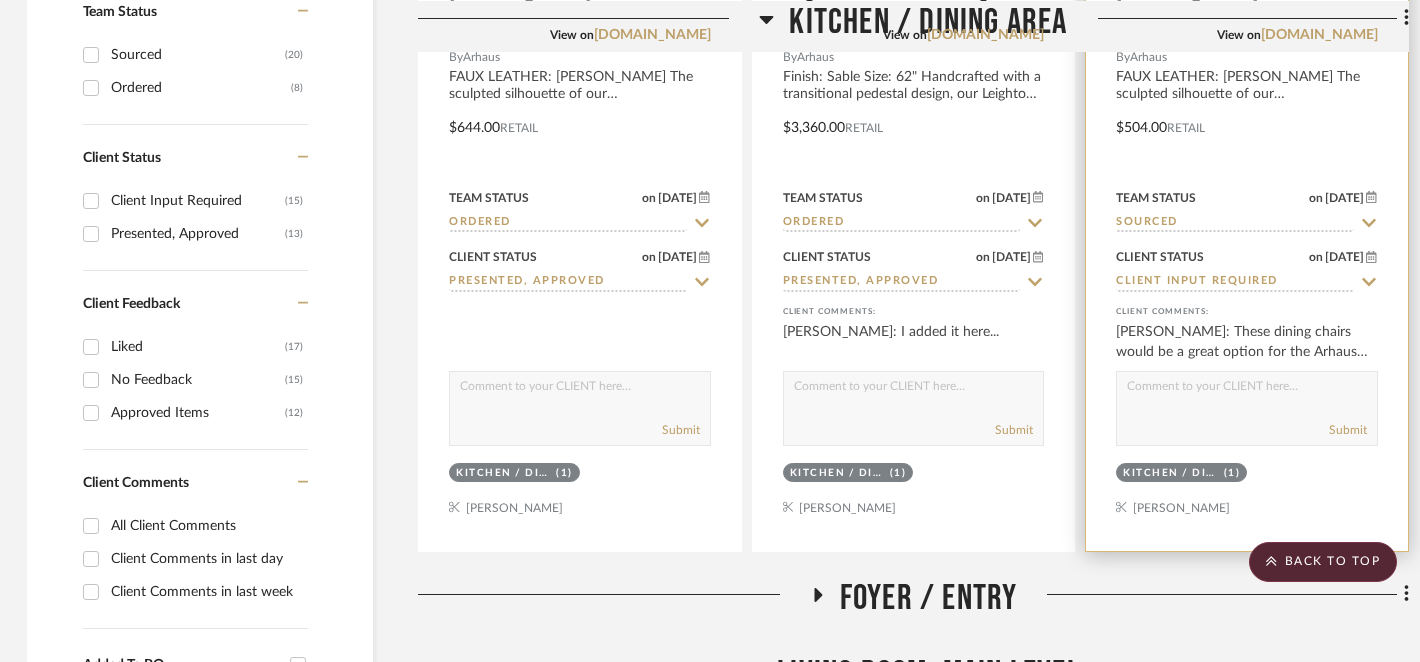 click 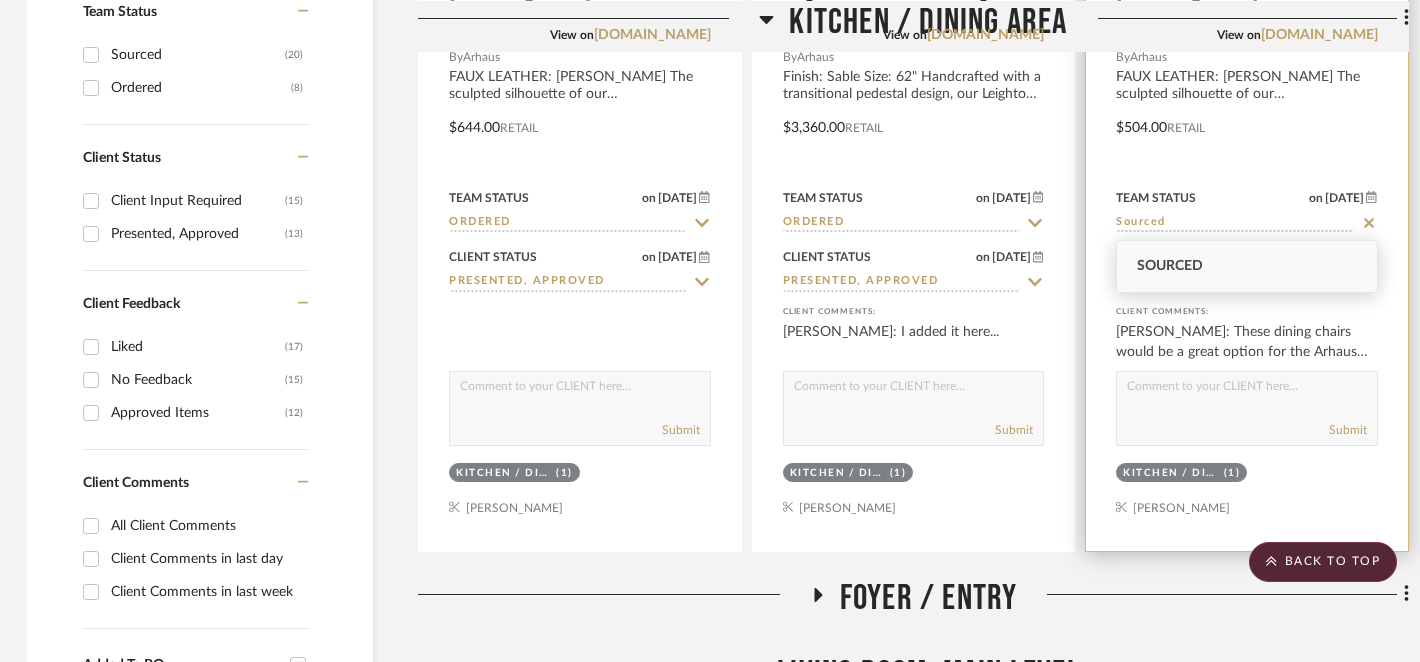 click 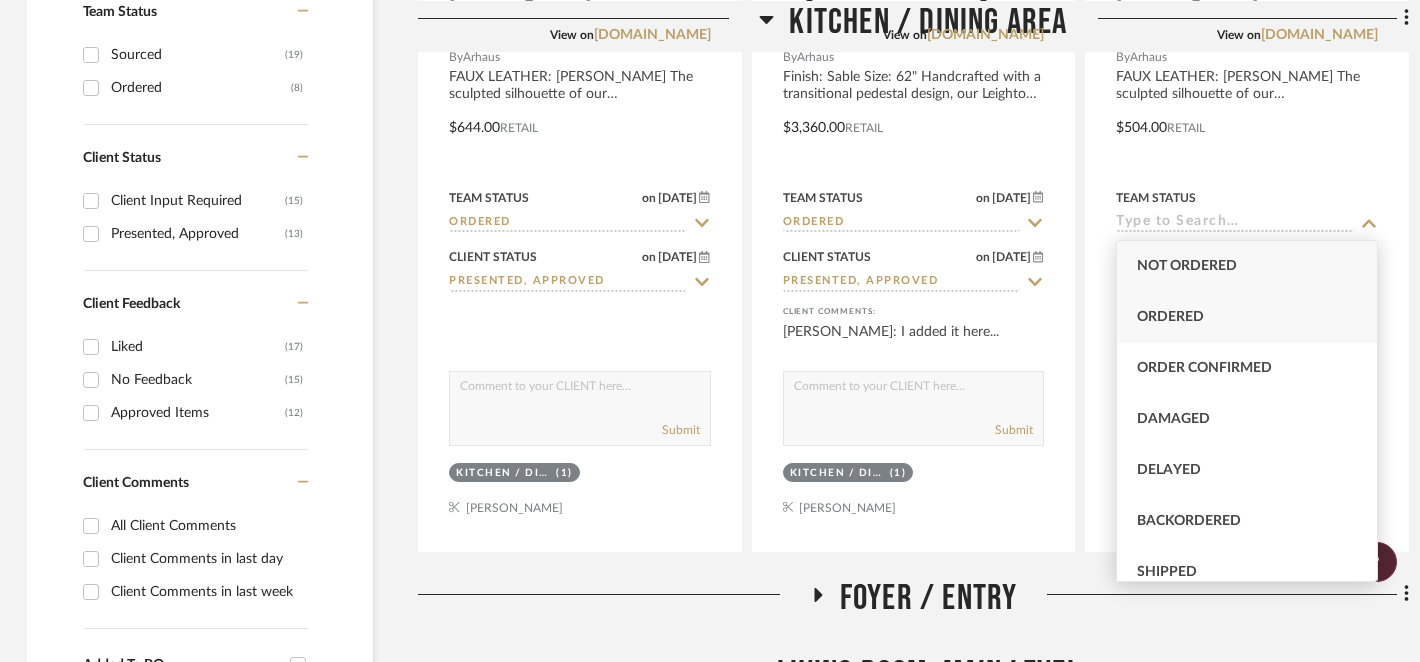 click on "Ordered" at bounding box center (1247, 317) 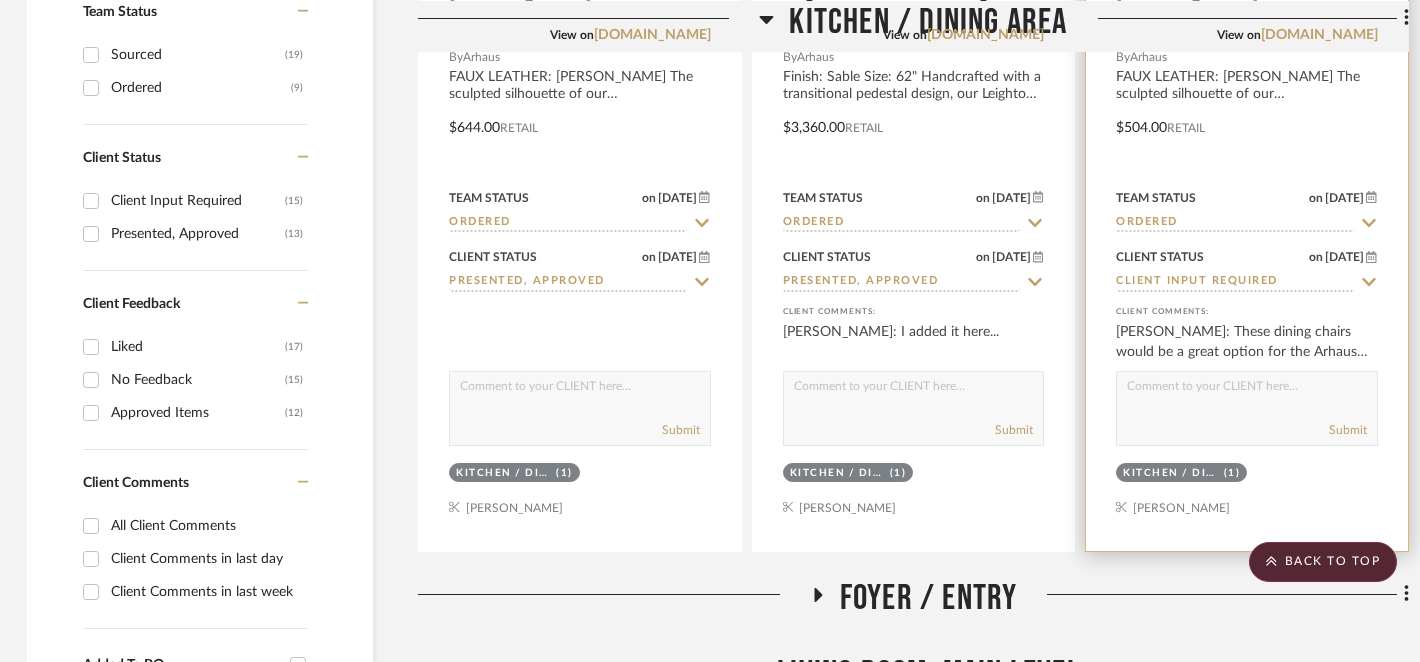 click 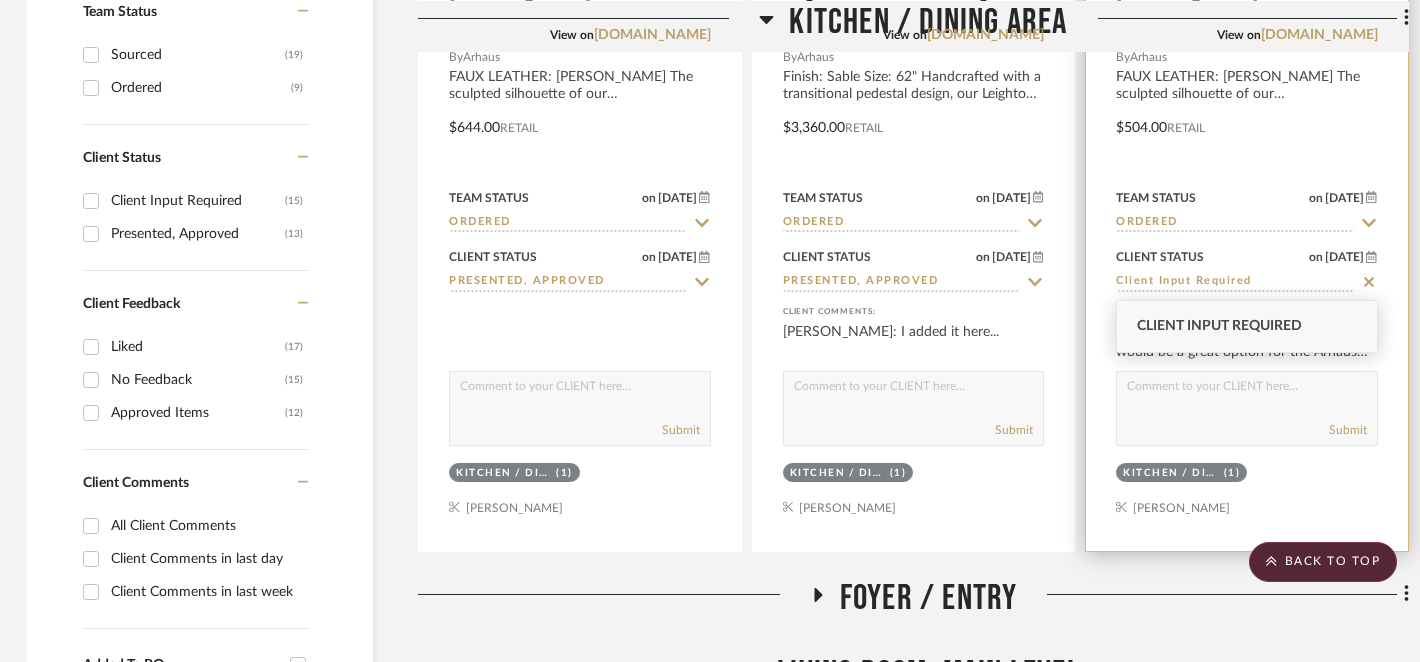 click 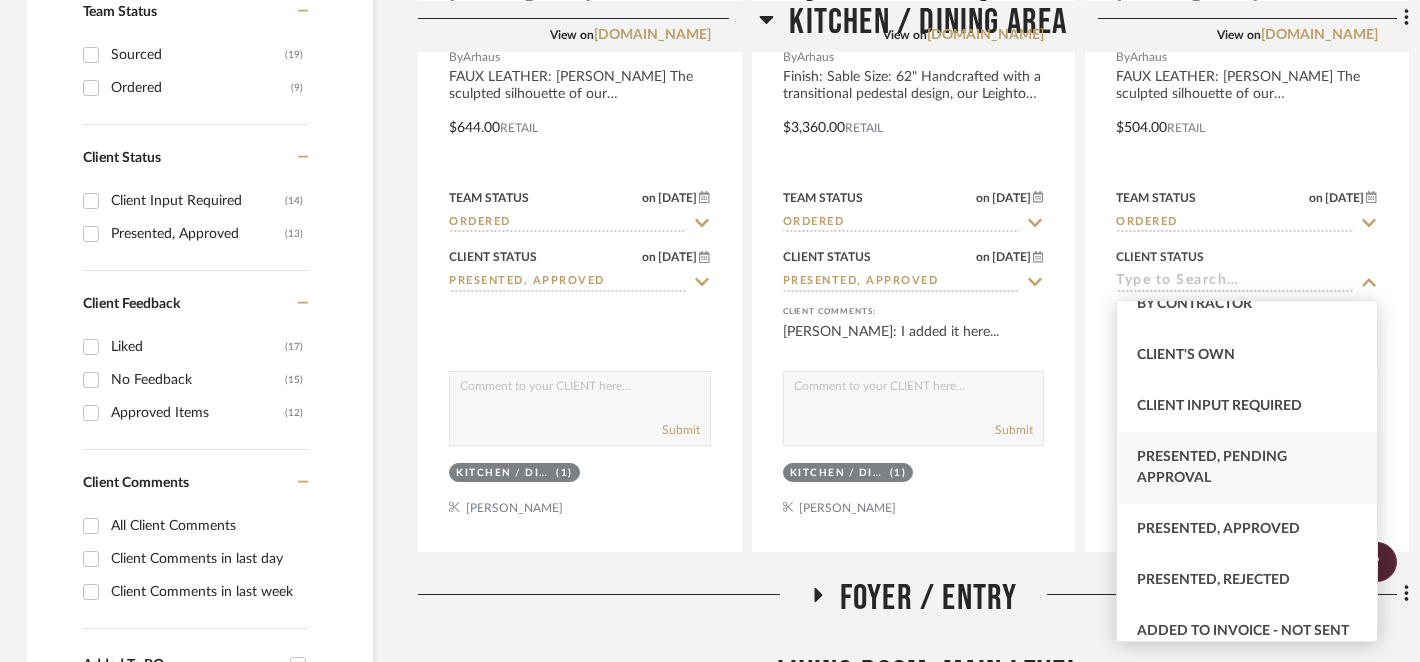 scroll, scrollTop: 74, scrollLeft: 0, axis: vertical 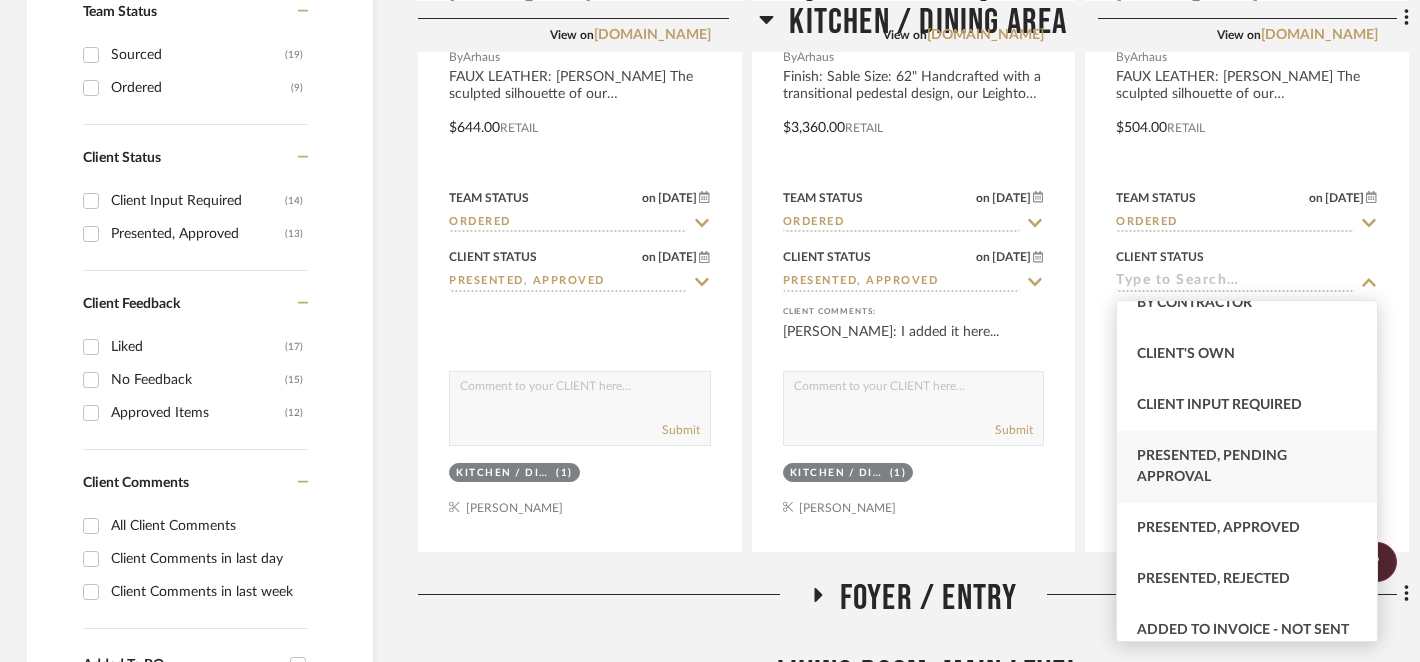 click on "Presented, Approved" at bounding box center (1218, 528) 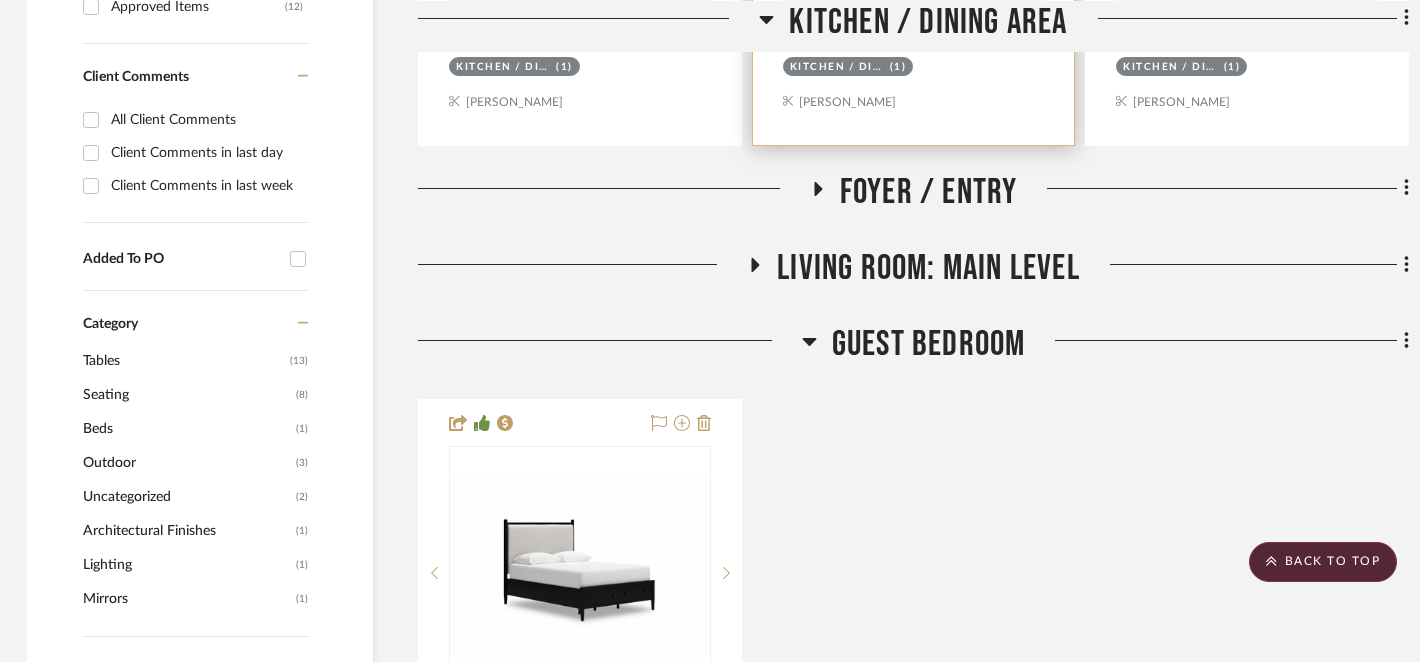 scroll, scrollTop: 1284, scrollLeft: 3, axis: both 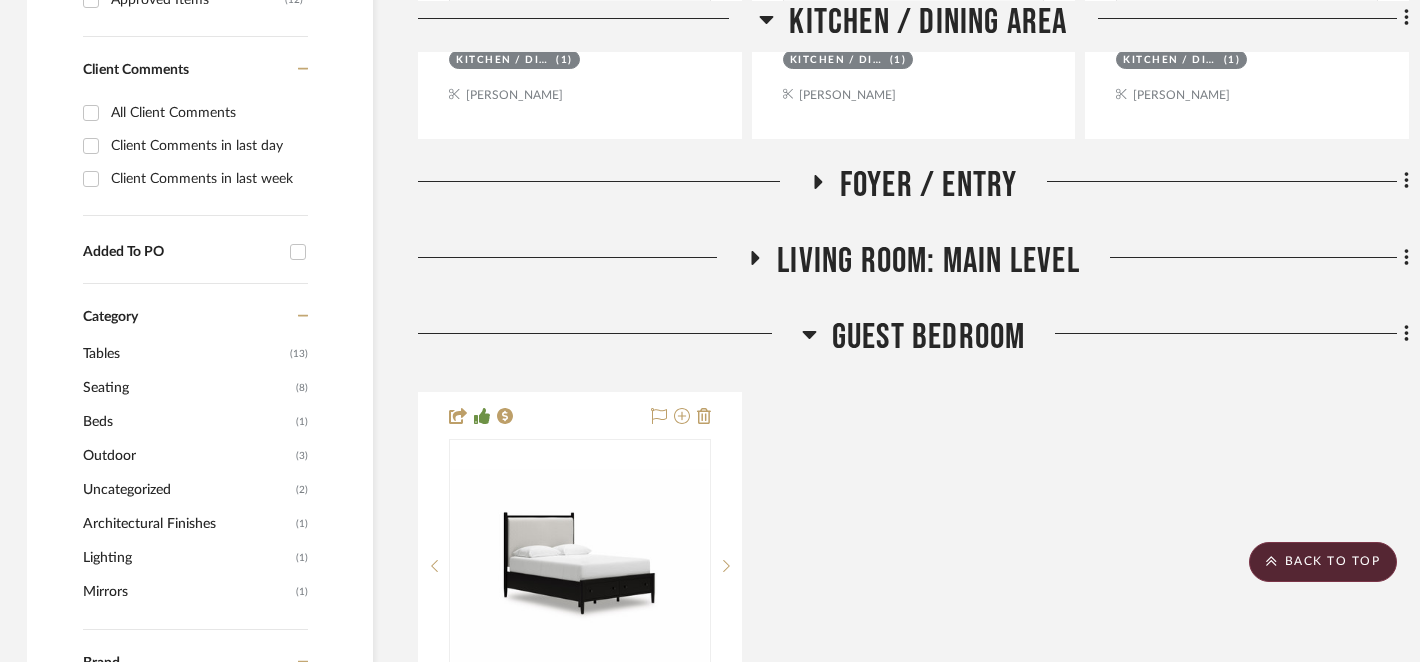click 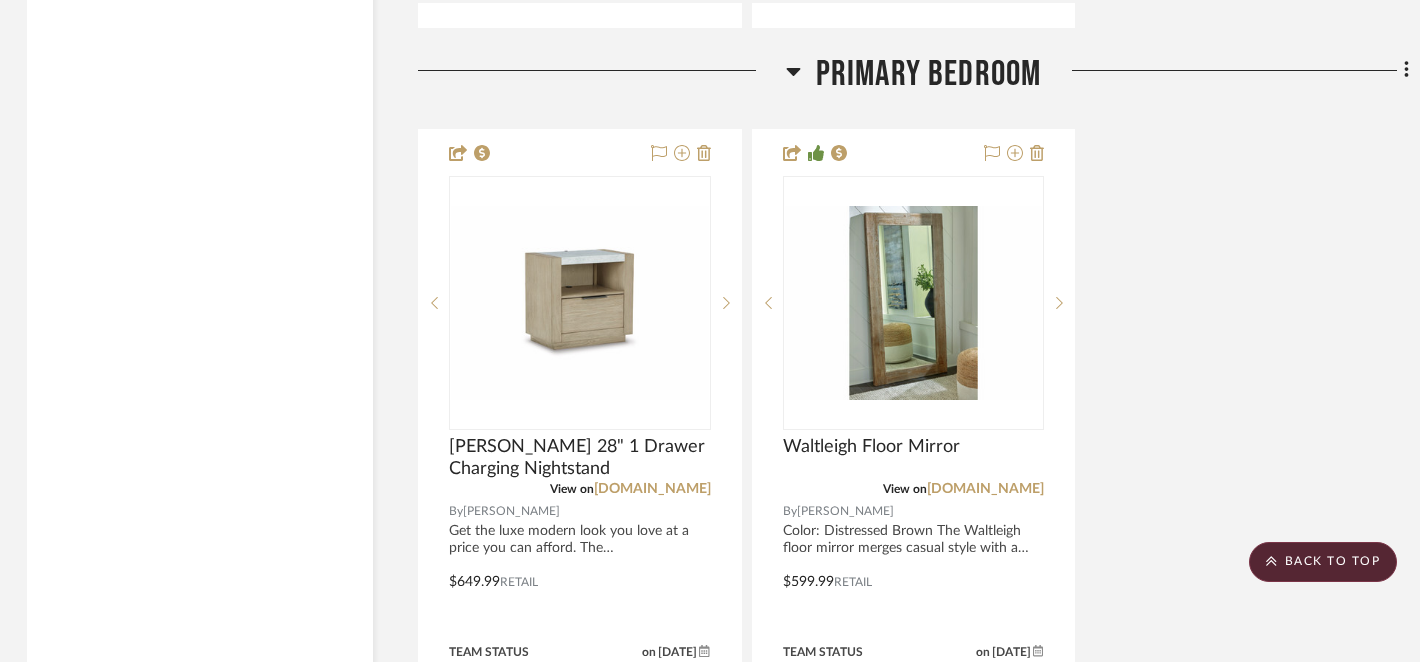 scroll, scrollTop: 7244, scrollLeft: 3, axis: both 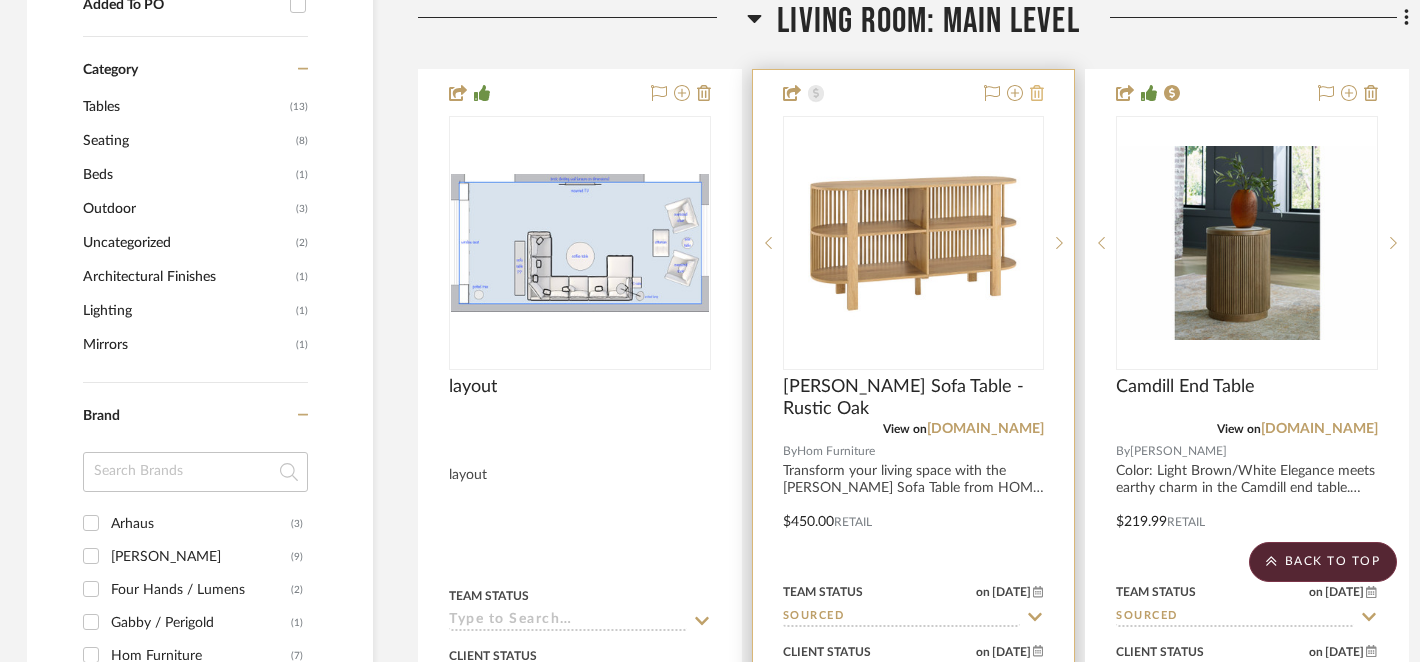 click 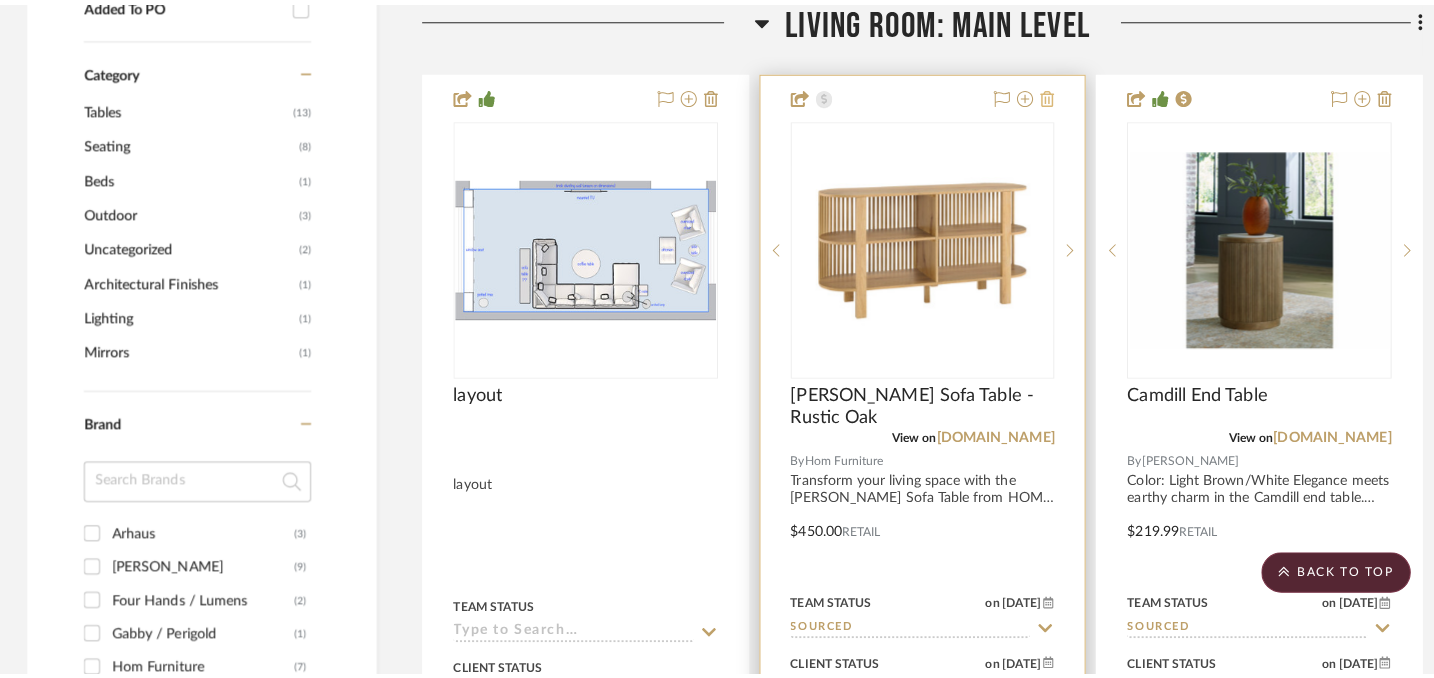 scroll, scrollTop: 0, scrollLeft: 0, axis: both 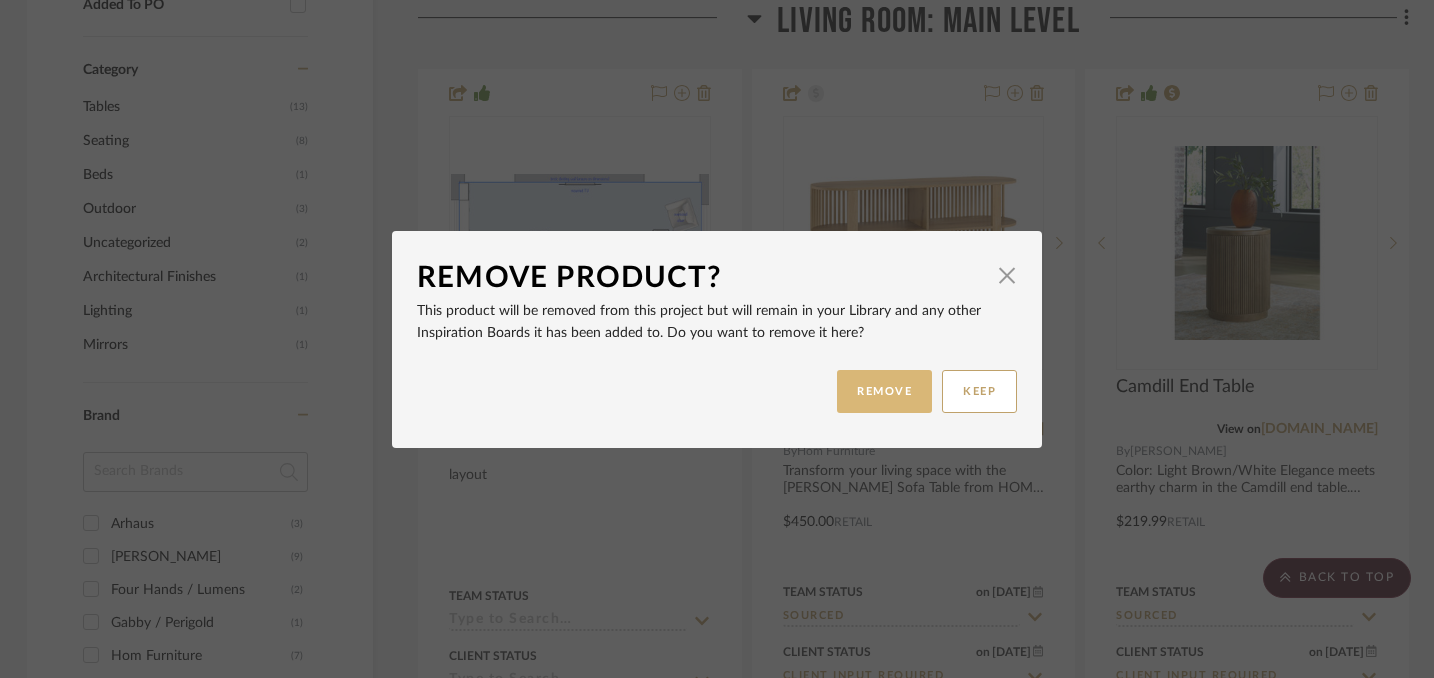 click on "REMOVE" at bounding box center [884, 391] 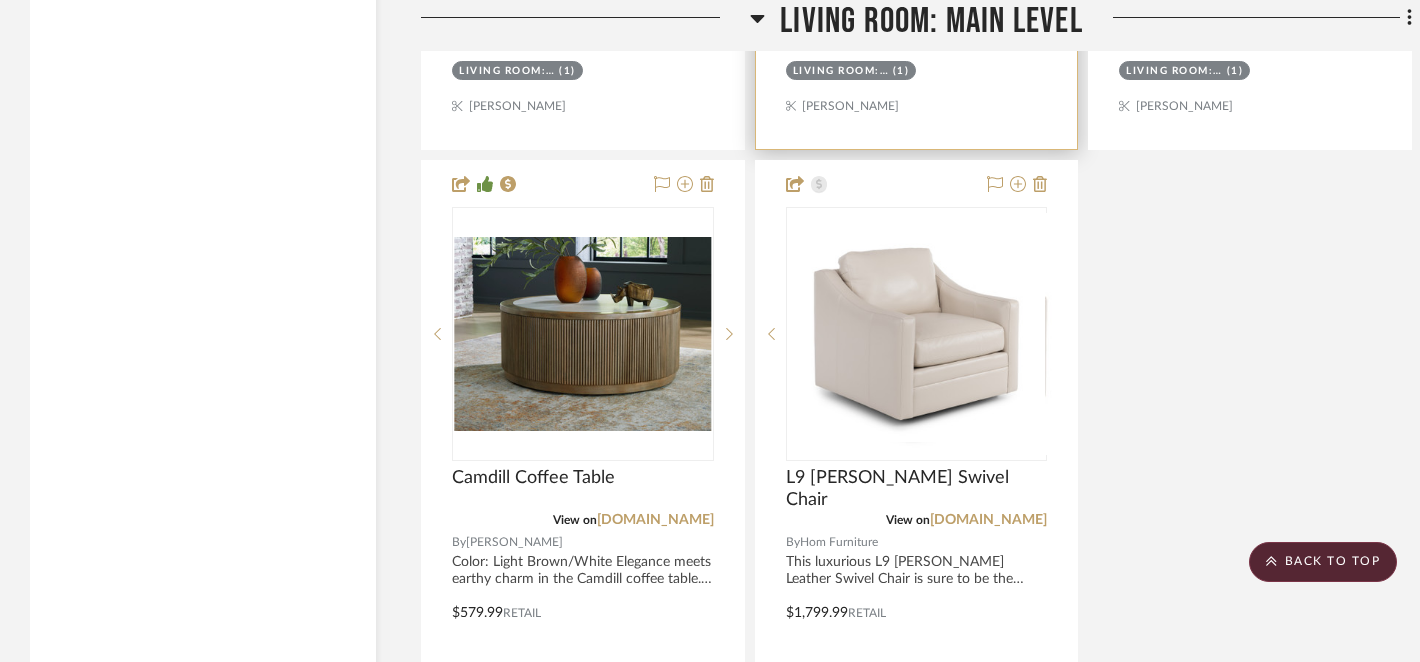 scroll, scrollTop: 3219, scrollLeft: 0, axis: vertical 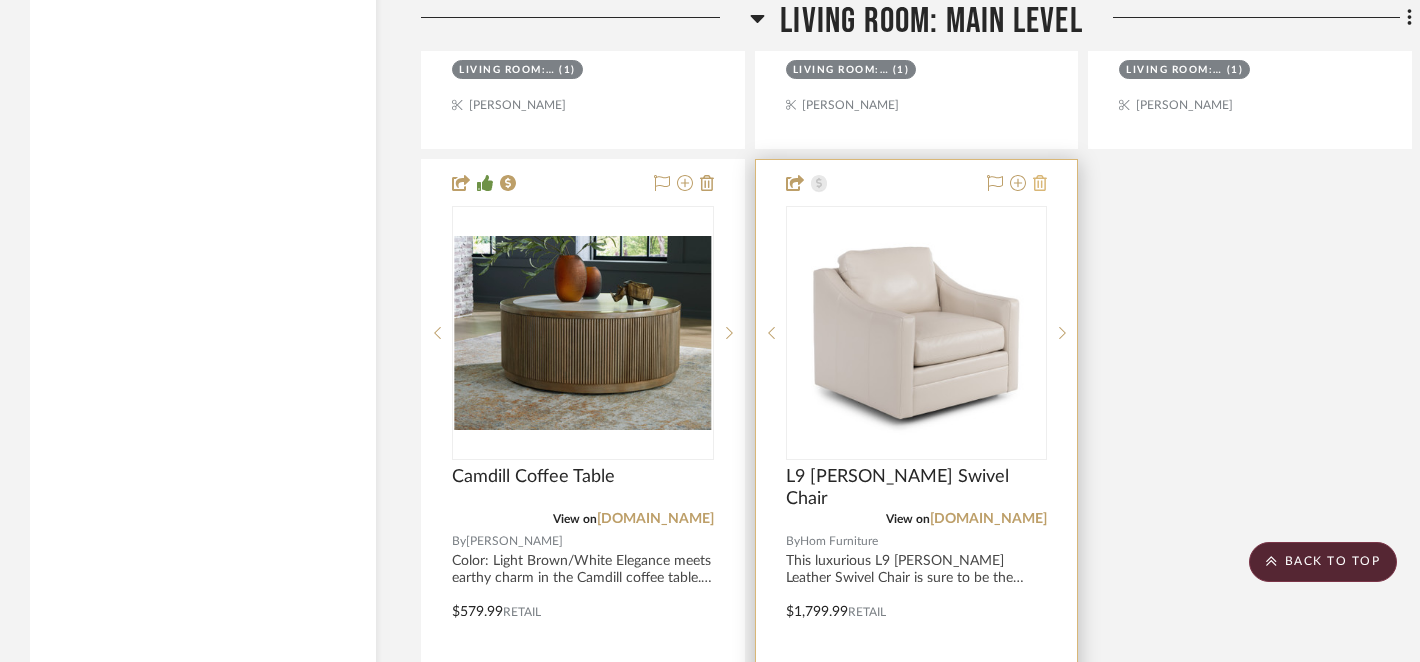 click 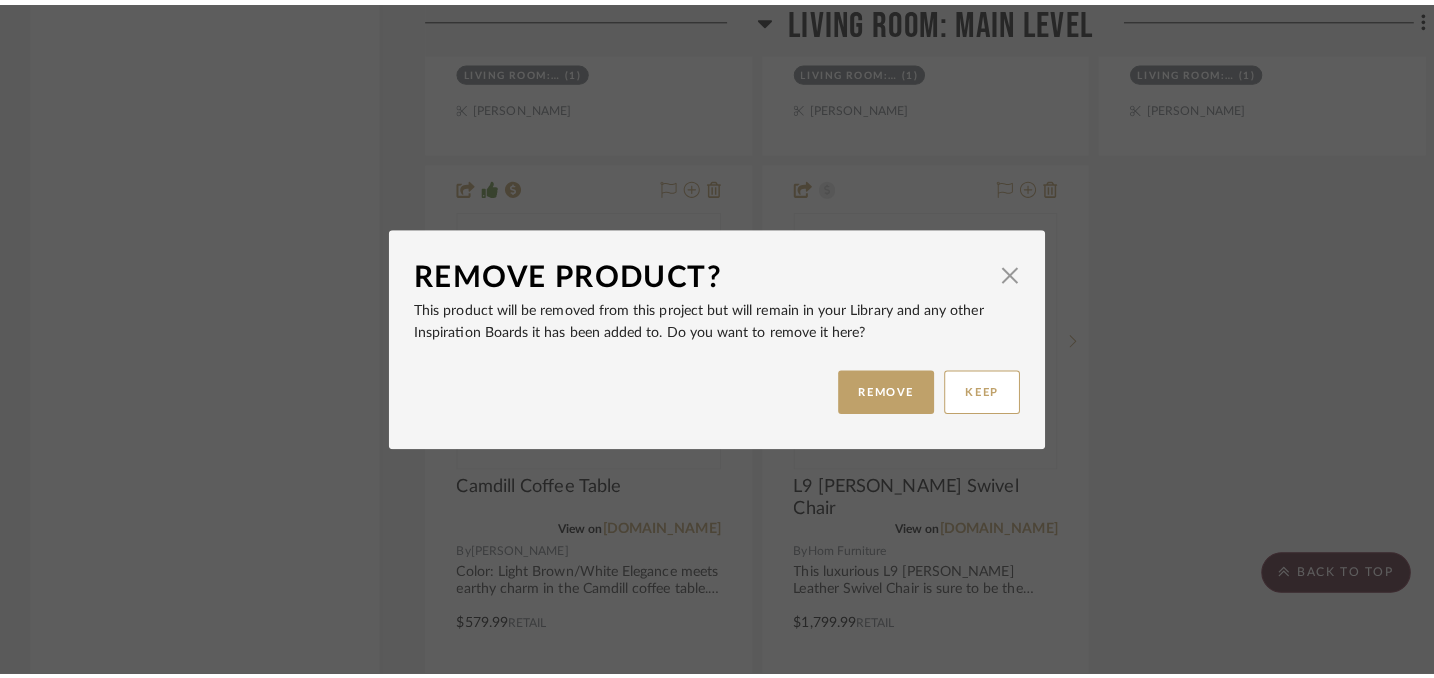 scroll, scrollTop: 0, scrollLeft: 0, axis: both 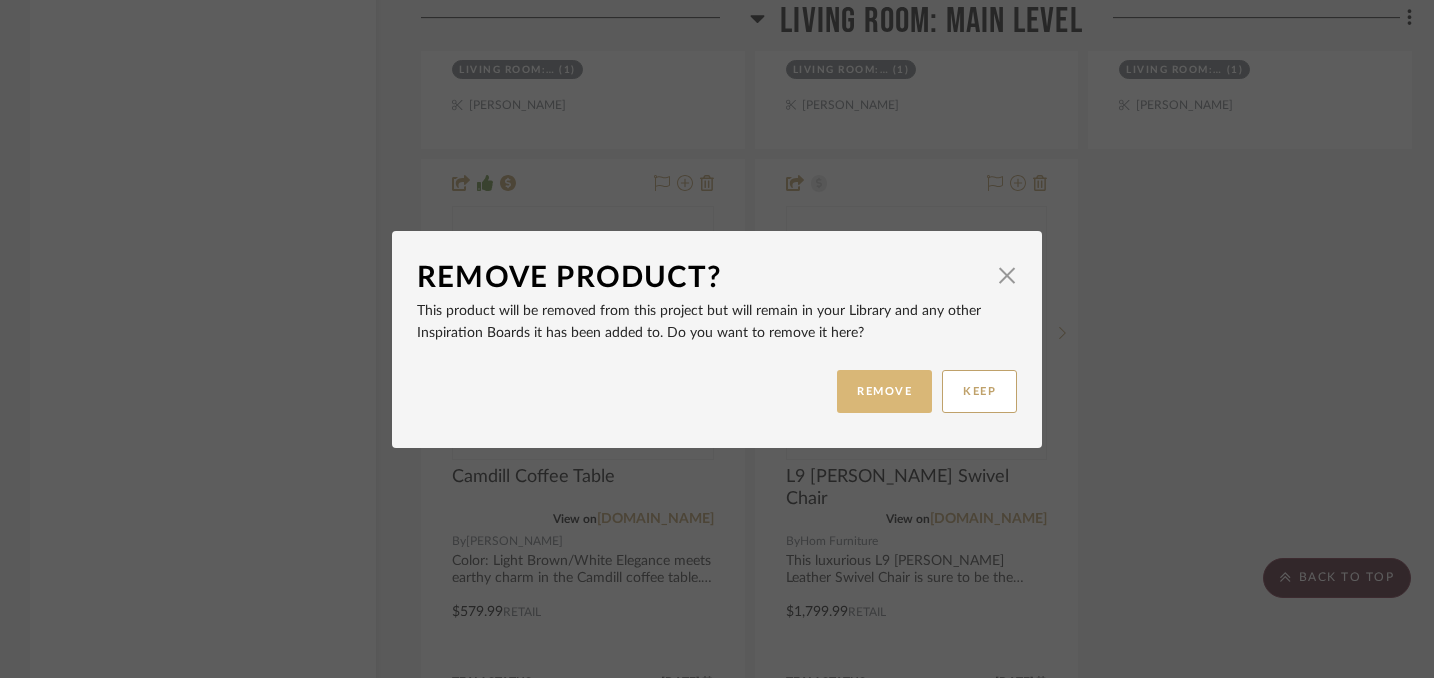 click on "REMOVE" at bounding box center [884, 391] 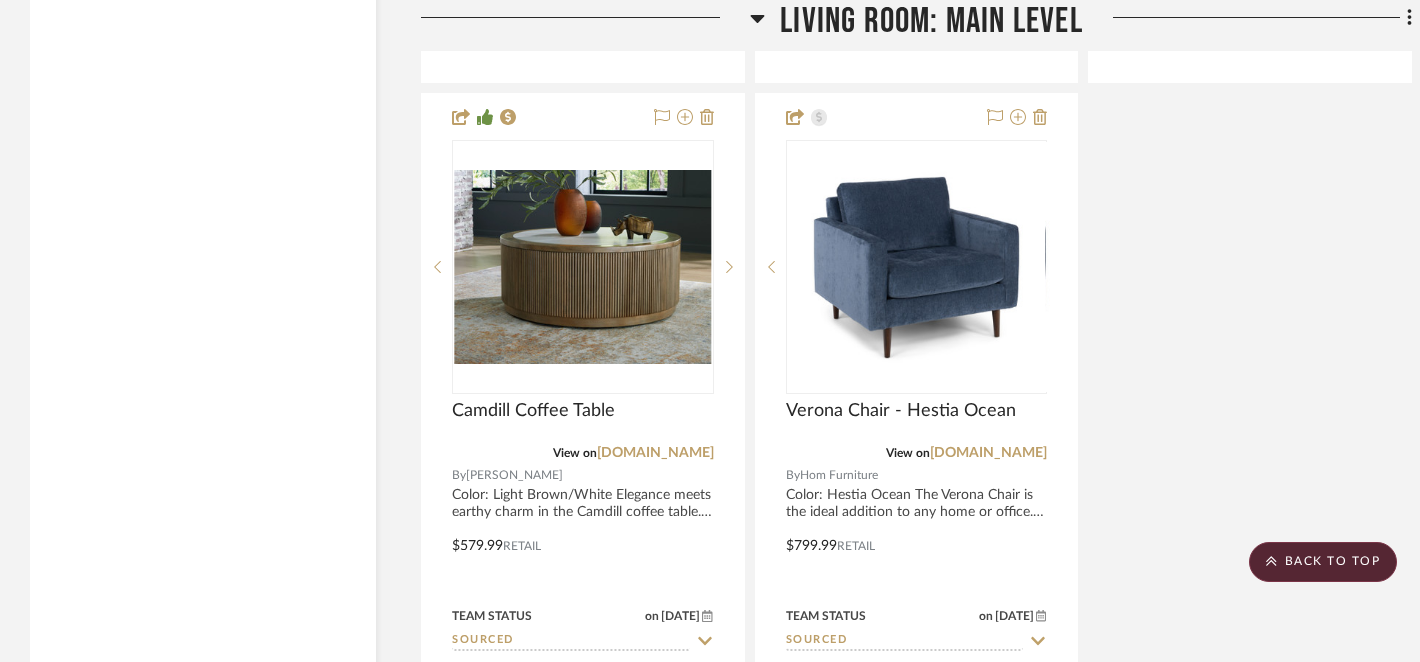 scroll, scrollTop: 3289, scrollLeft: 0, axis: vertical 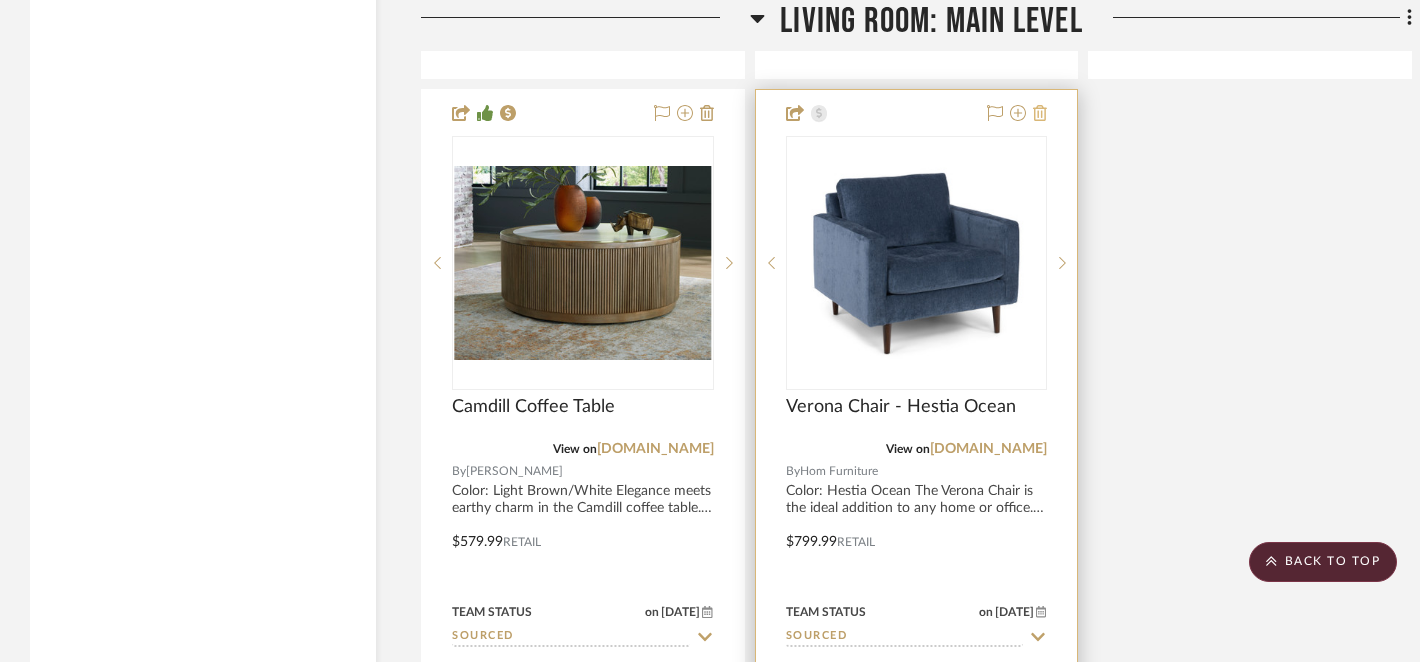 click 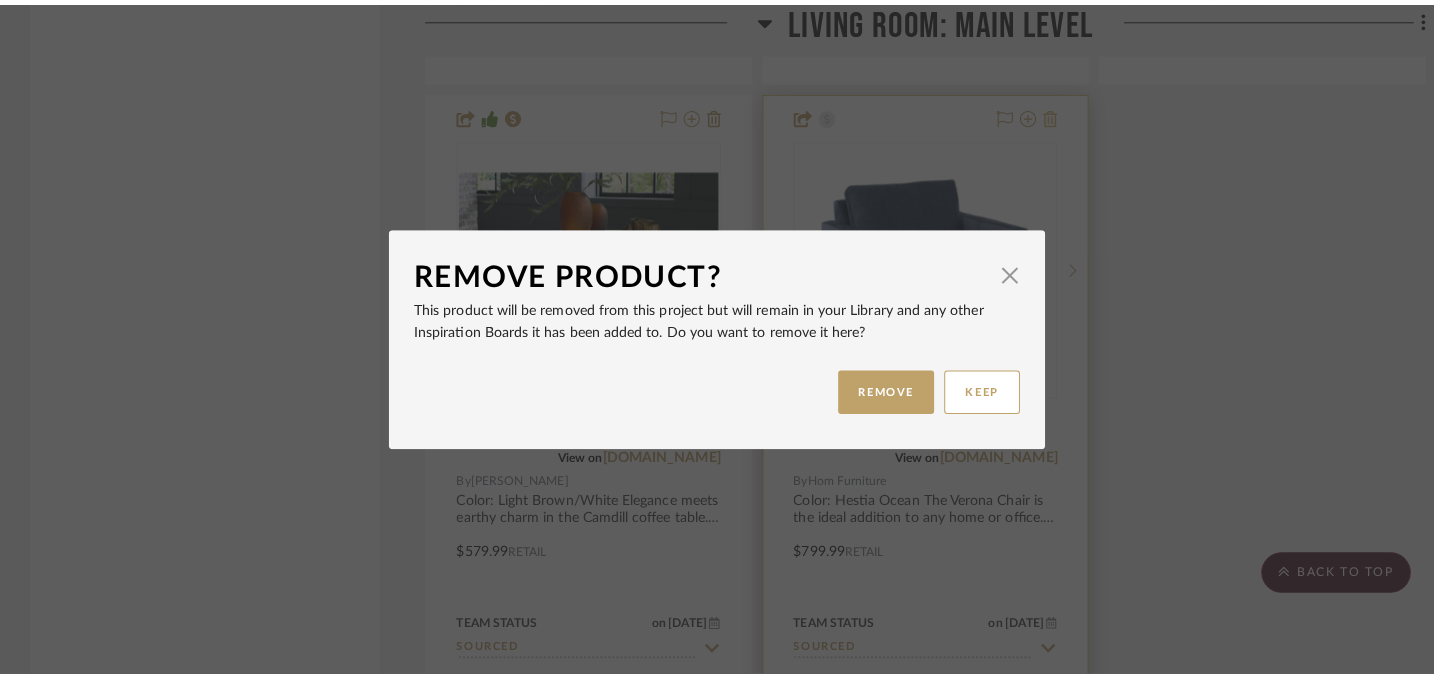scroll, scrollTop: 0, scrollLeft: 0, axis: both 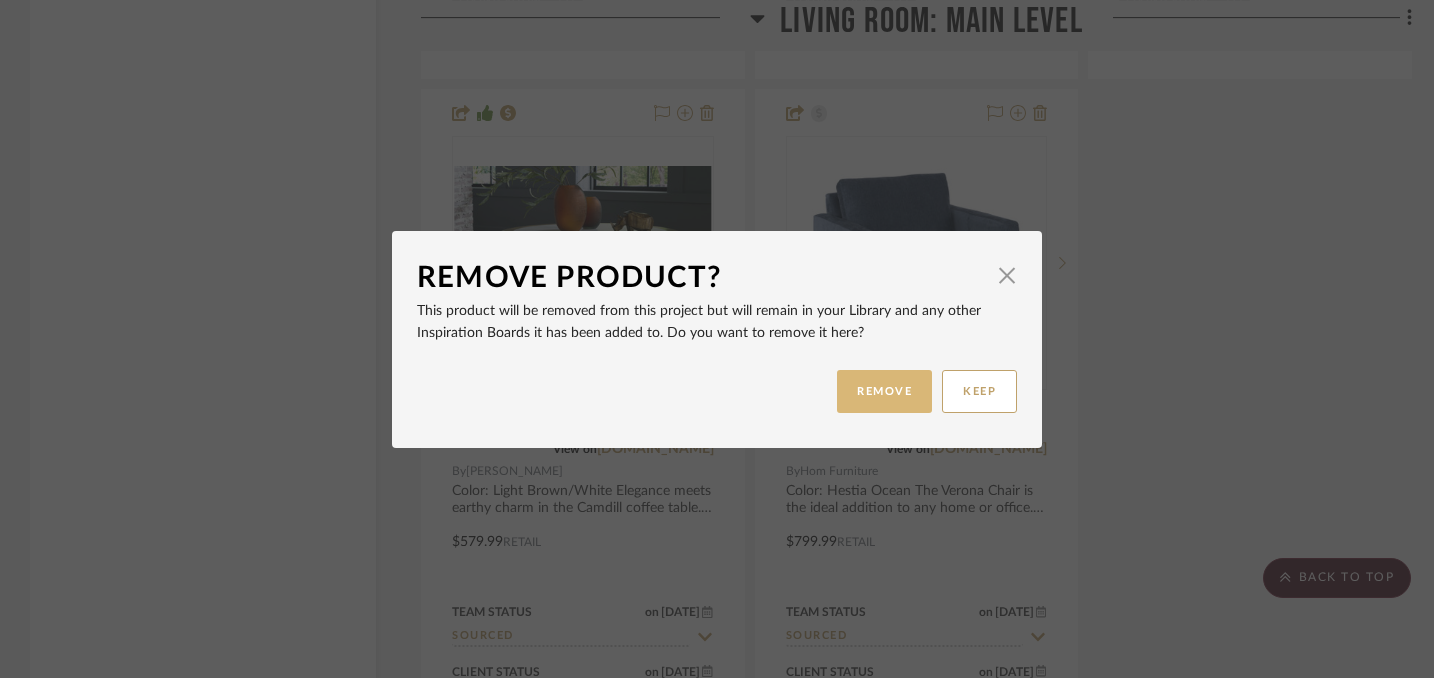 click on "REMOVE" at bounding box center (884, 391) 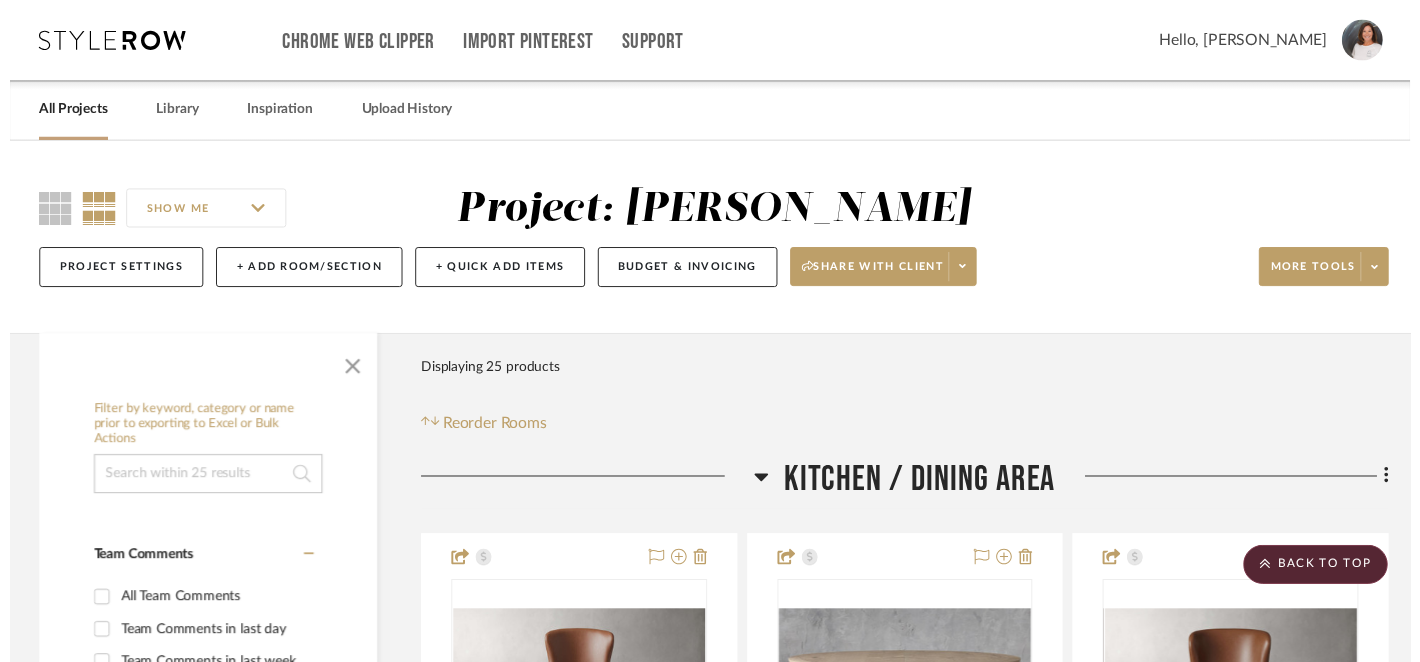 scroll, scrollTop: 3289, scrollLeft: 0, axis: vertical 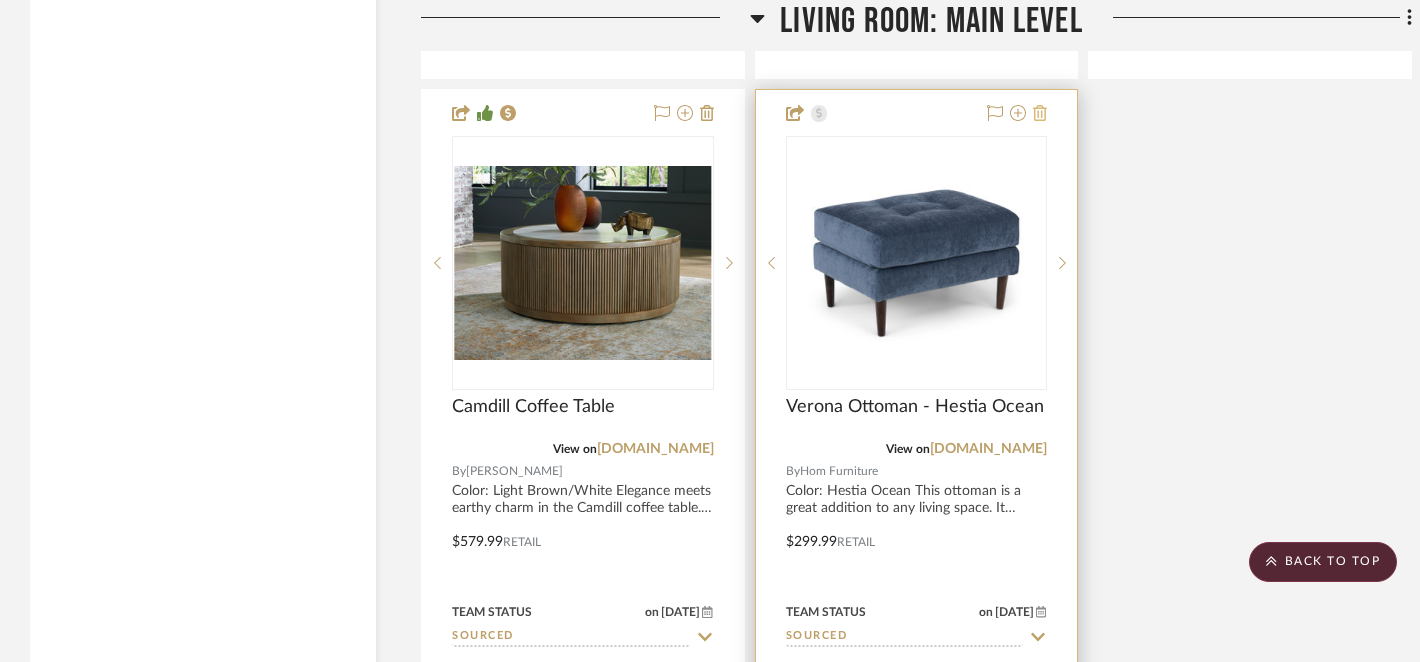 click 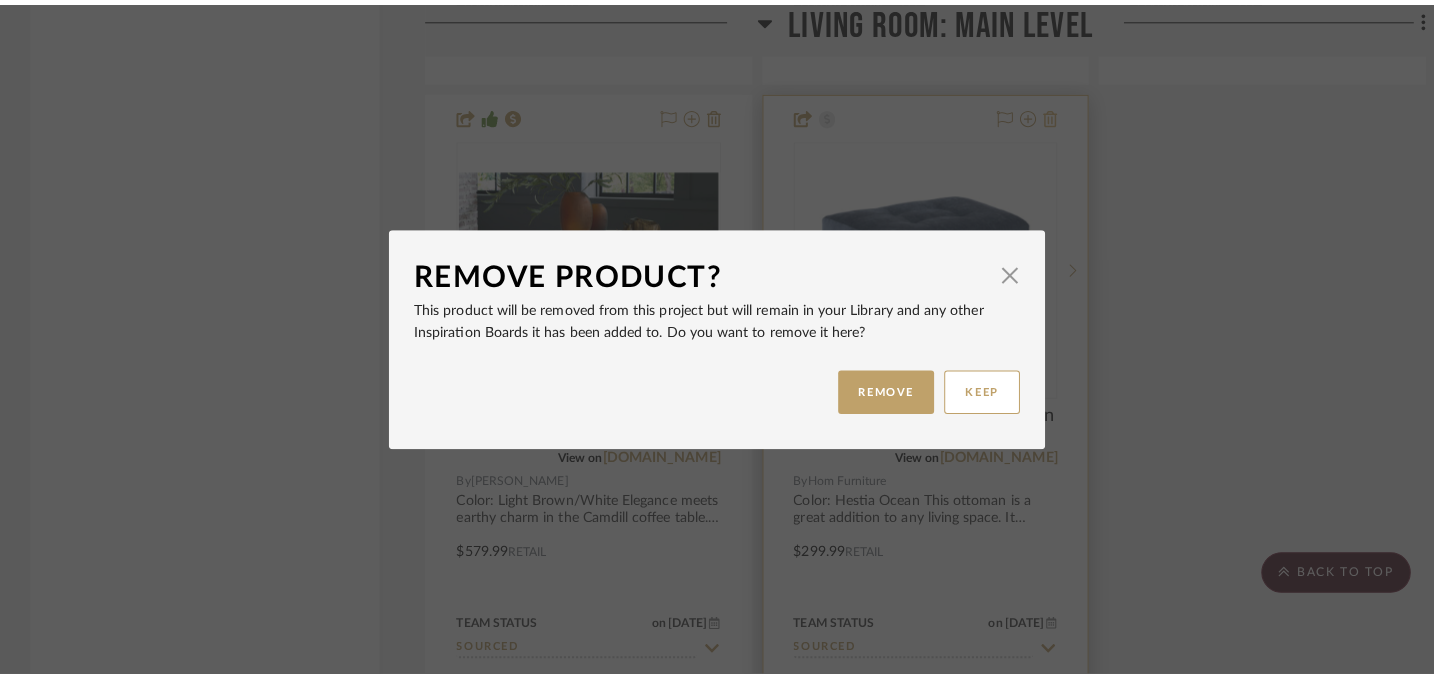 scroll, scrollTop: 0, scrollLeft: 0, axis: both 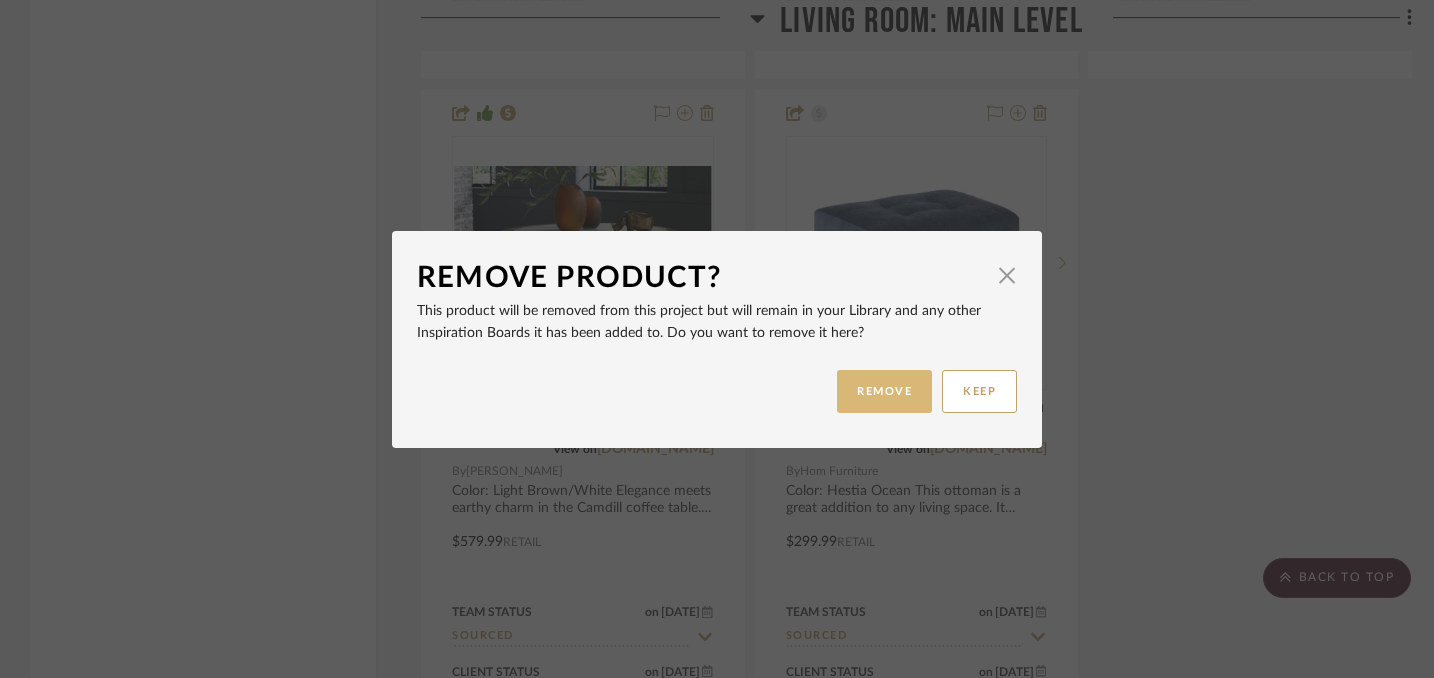 click on "REMOVE" at bounding box center (884, 391) 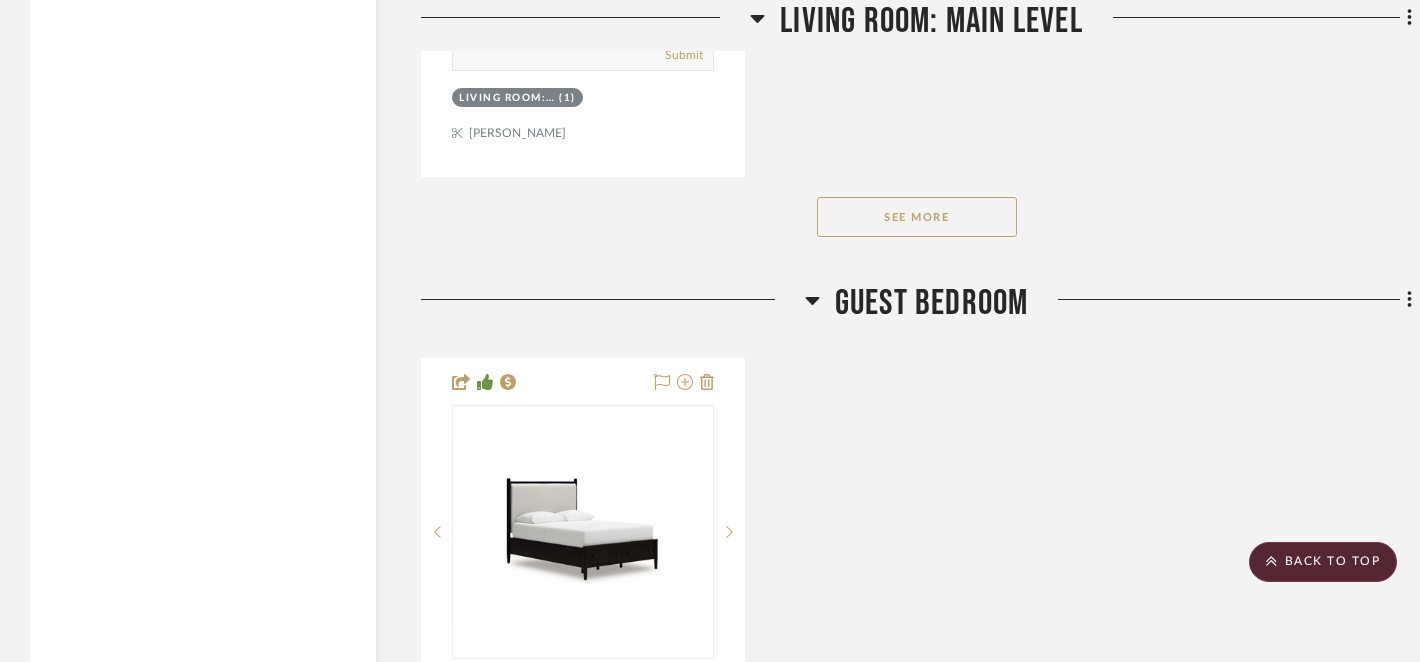 scroll, scrollTop: 4077, scrollLeft: 0, axis: vertical 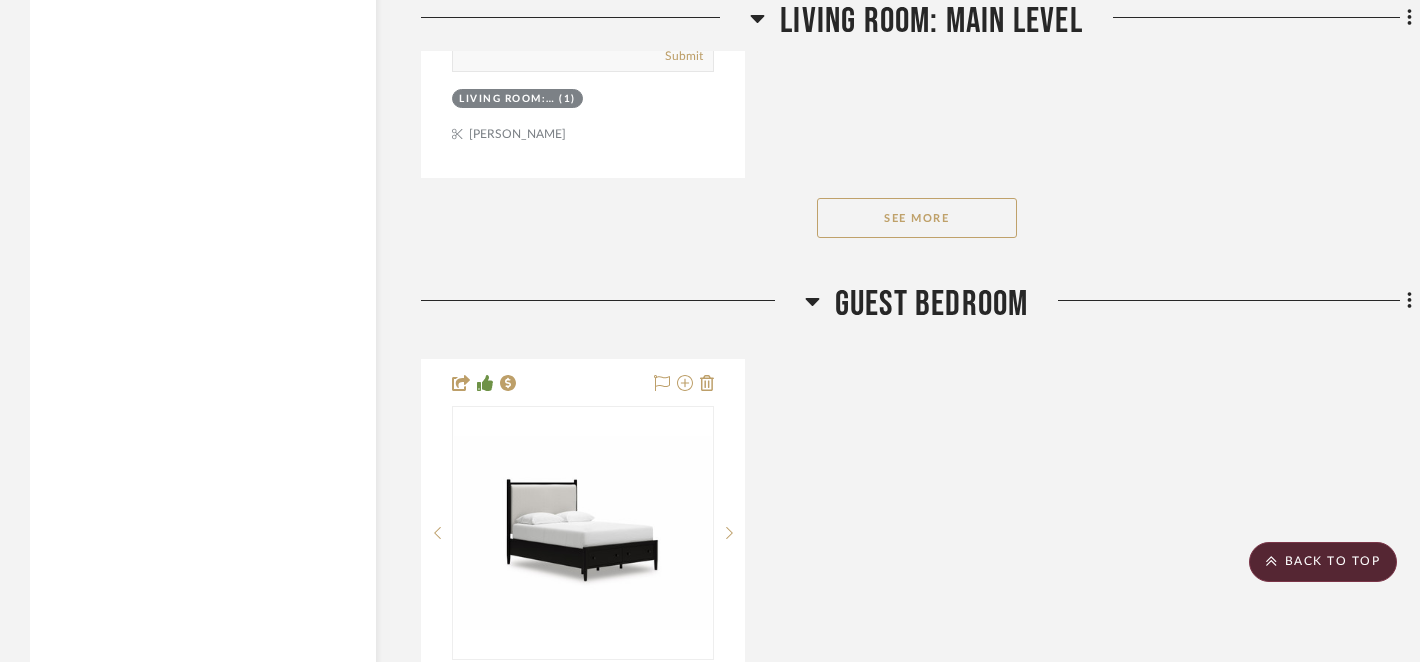 click on "See More" 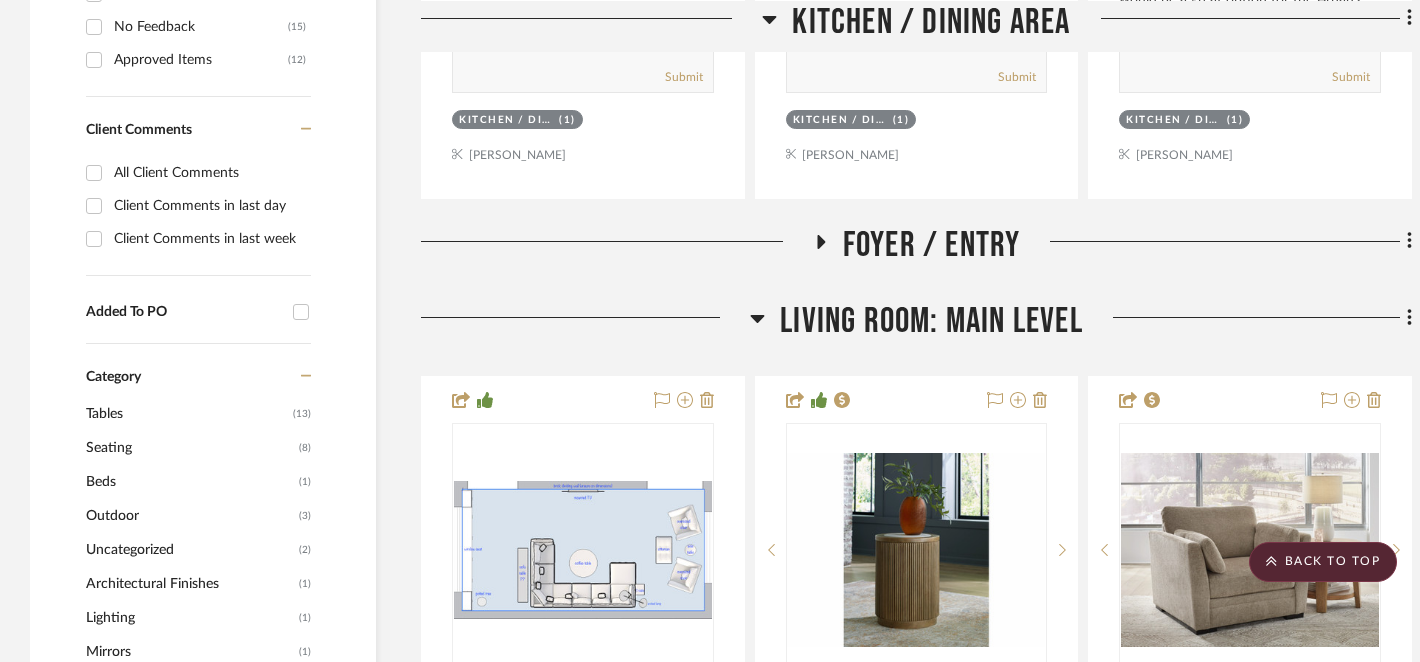 scroll, scrollTop: 1224, scrollLeft: 2, axis: both 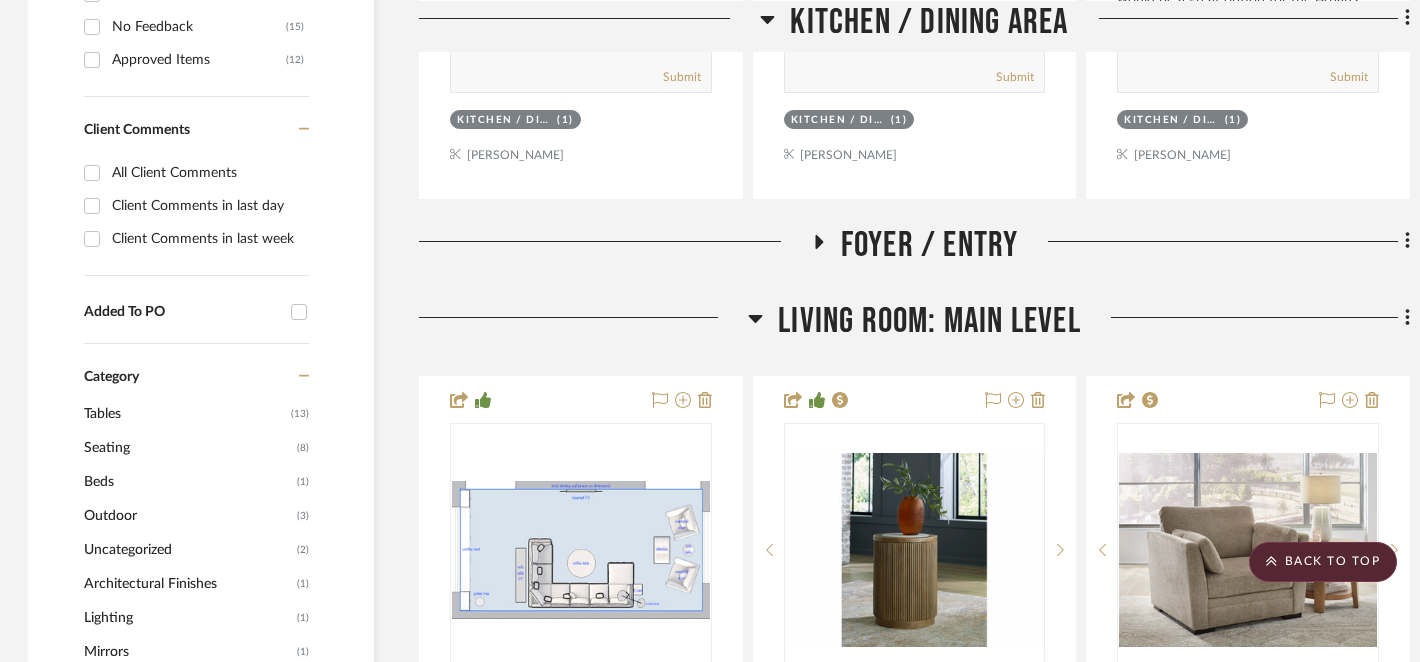 click 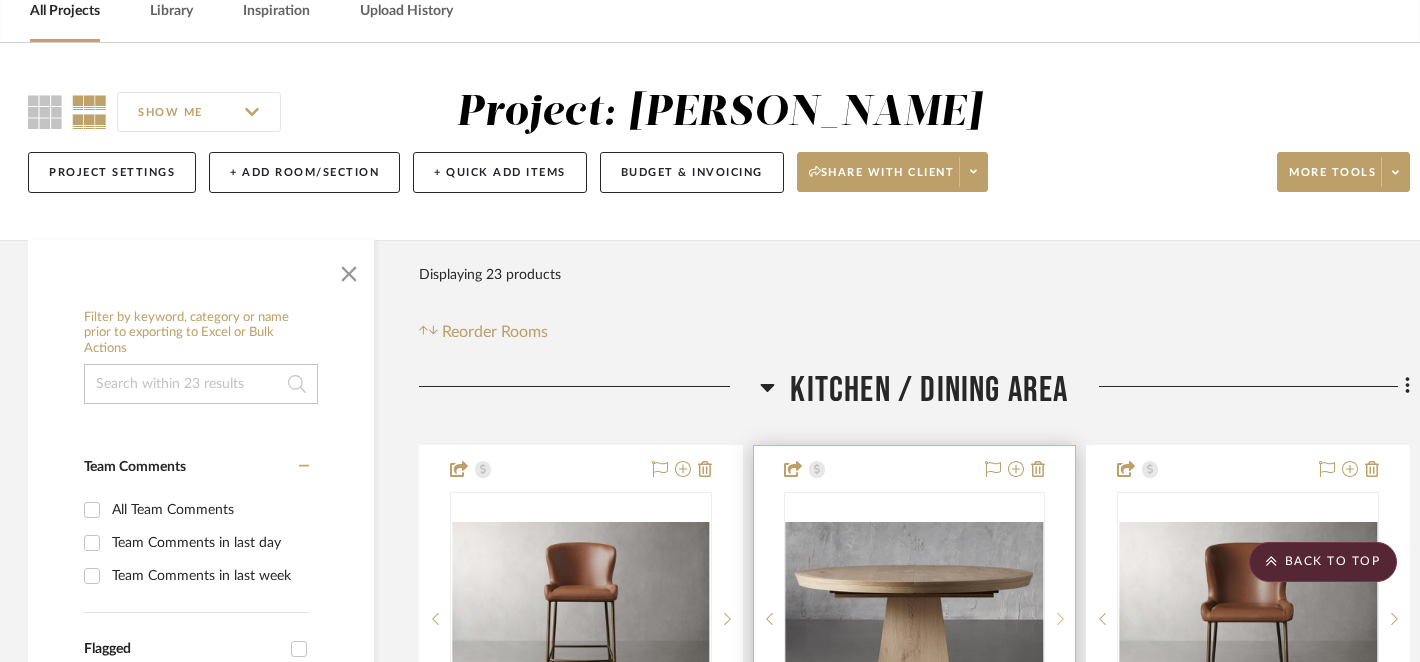 scroll, scrollTop: 0, scrollLeft: 2, axis: horizontal 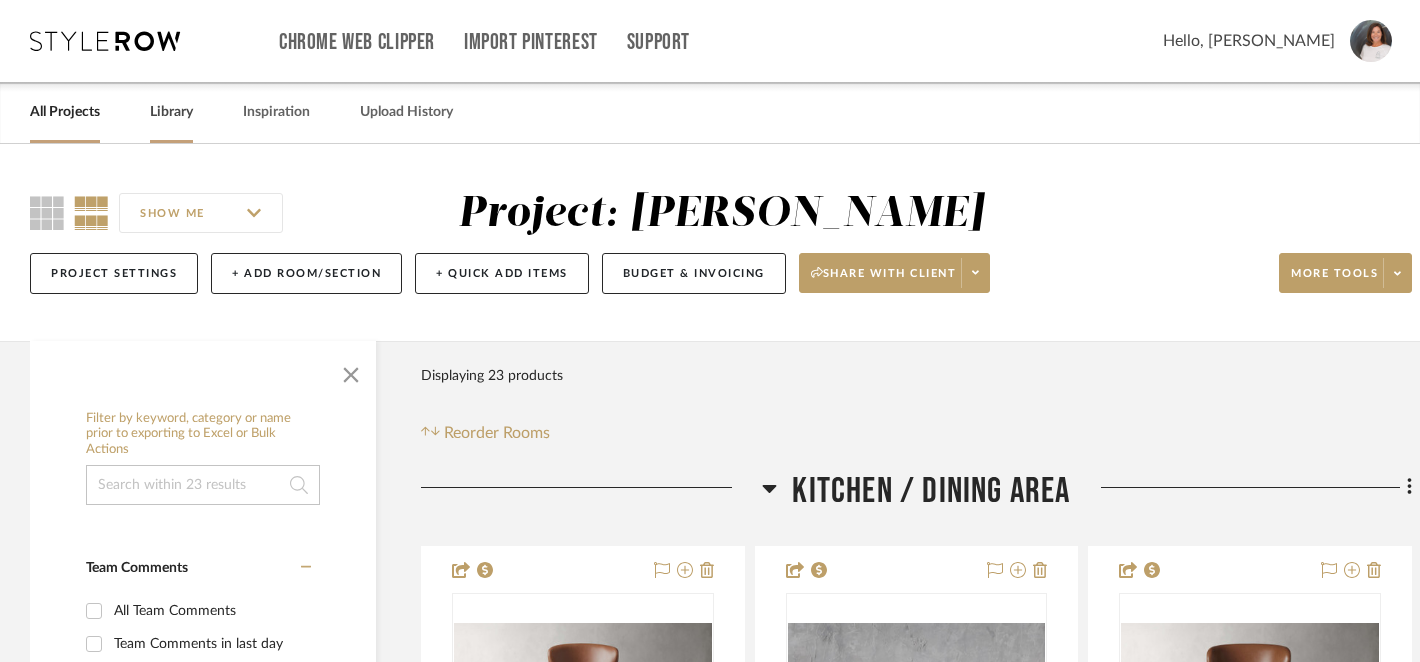 click on "Library" at bounding box center (171, 112) 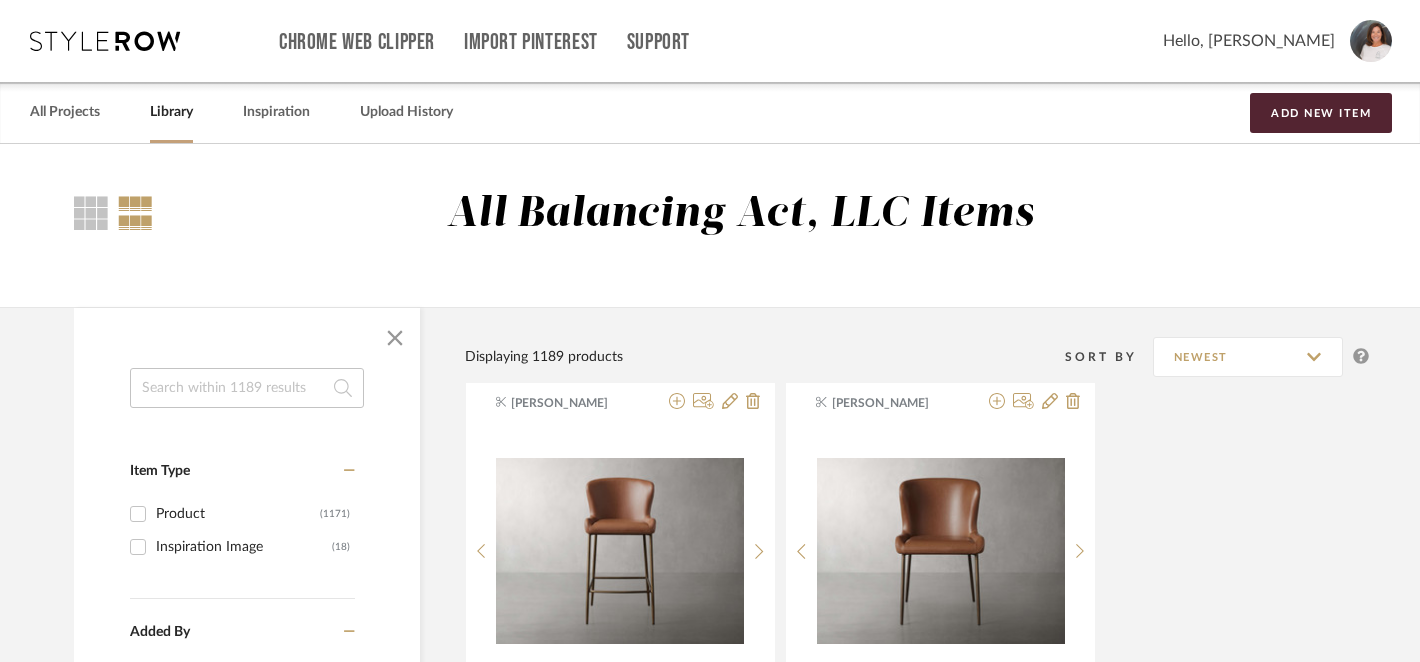 click 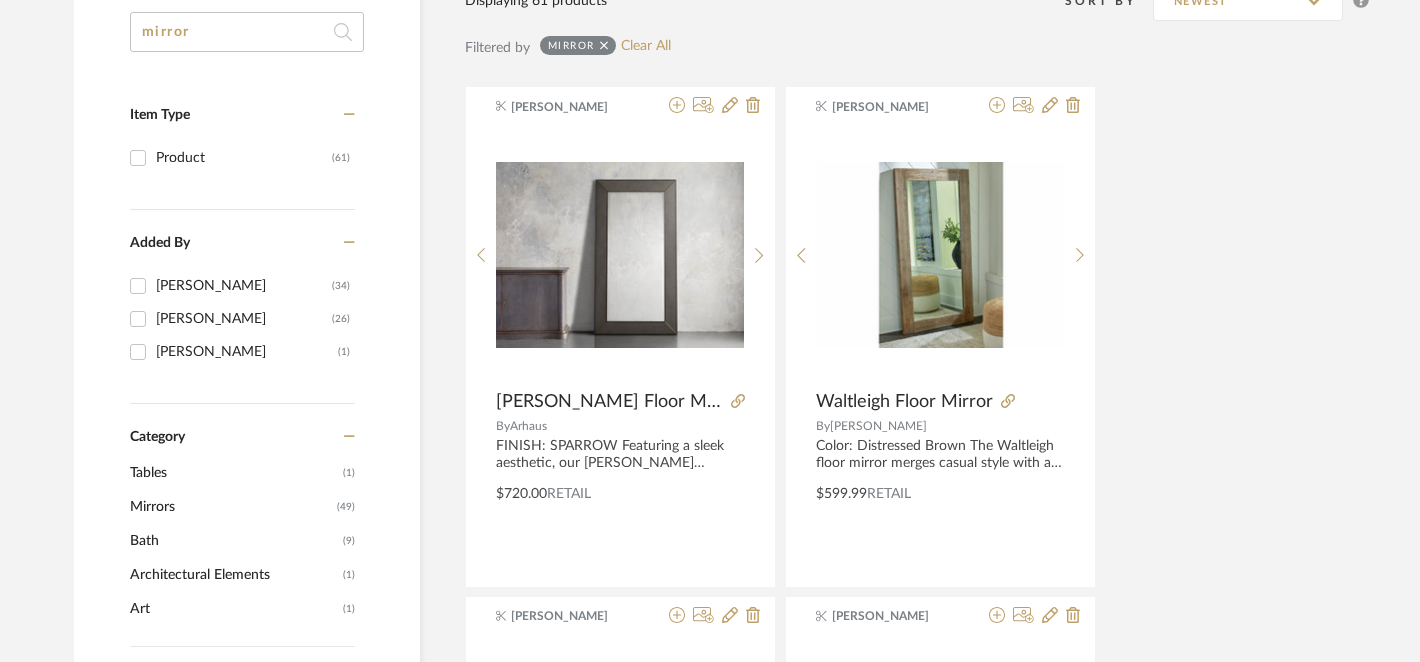 scroll, scrollTop: 373, scrollLeft: 0, axis: vertical 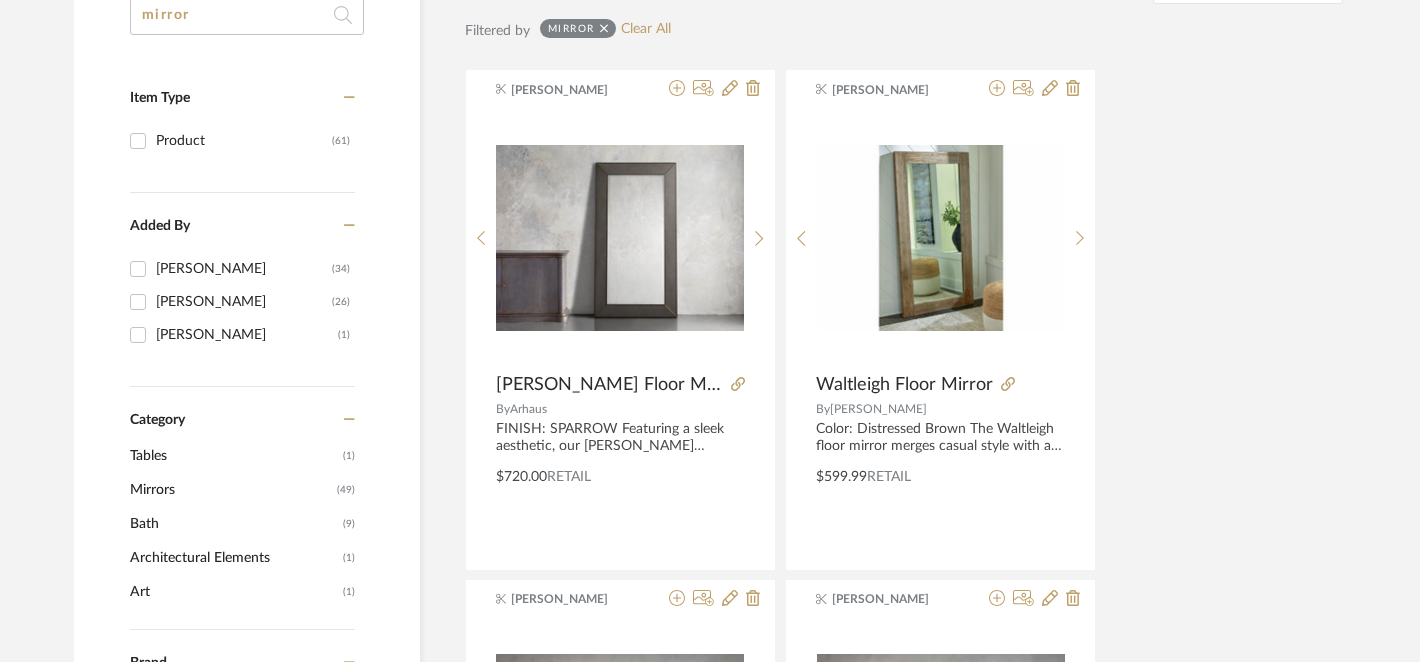 click on "Mirrors" 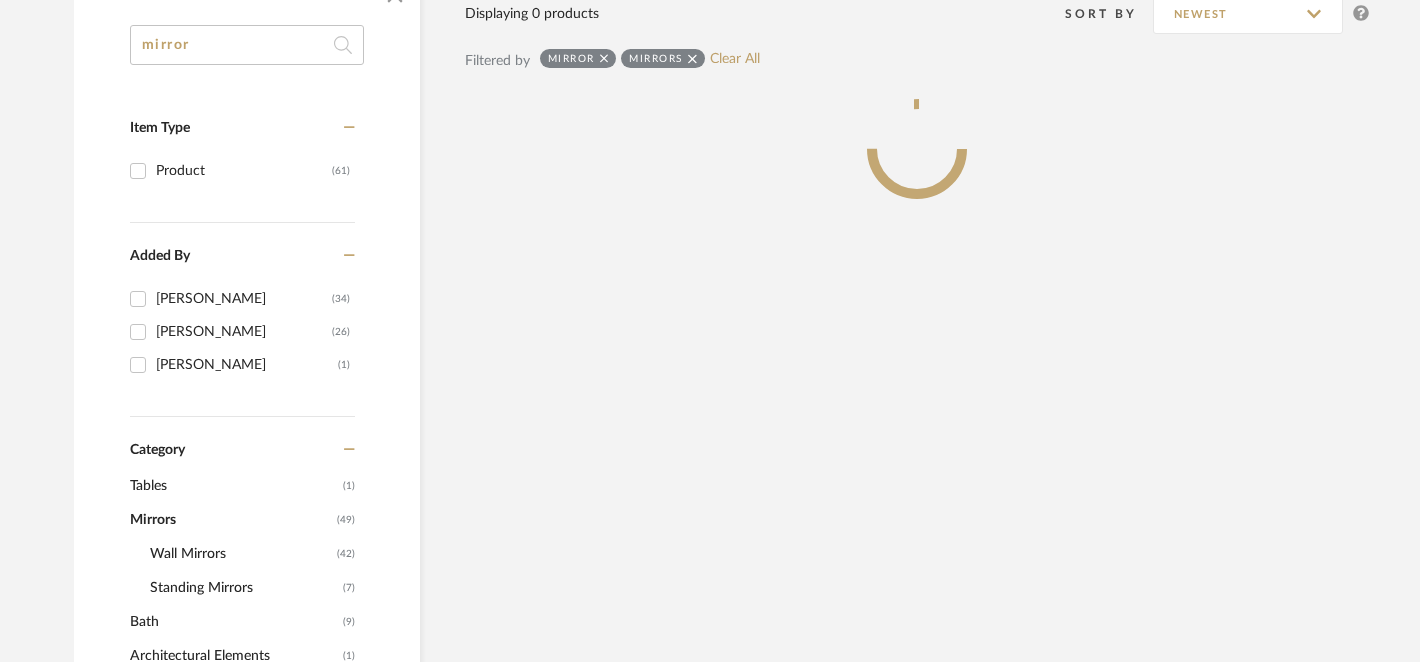 scroll, scrollTop: 403, scrollLeft: 0, axis: vertical 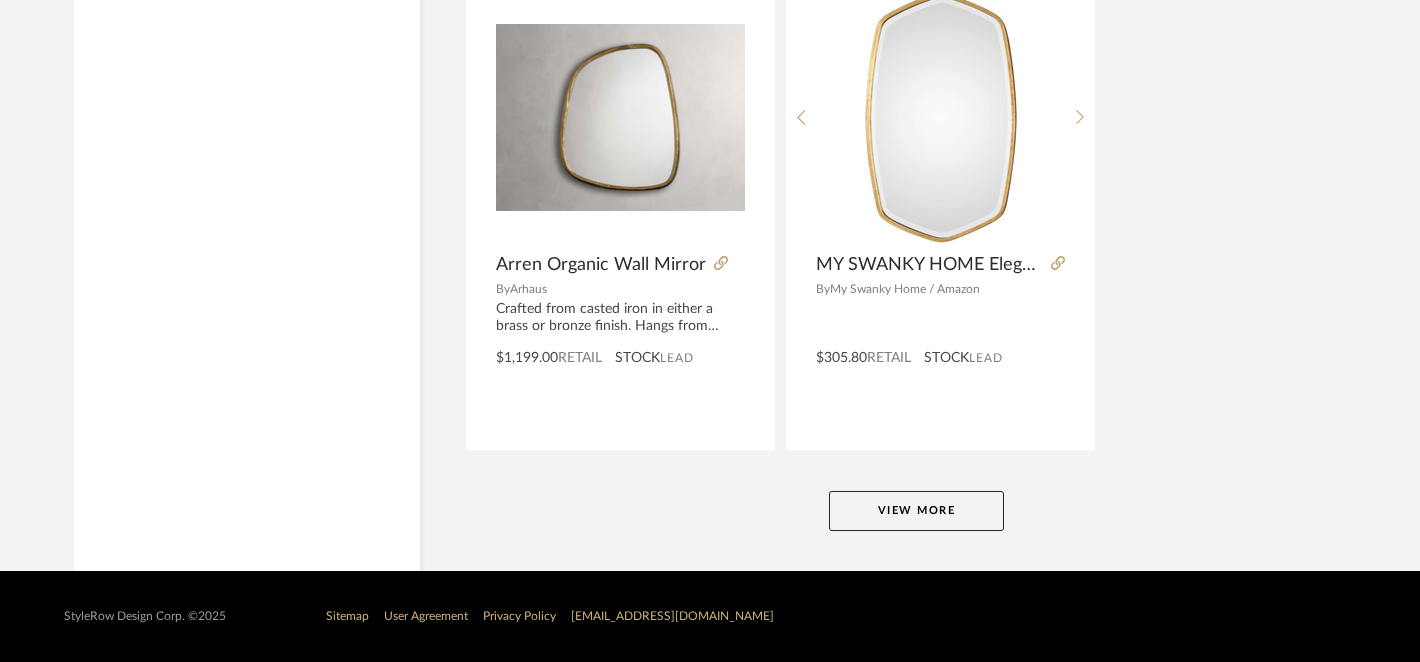 click on "View More" 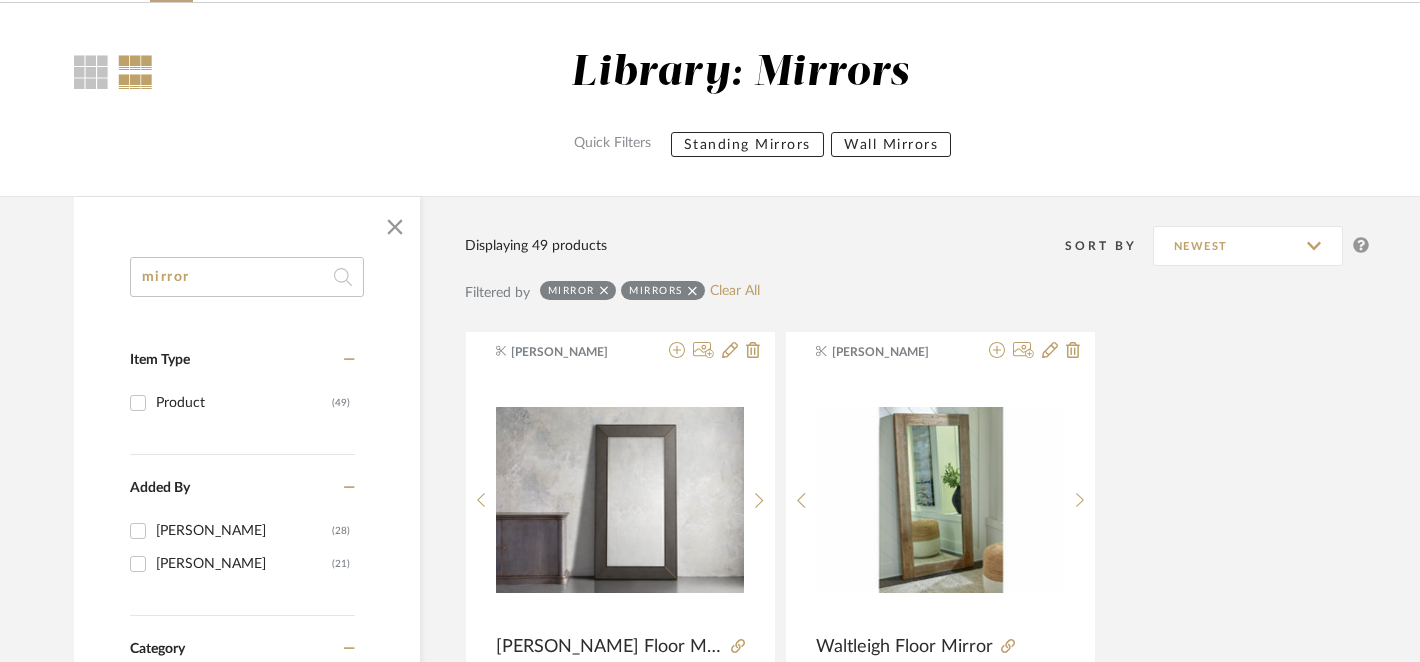scroll, scrollTop: 0, scrollLeft: 0, axis: both 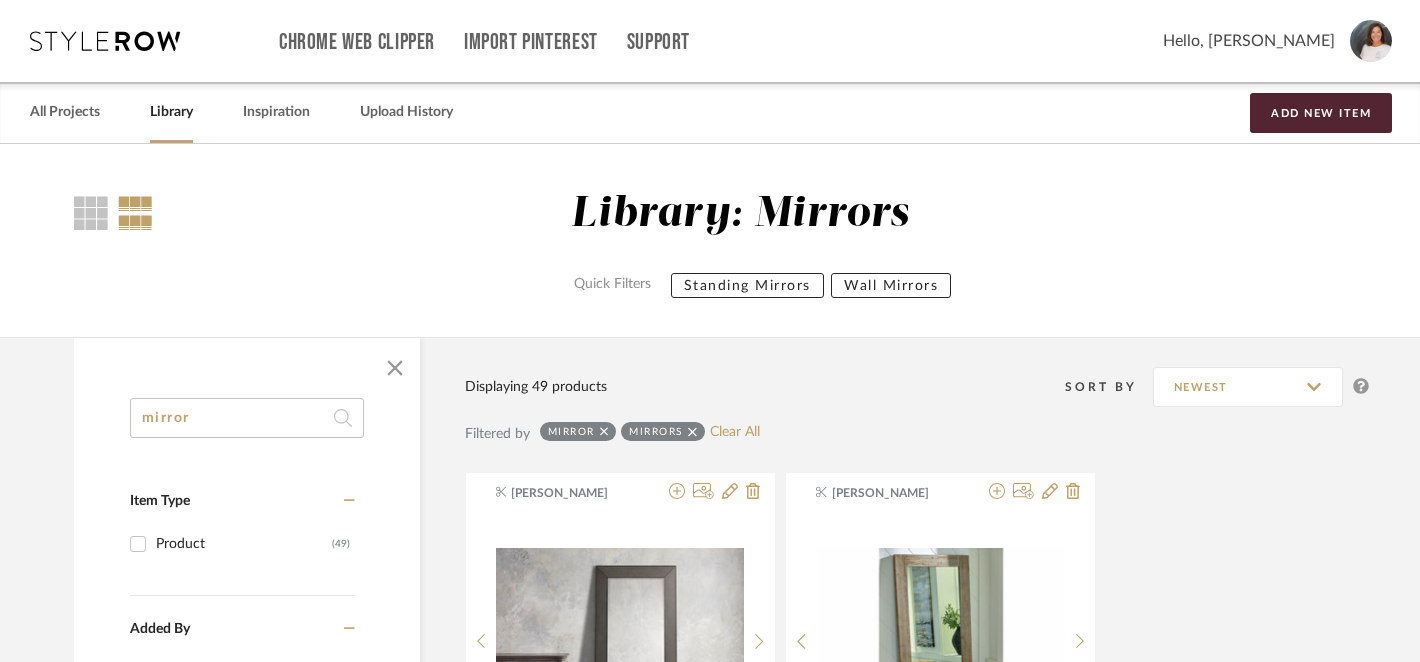 drag, startPoint x: 208, startPoint y: 421, endPoint x: 65, endPoint y: 381, distance: 148.48906 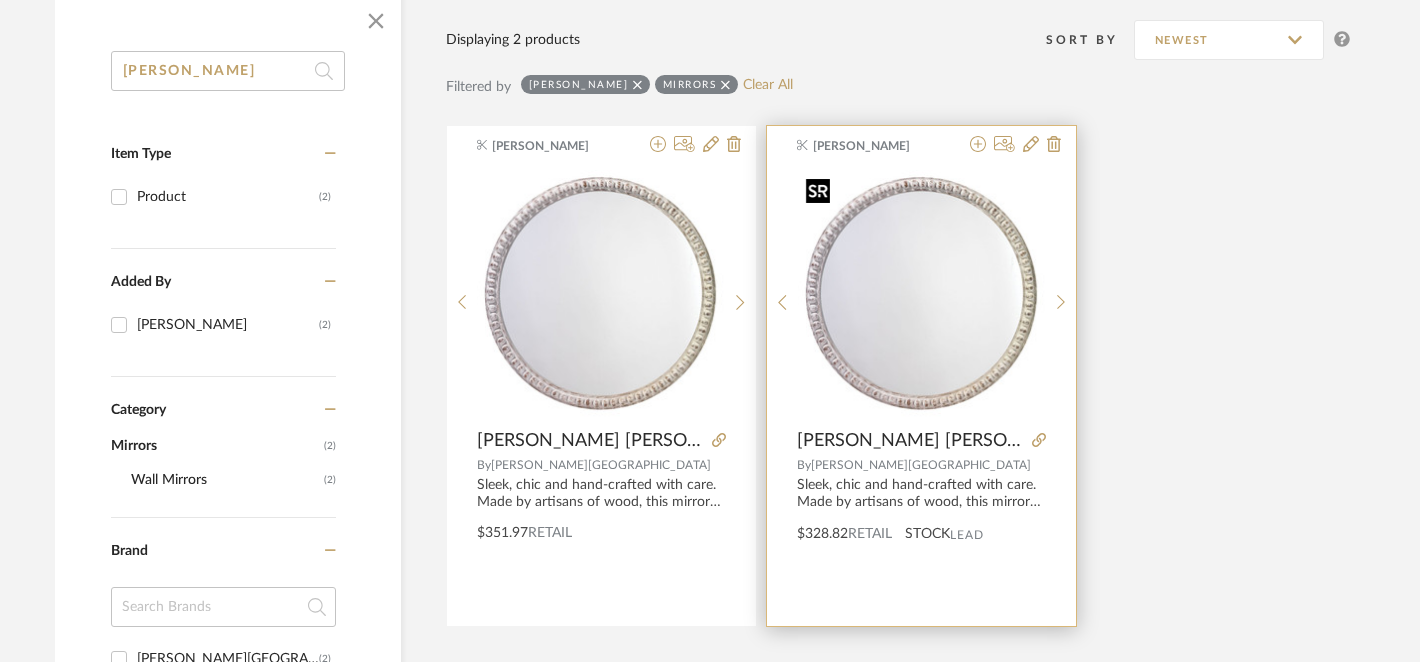 scroll, scrollTop: 352, scrollLeft: 19, axis: both 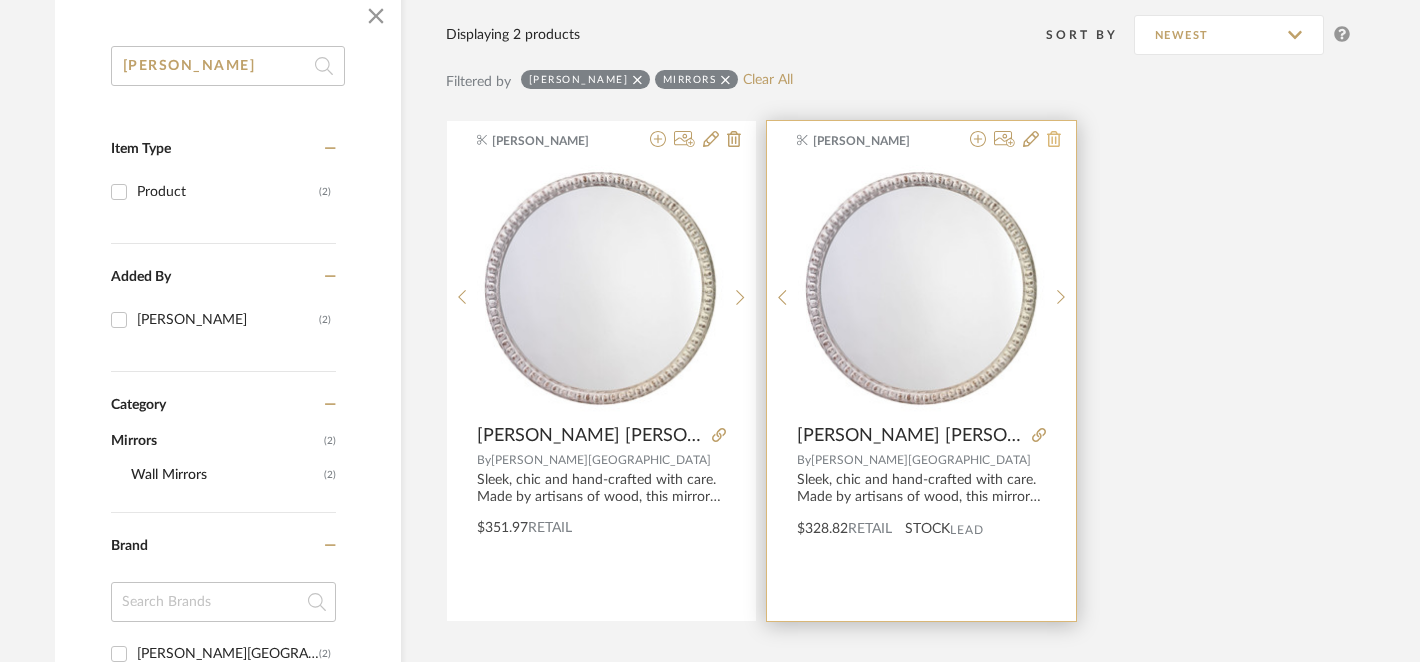 type on "[PERSON_NAME]" 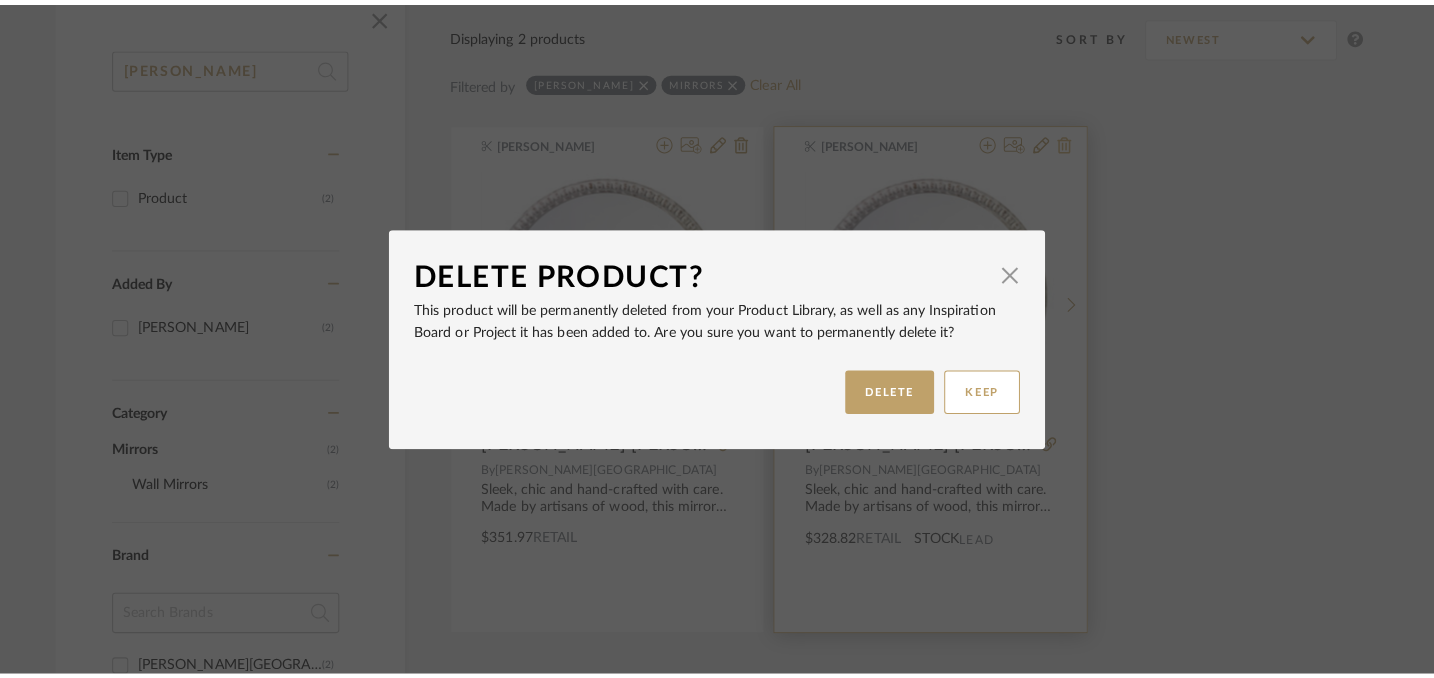 scroll, scrollTop: 0, scrollLeft: 0, axis: both 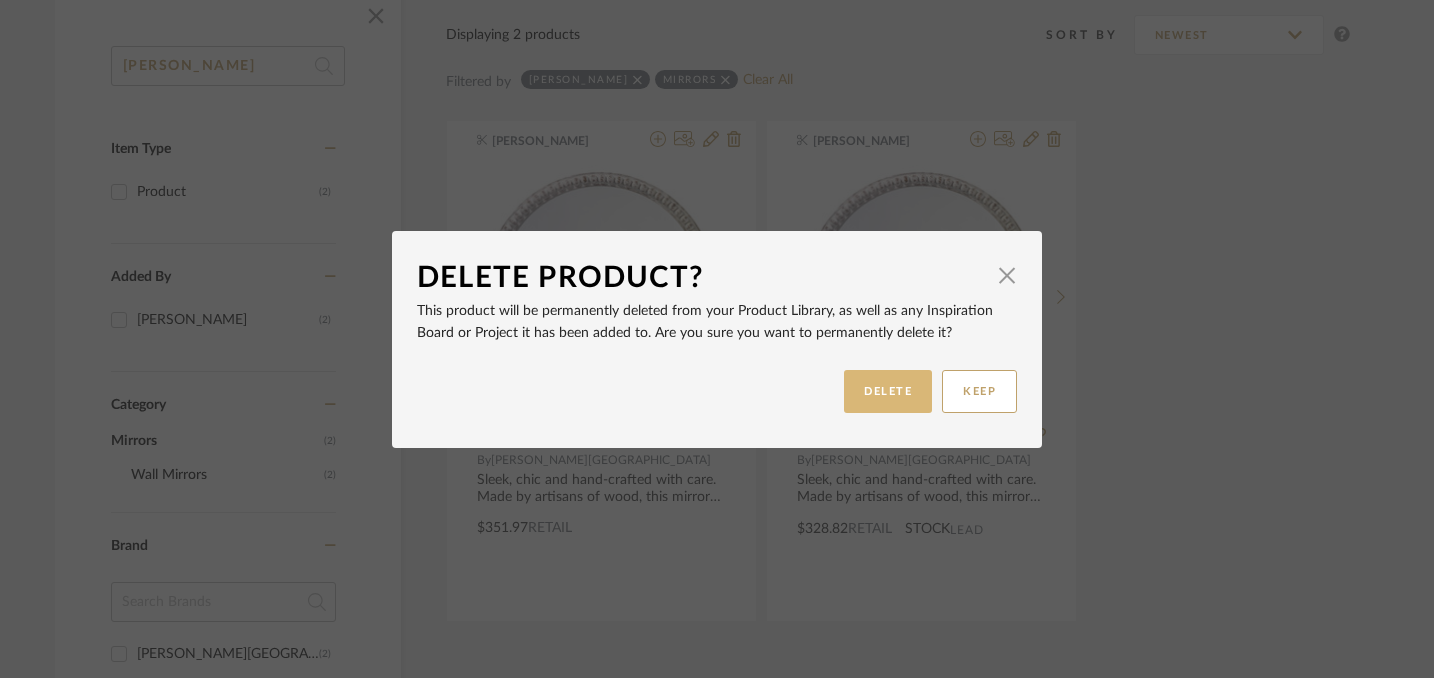 click on "DELETE" at bounding box center (888, 391) 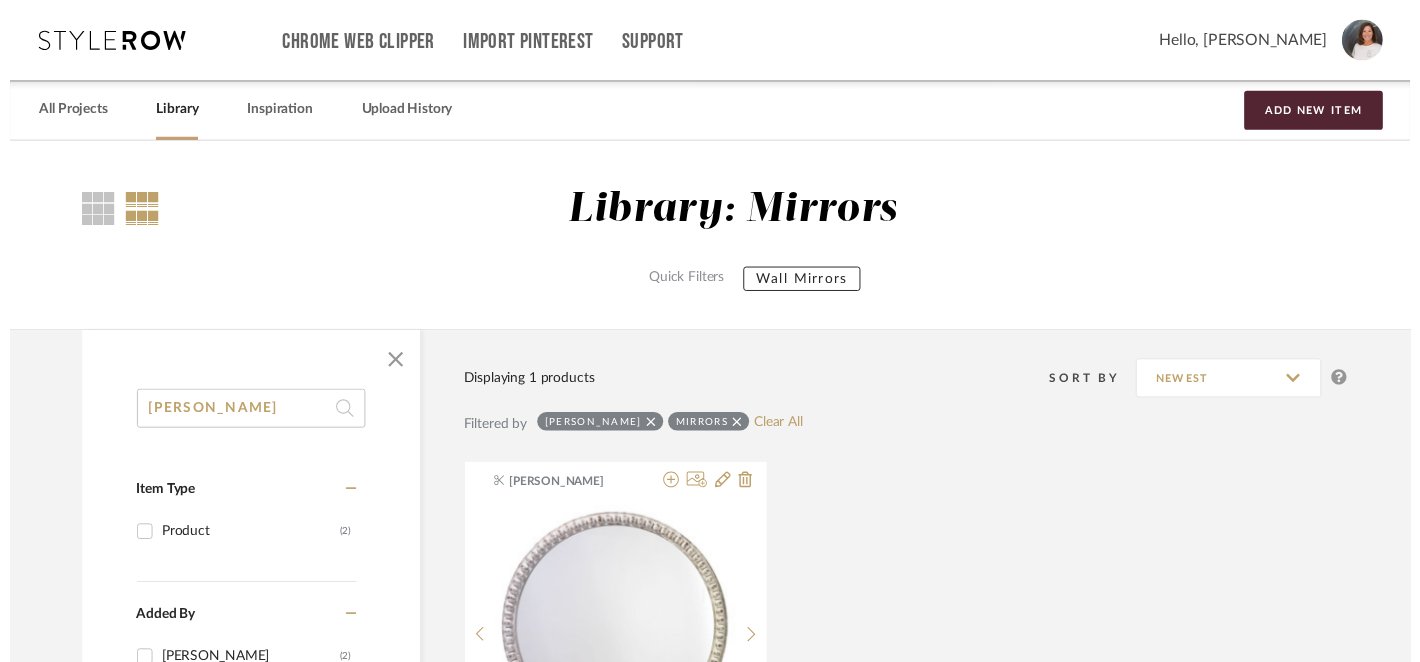 scroll, scrollTop: 352, scrollLeft: 19, axis: both 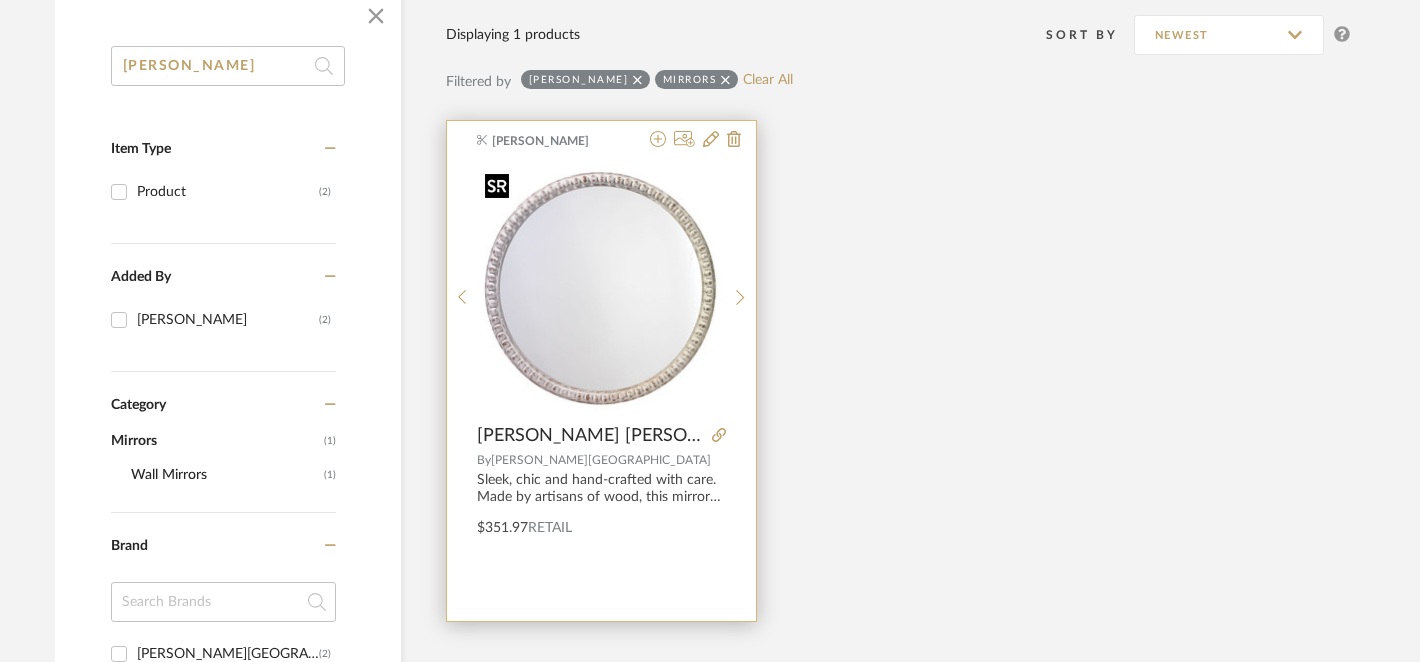 click at bounding box center [601, 289] 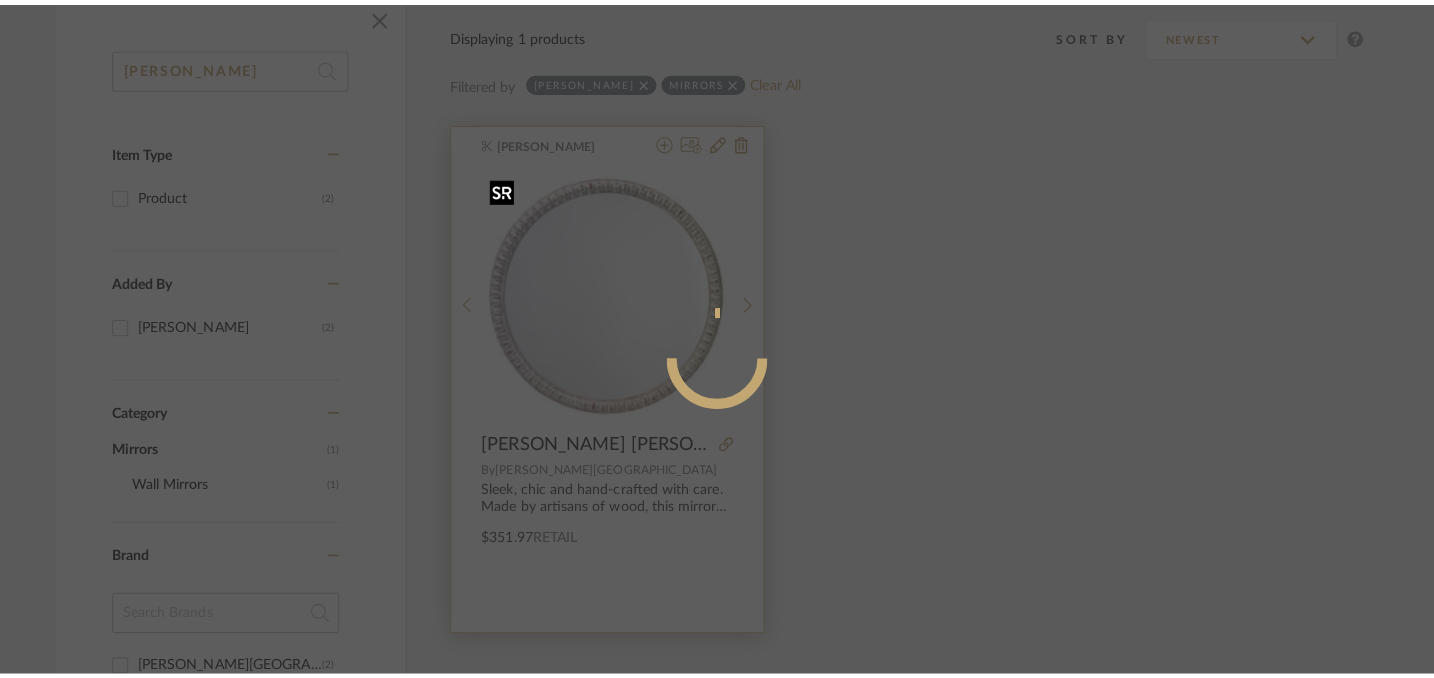 scroll, scrollTop: 0, scrollLeft: 0, axis: both 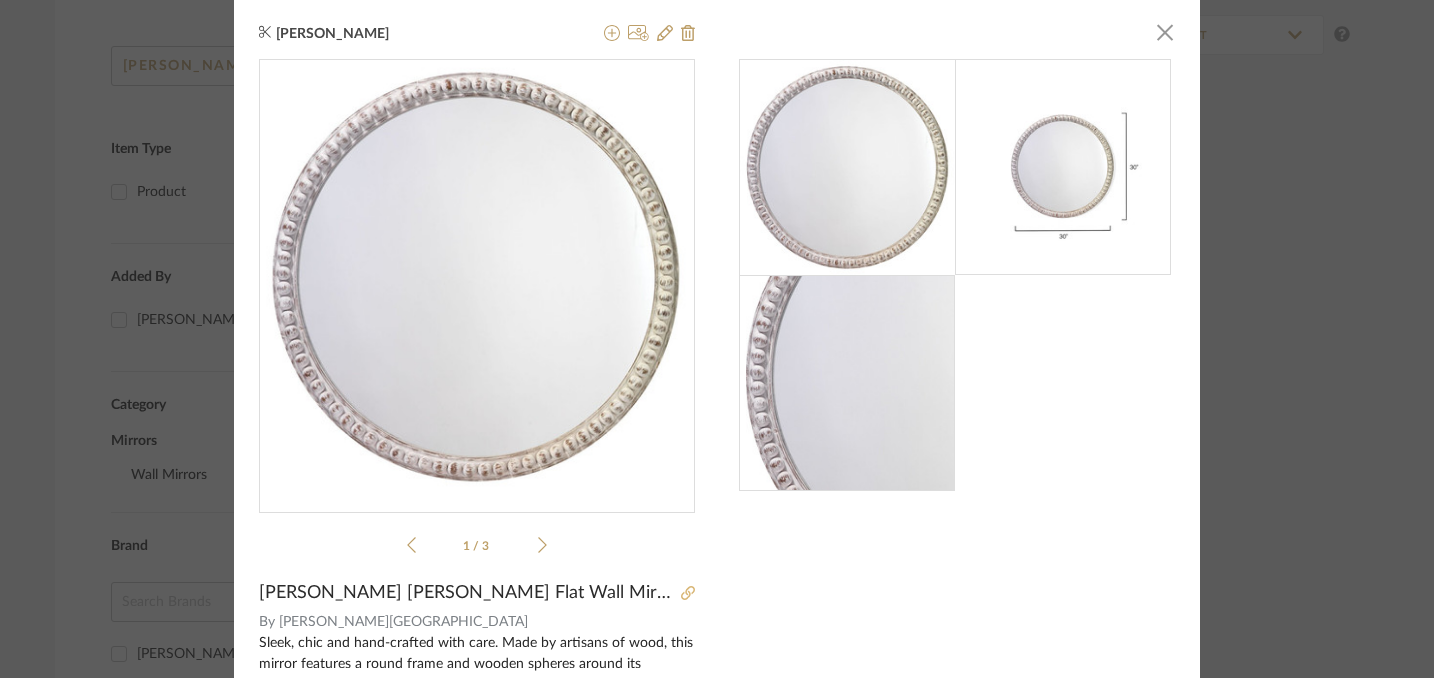 click 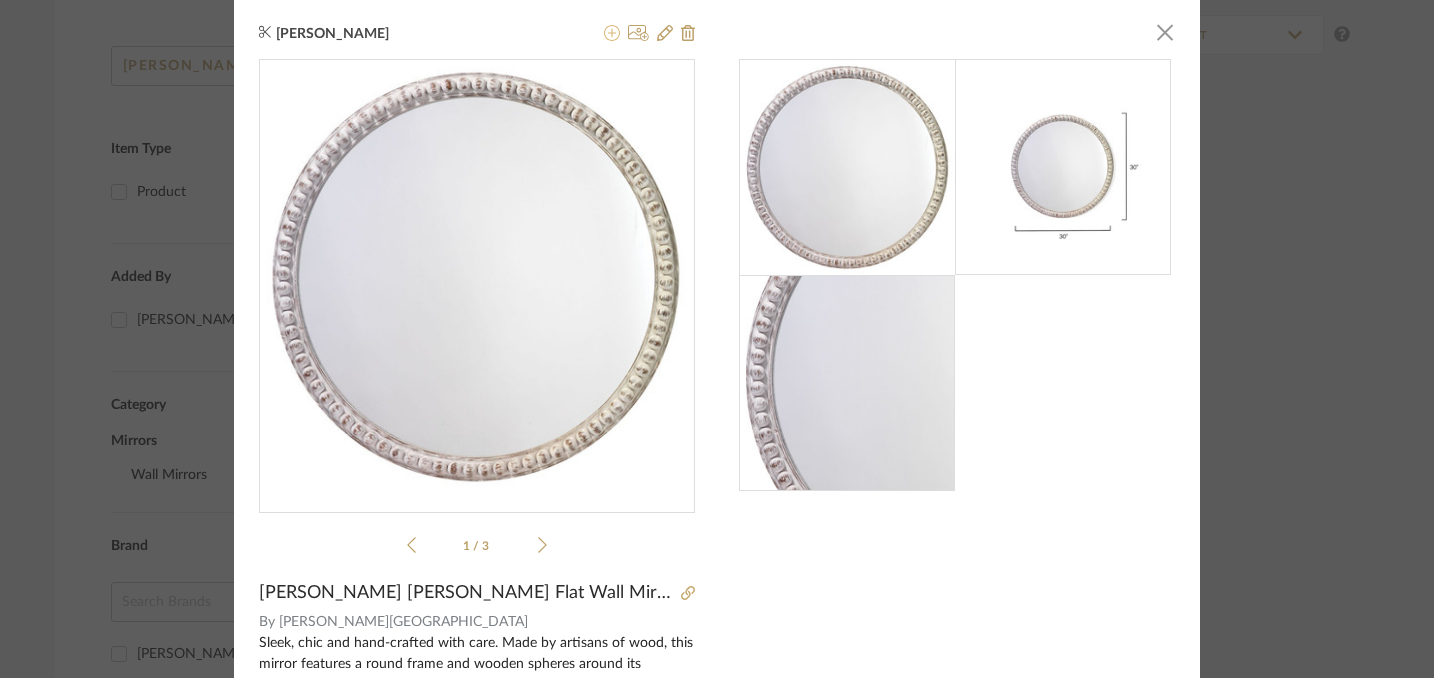 click 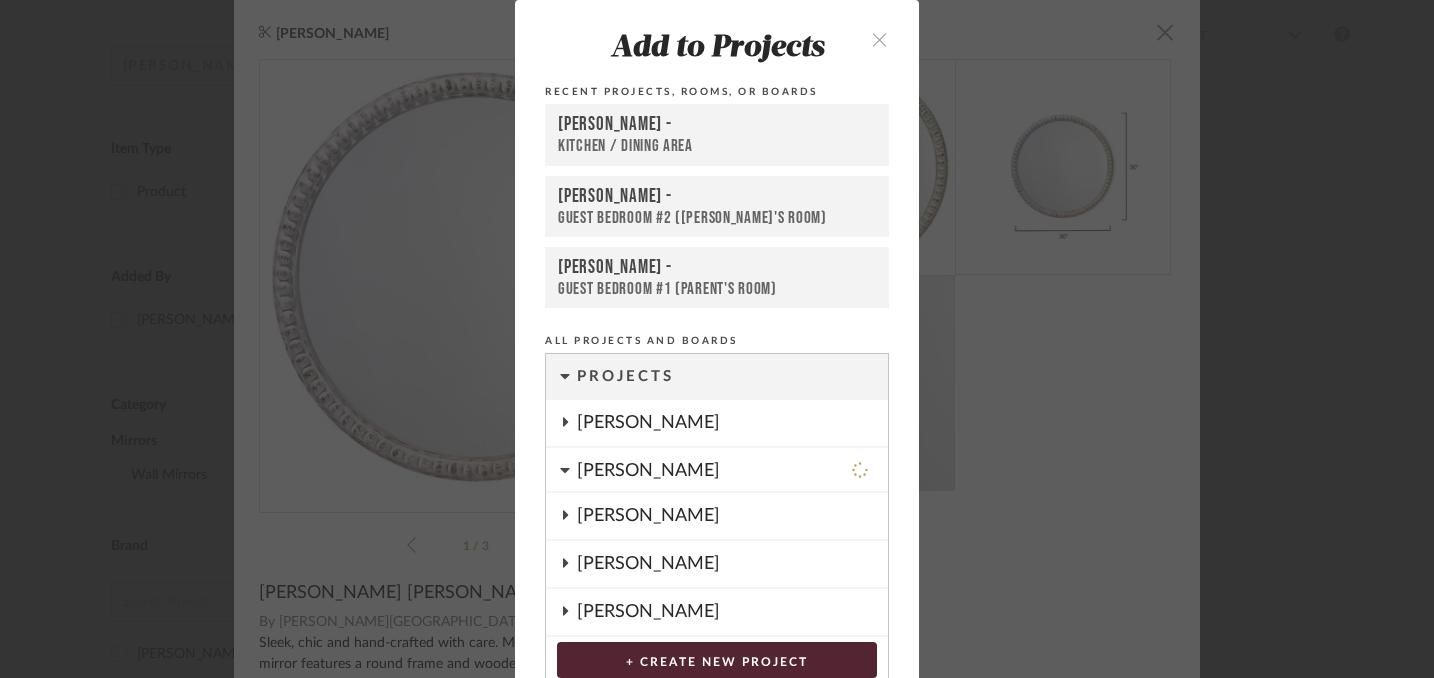 scroll, scrollTop: 51, scrollLeft: 0, axis: vertical 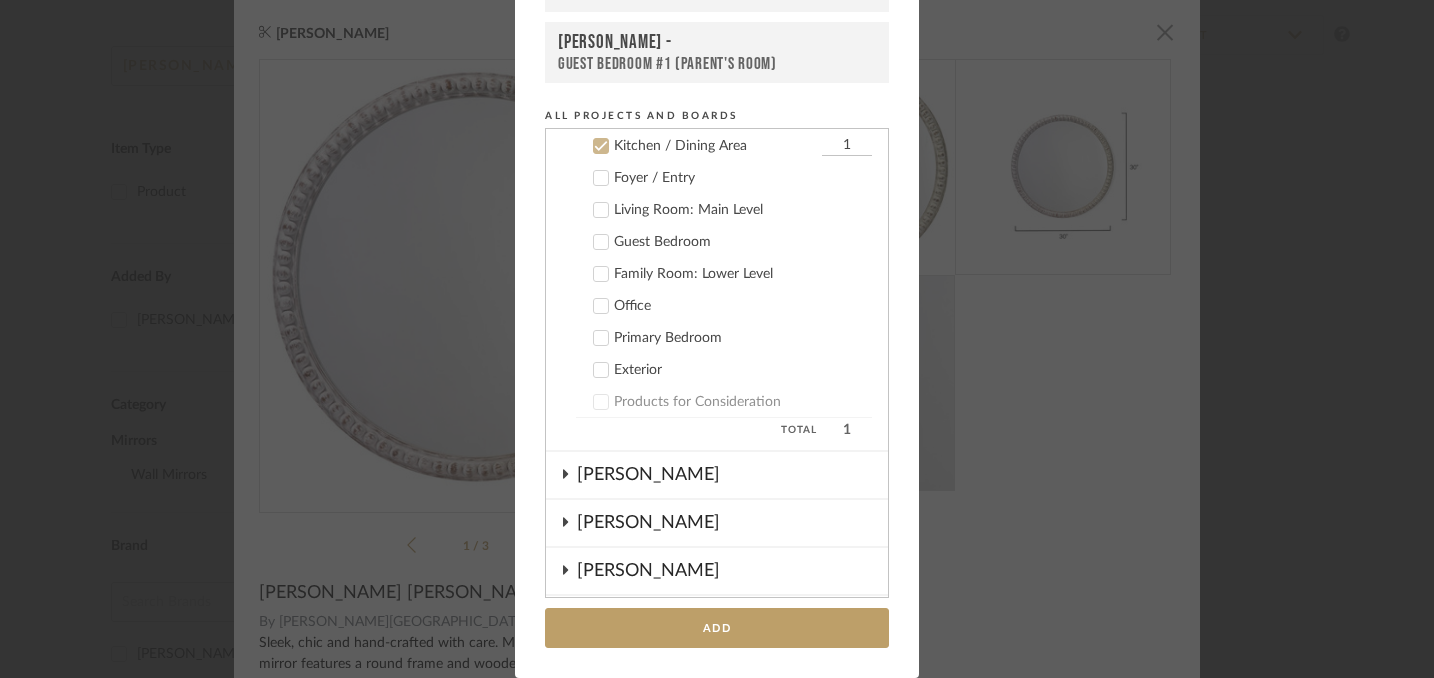 click 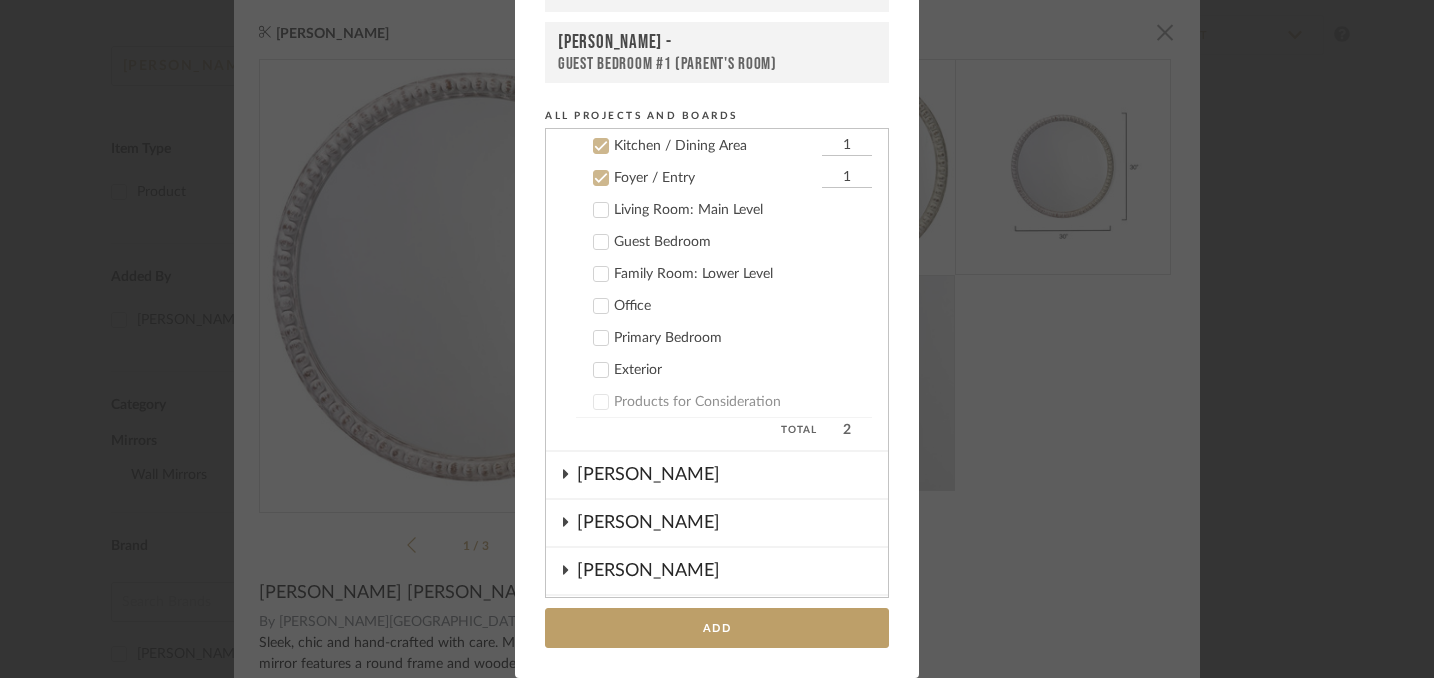 click 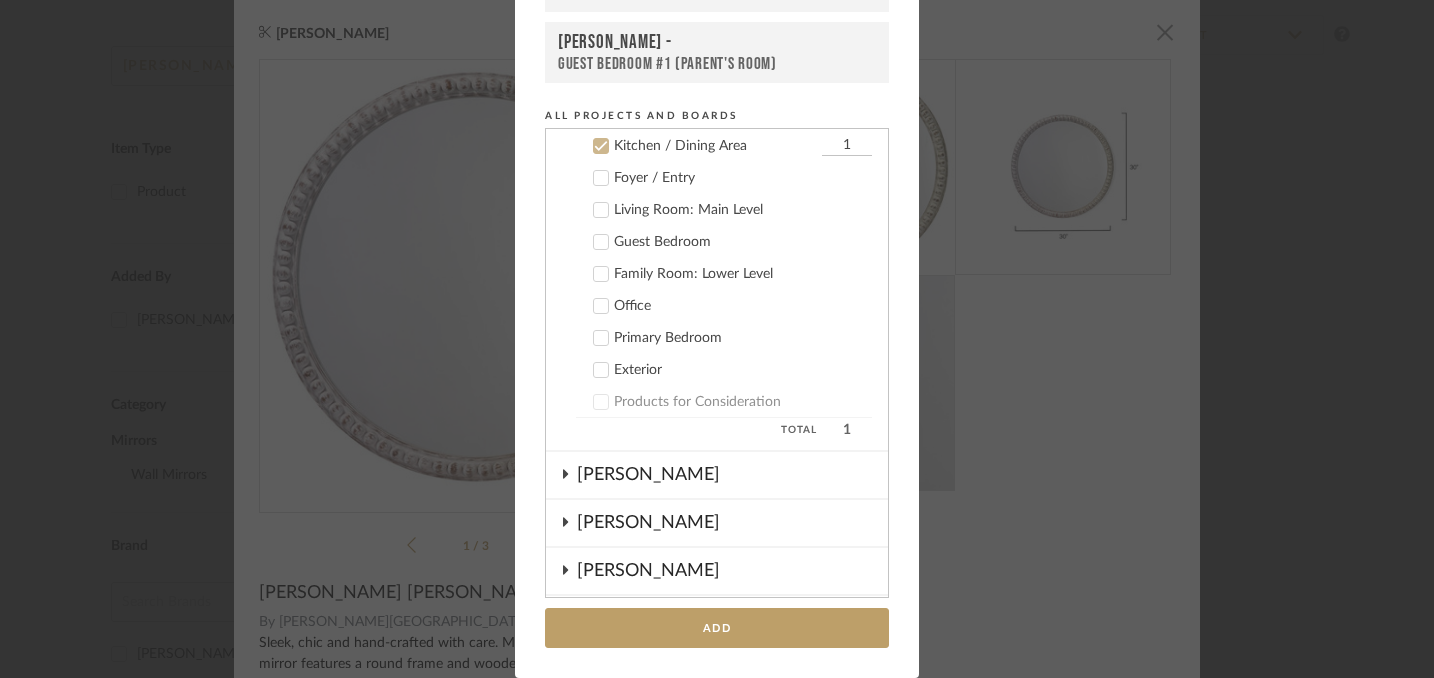 click 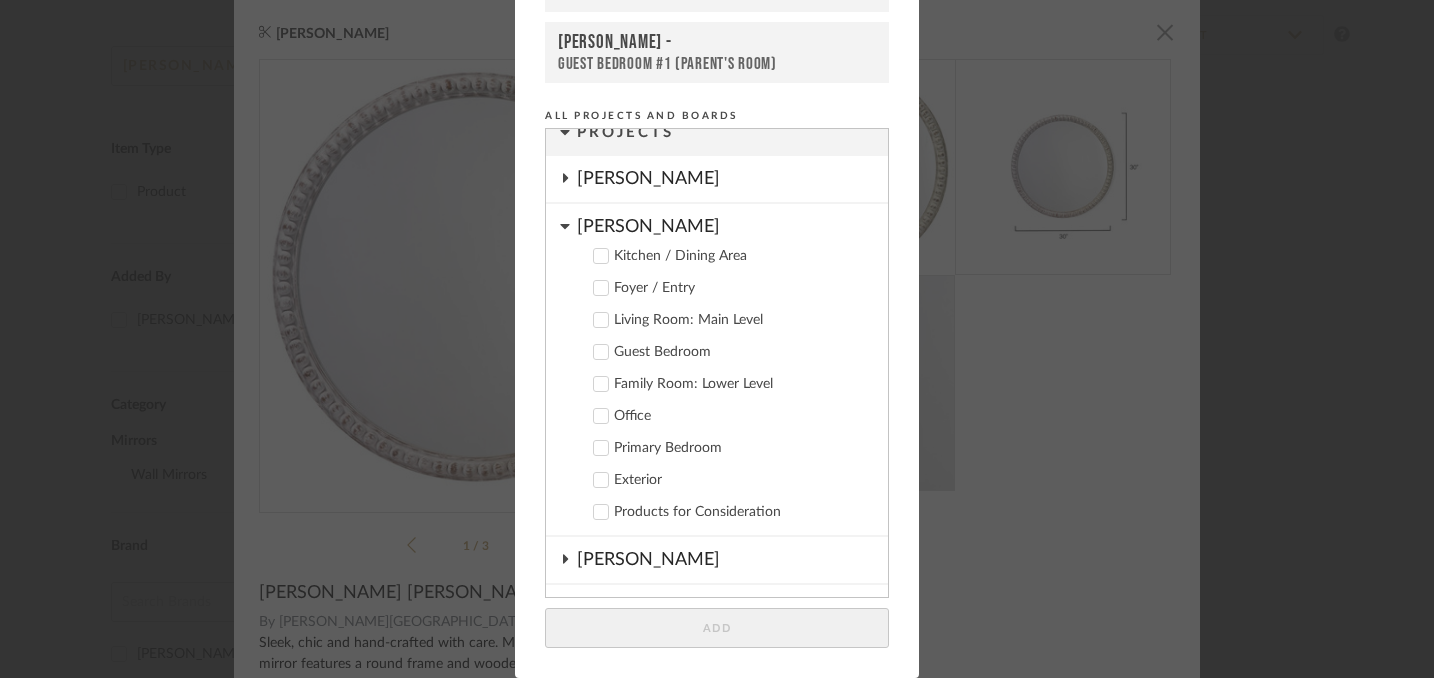 scroll, scrollTop: 0, scrollLeft: 0, axis: both 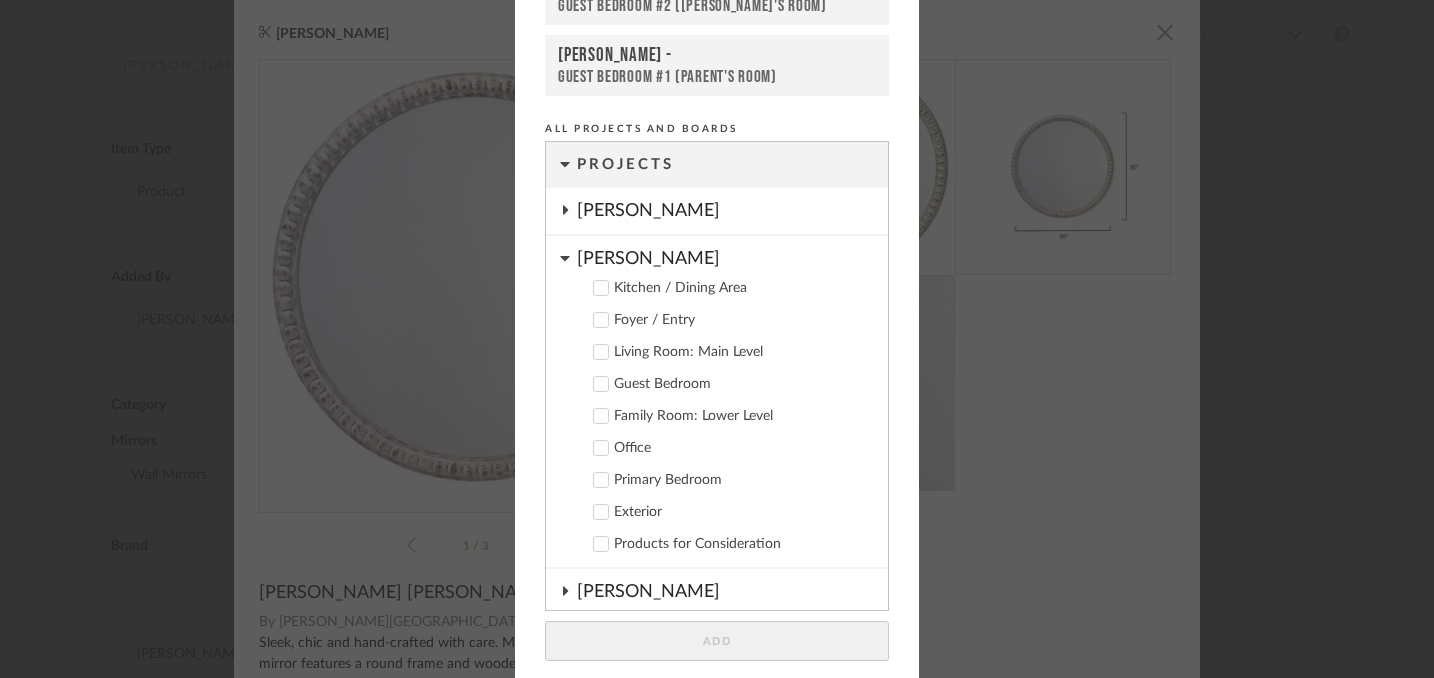 click 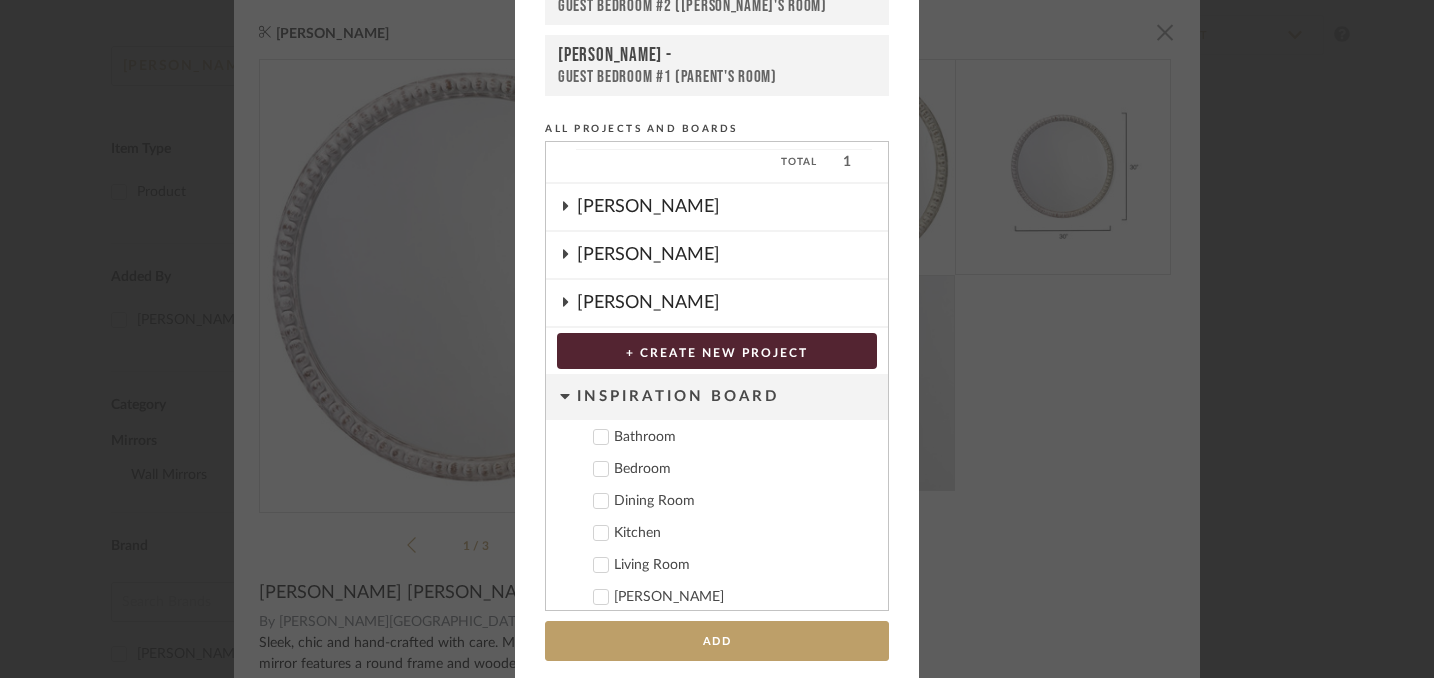 scroll, scrollTop: 420, scrollLeft: 0, axis: vertical 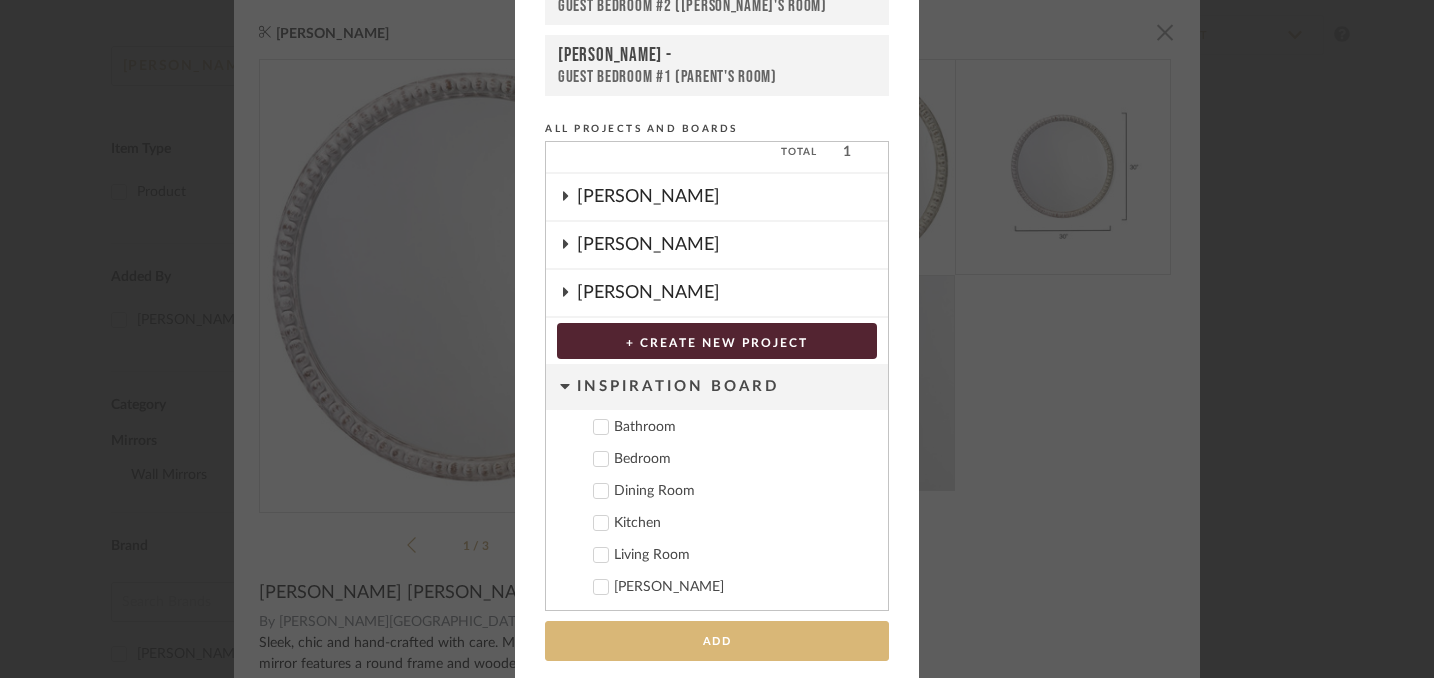 click on "Add" at bounding box center [717, 641] 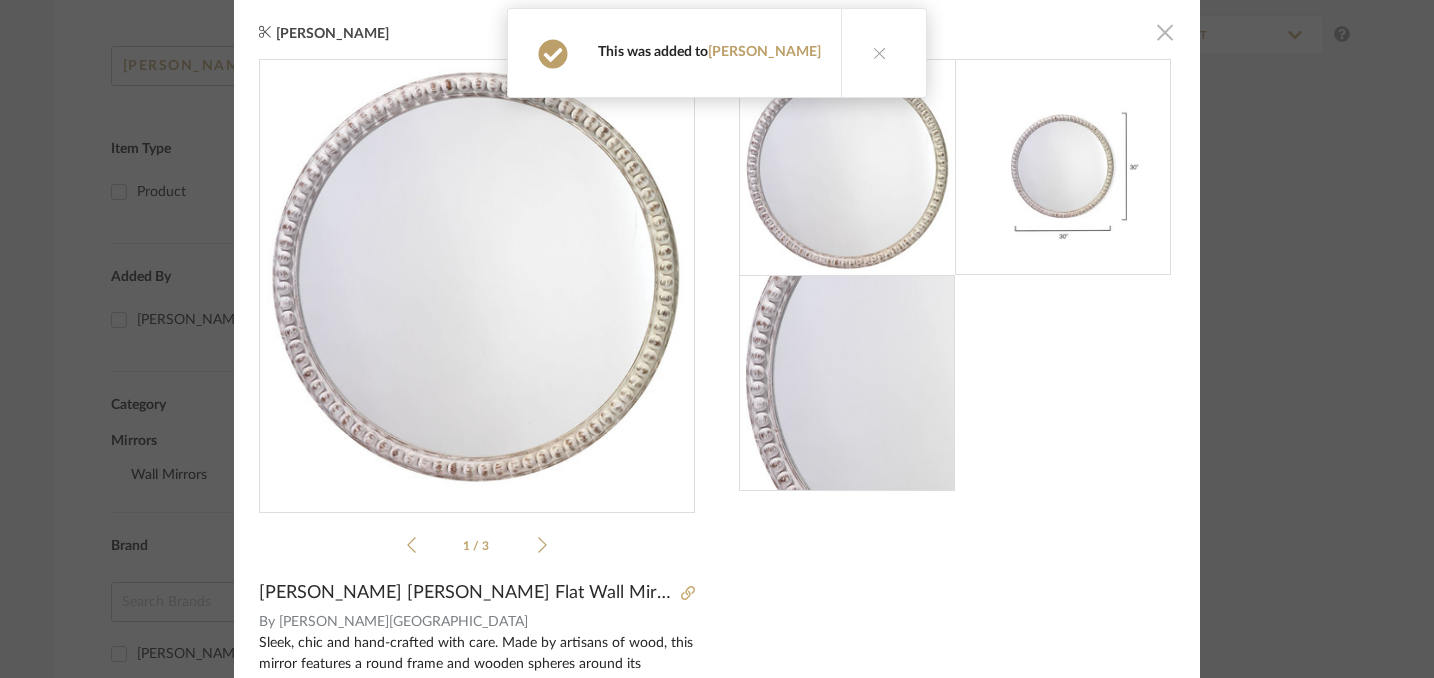 click 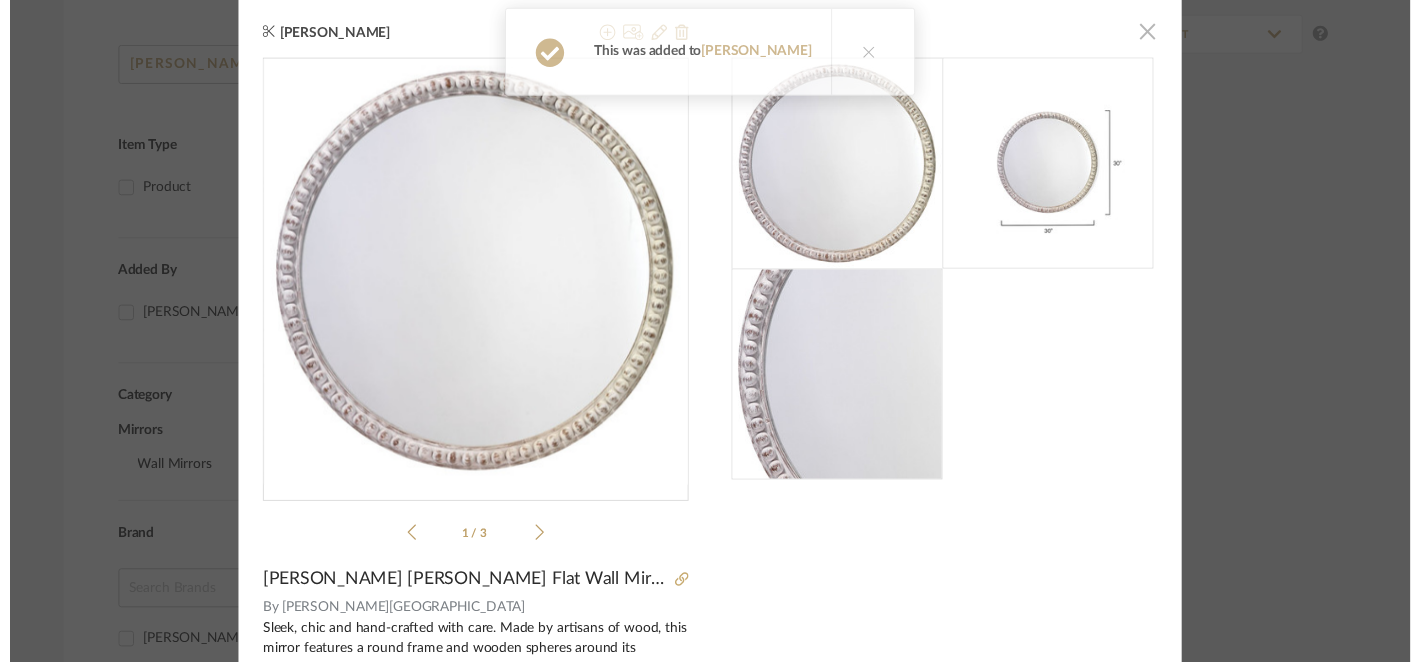 scroll, scrollTop: 352, scrollLeft: 19, axis: both 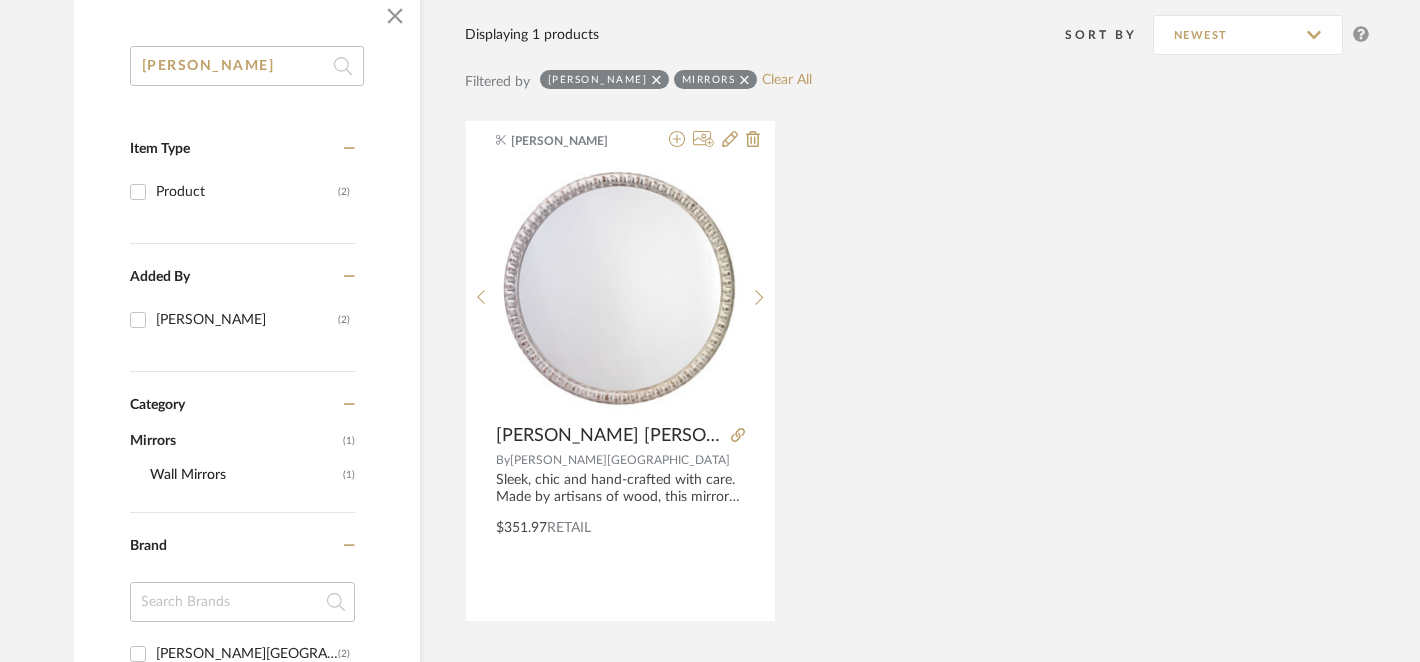 drag, startPoint x: 270, startPoint y: 67, endPoint x: -2, endPoint y: 71, distance: 272.02942 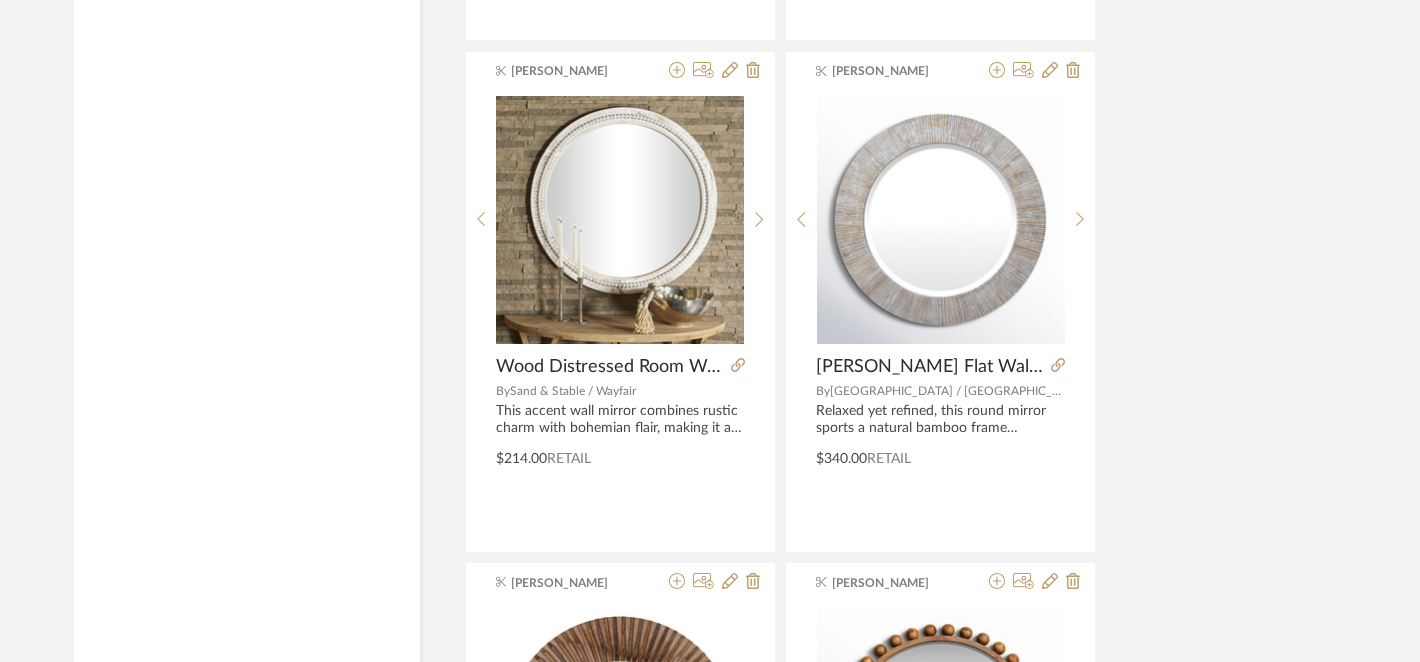 scroll, scrollTop: 4001, scrollLeft: 0, axis: vertical 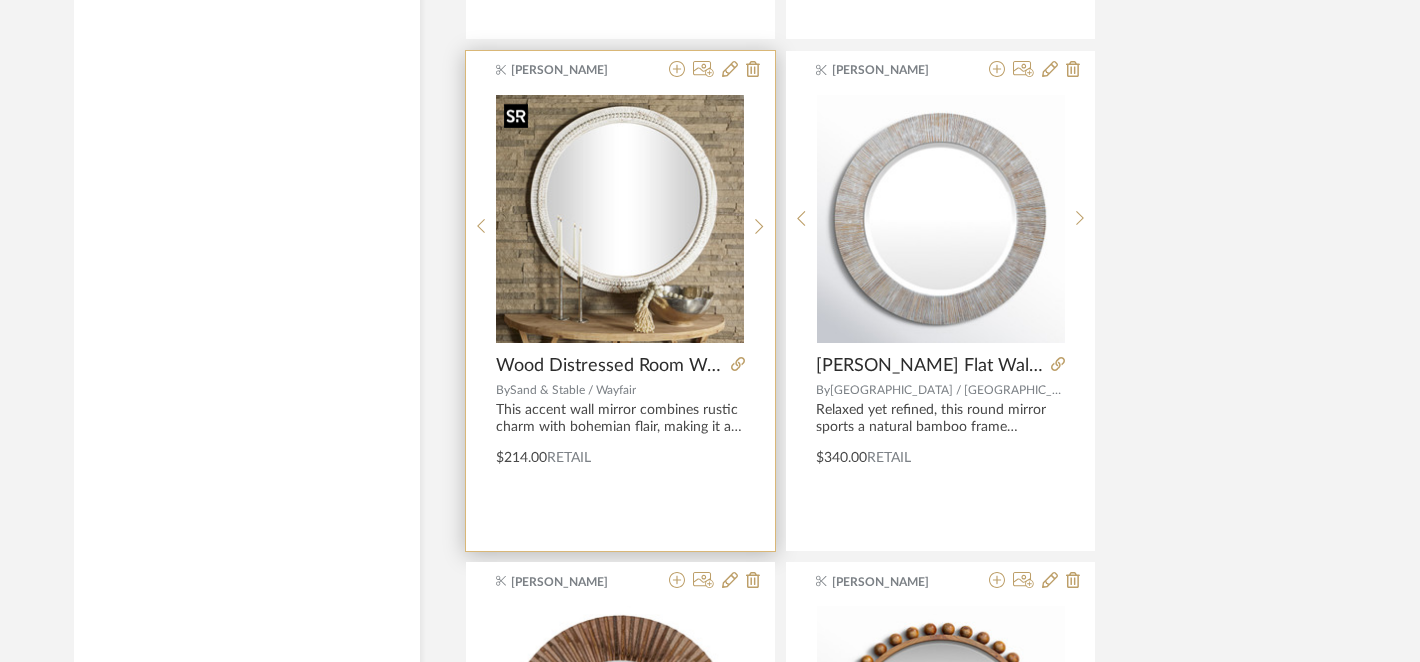 type 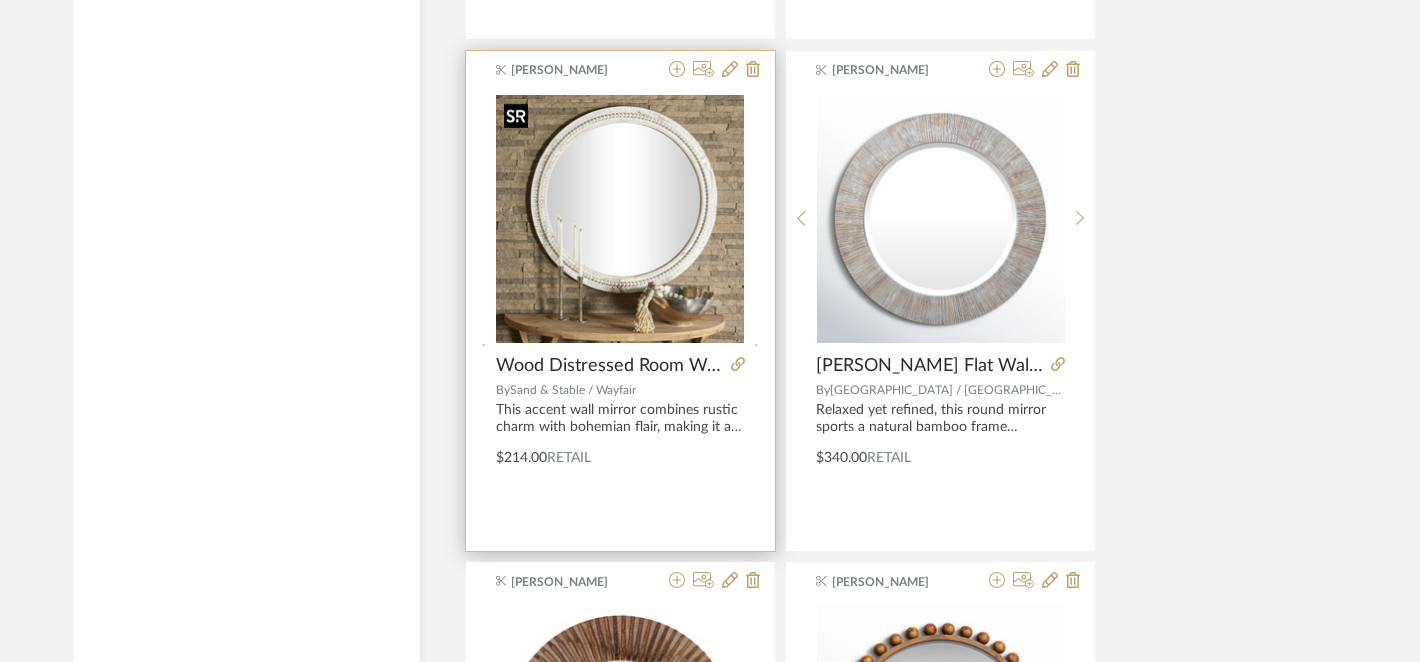 click at bounding box center [620, 352] 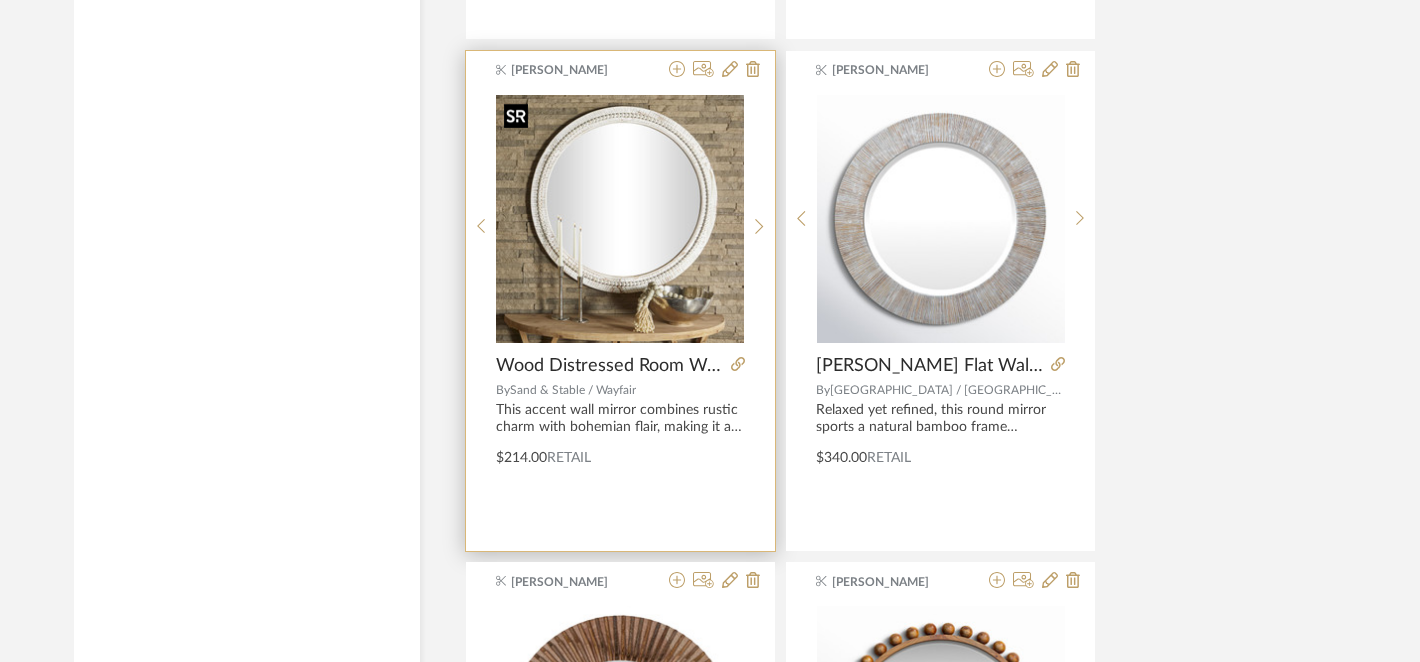 click at bounding box center [620, 219] 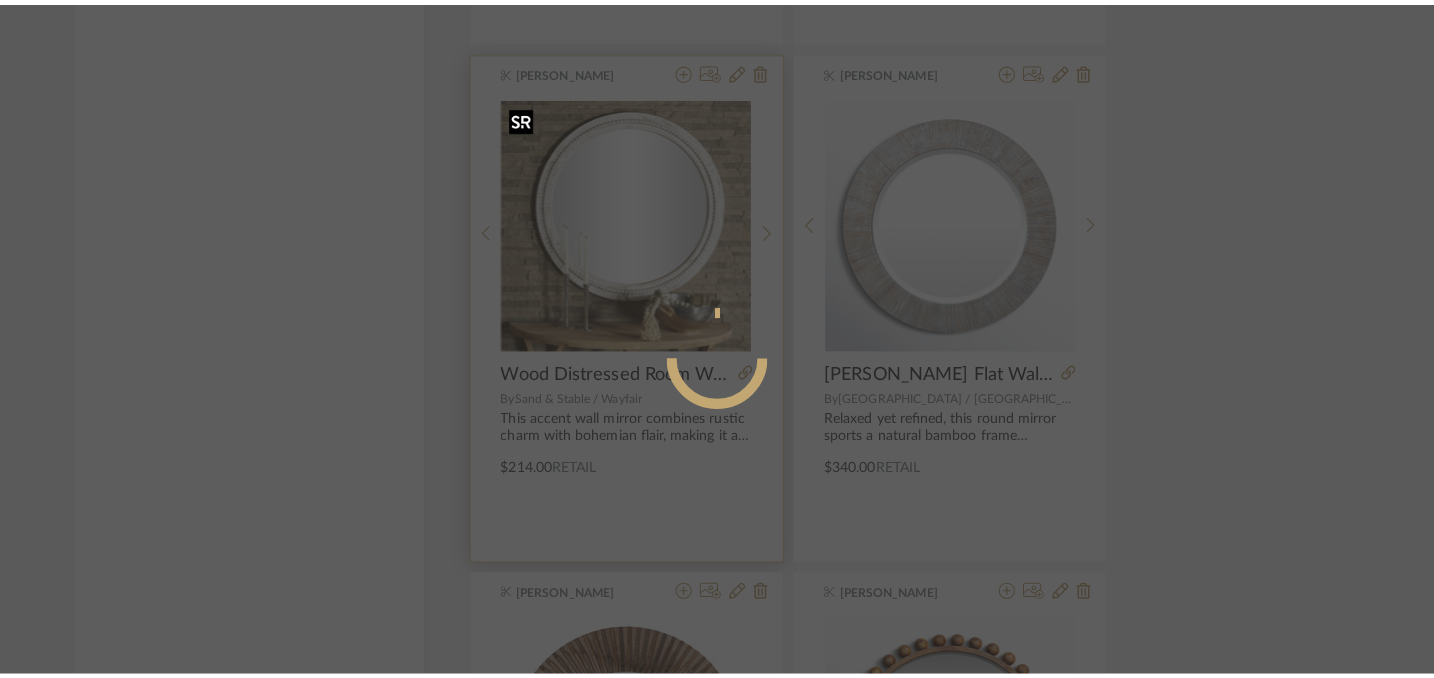 scroll, scrollTop: 0, scrollLeft: 0, axis: both 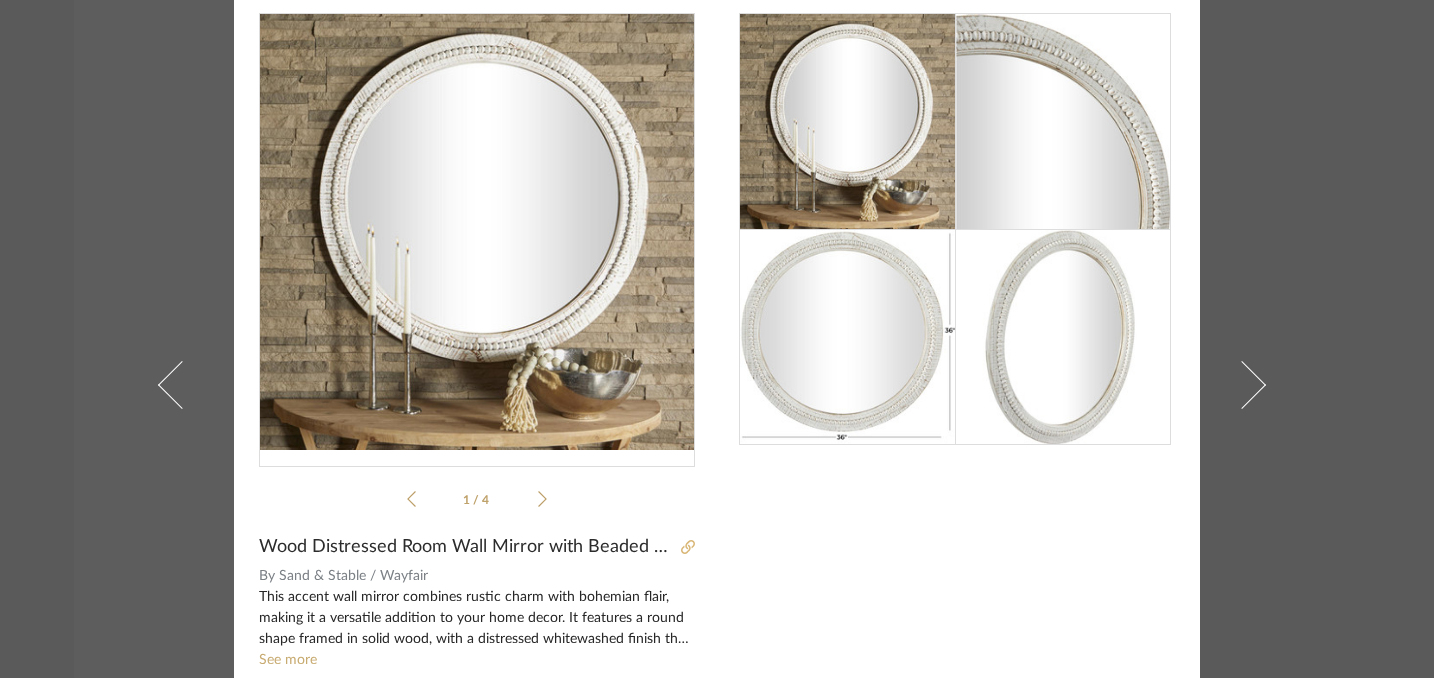 click 